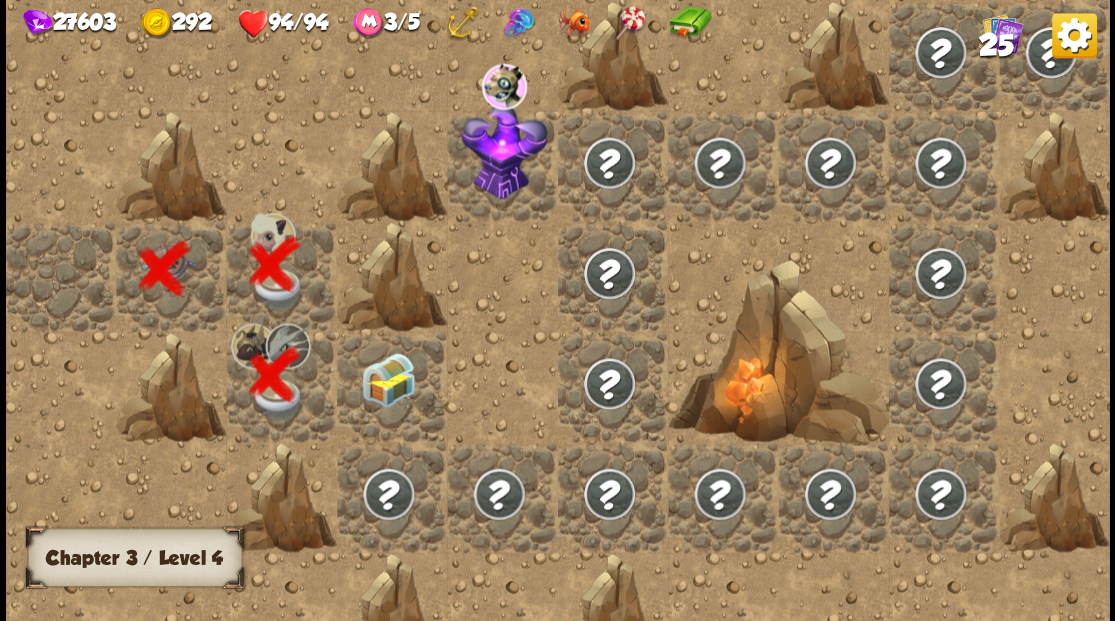 scroll, scrollTop: 0, scrollLeft: 0, axis: both 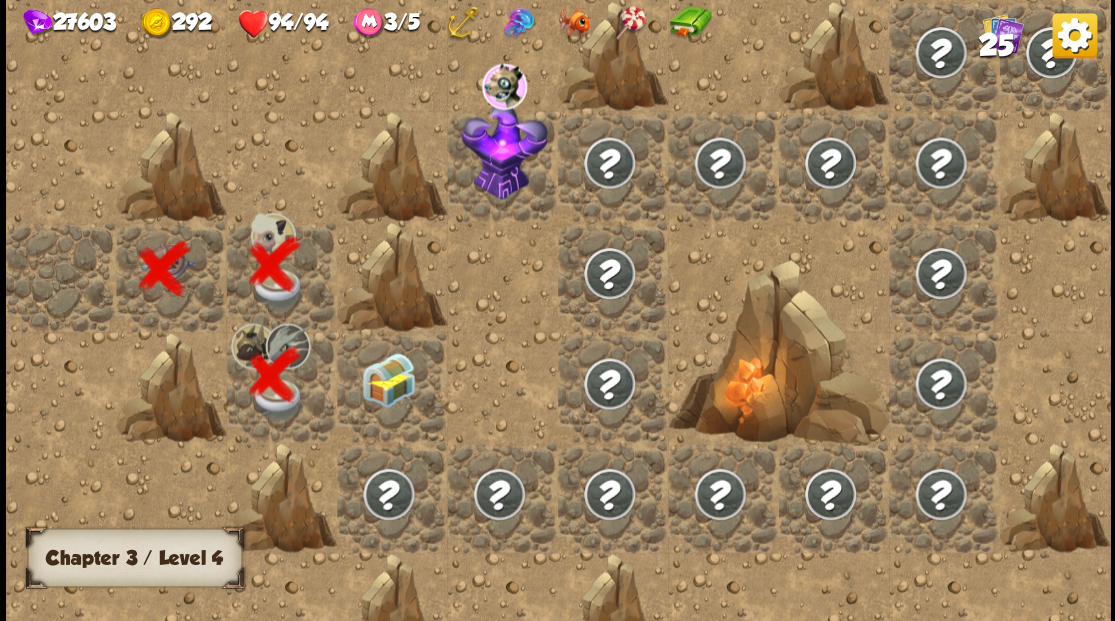 click at bounding box center (388, 379) 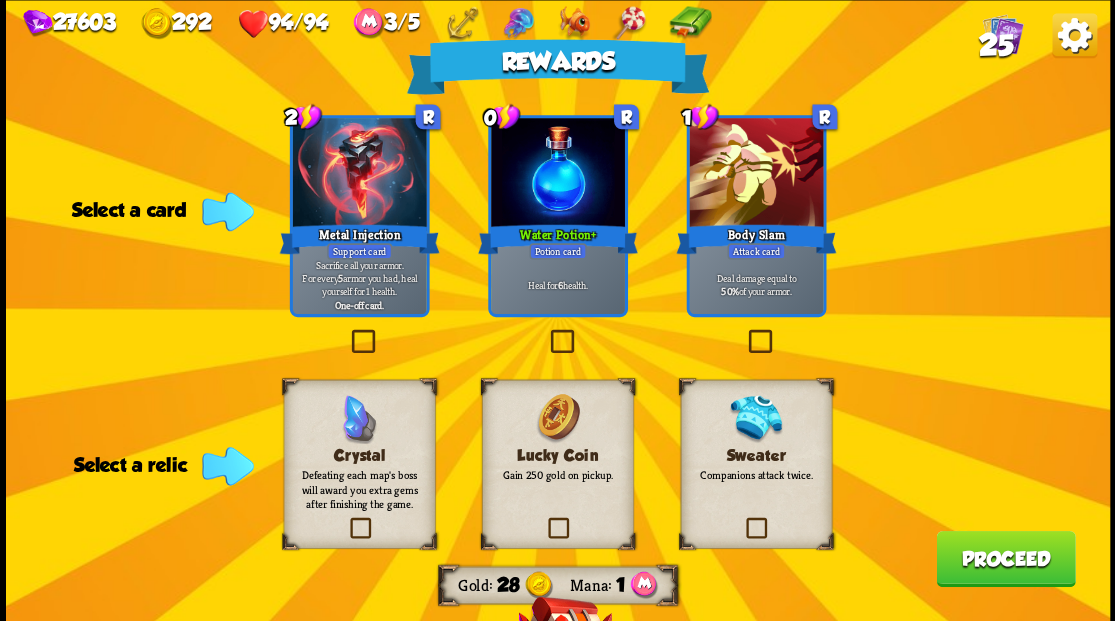 click at bounding box center (743, 520) 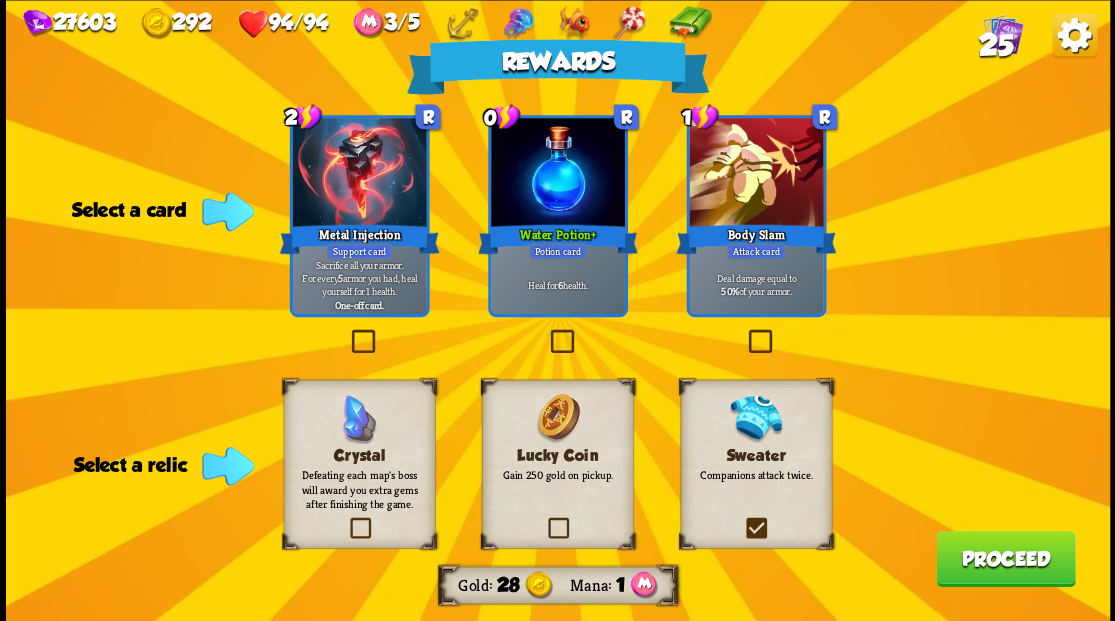 click at bounding box center (0, 0) 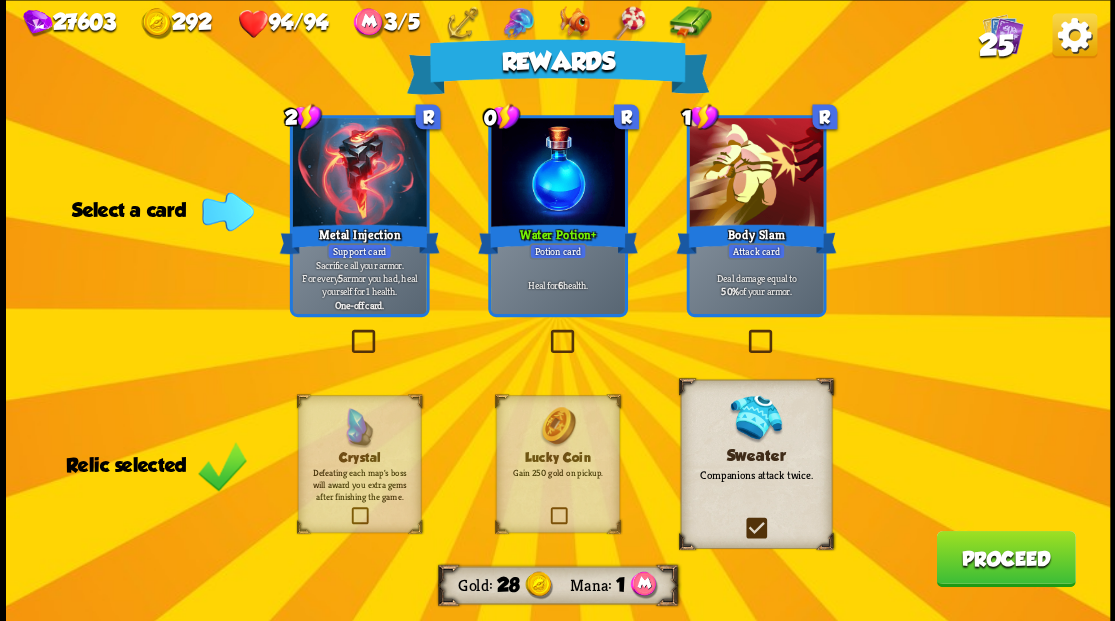 click at bounding box center [546, 332] 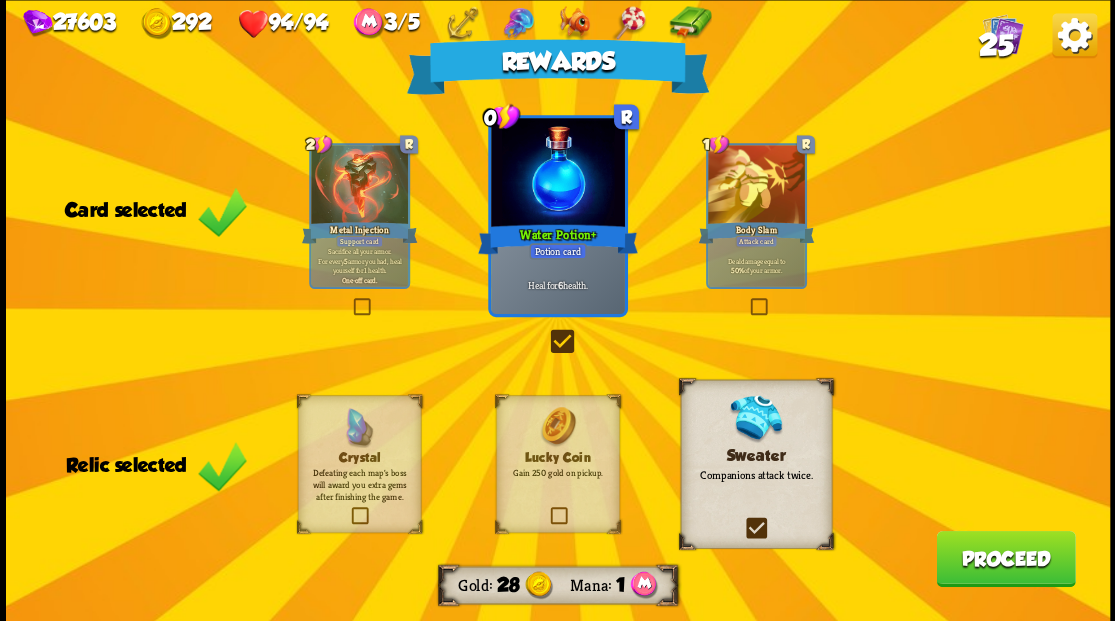 click on "Proceed" at bounding box center [1005, 558] 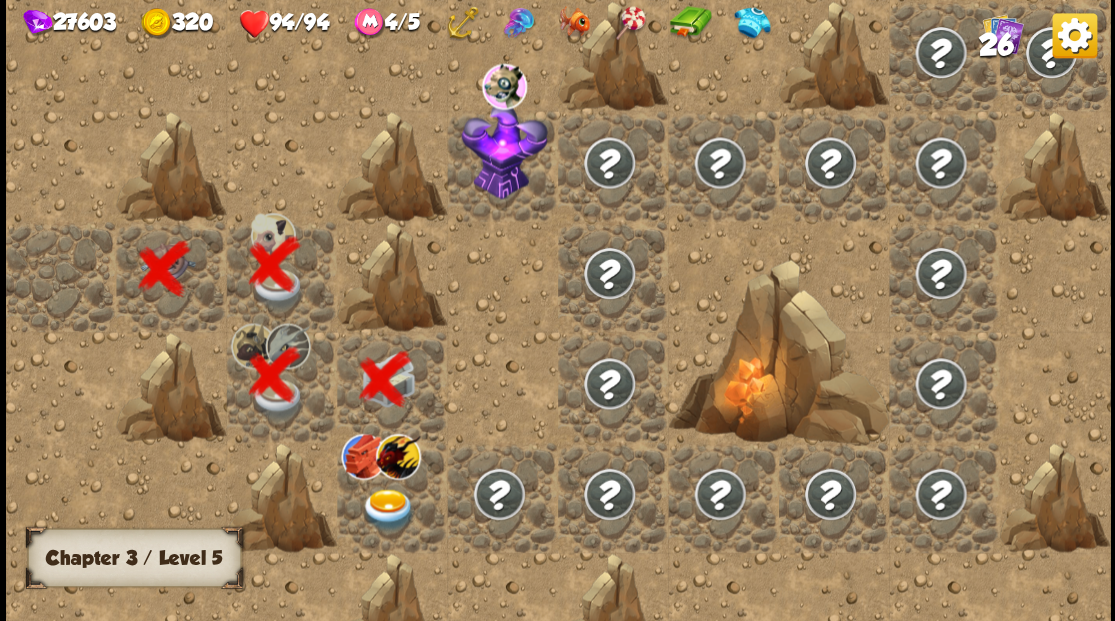 click at bounding box center (388, 509) 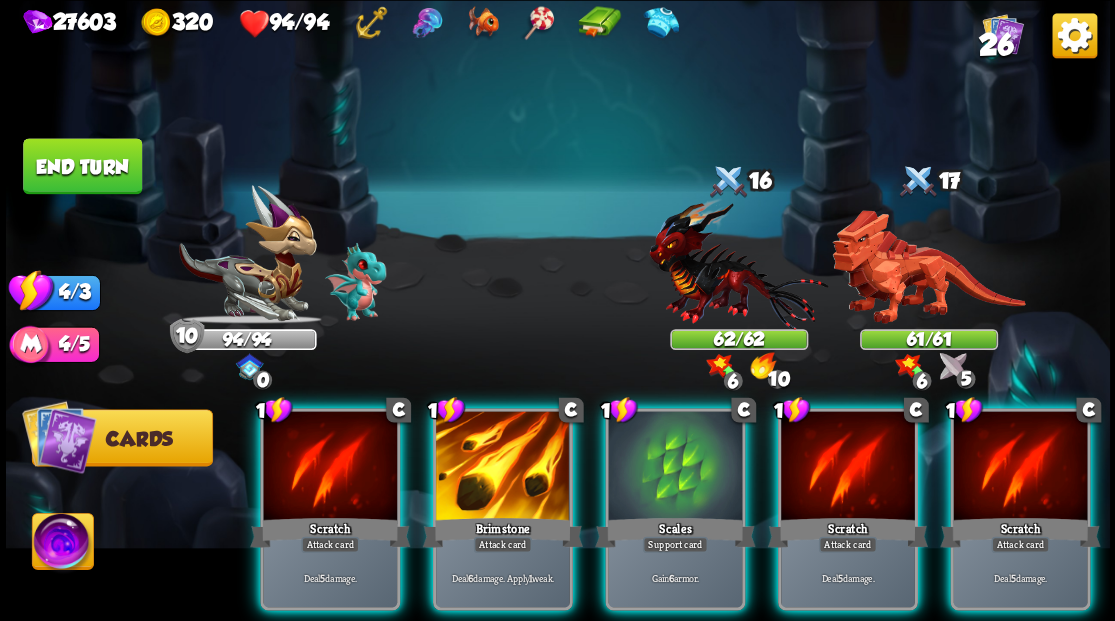 click at bounding box center (62, 544) 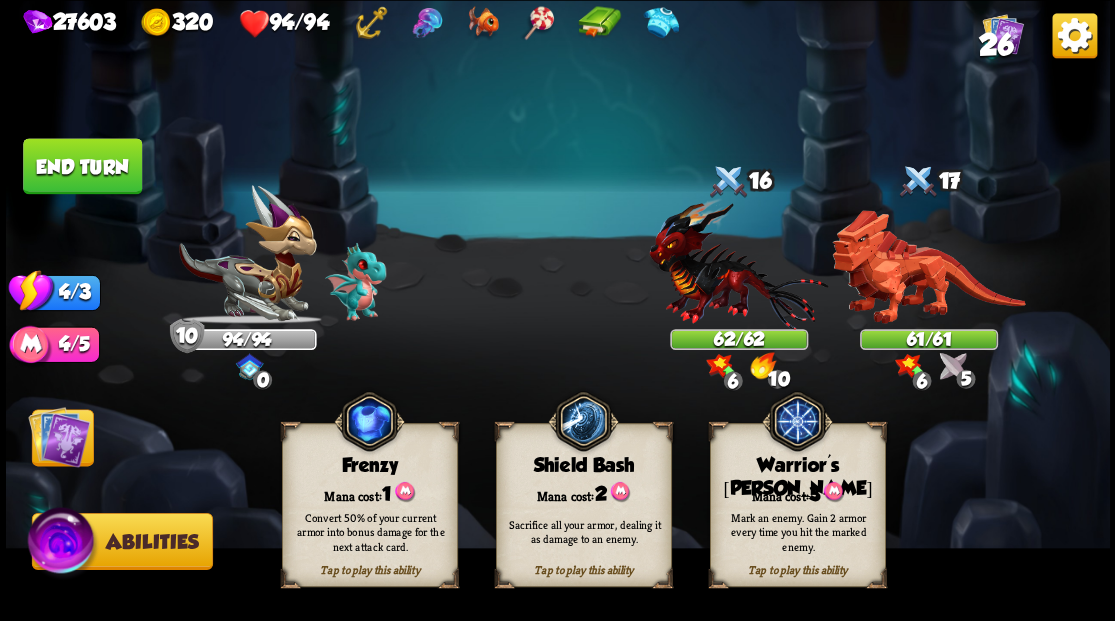 drag, startPoint x: 788, startPoint y: 506, endPoint x: 784, endPoint y: 488, distance: 18.439089 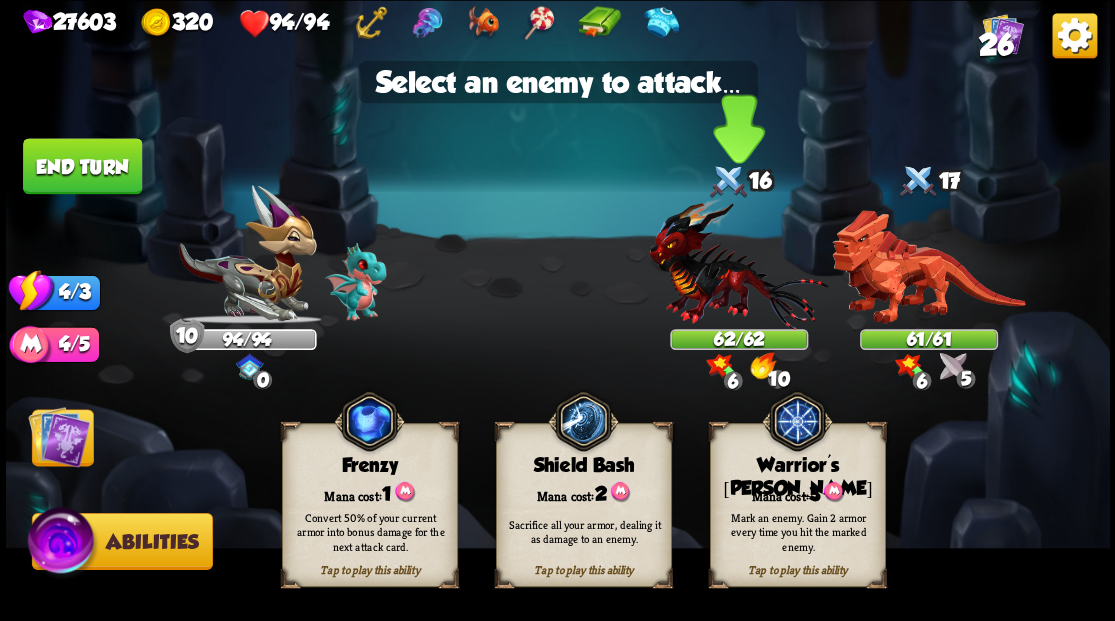 click at bounding box center (738, 263) 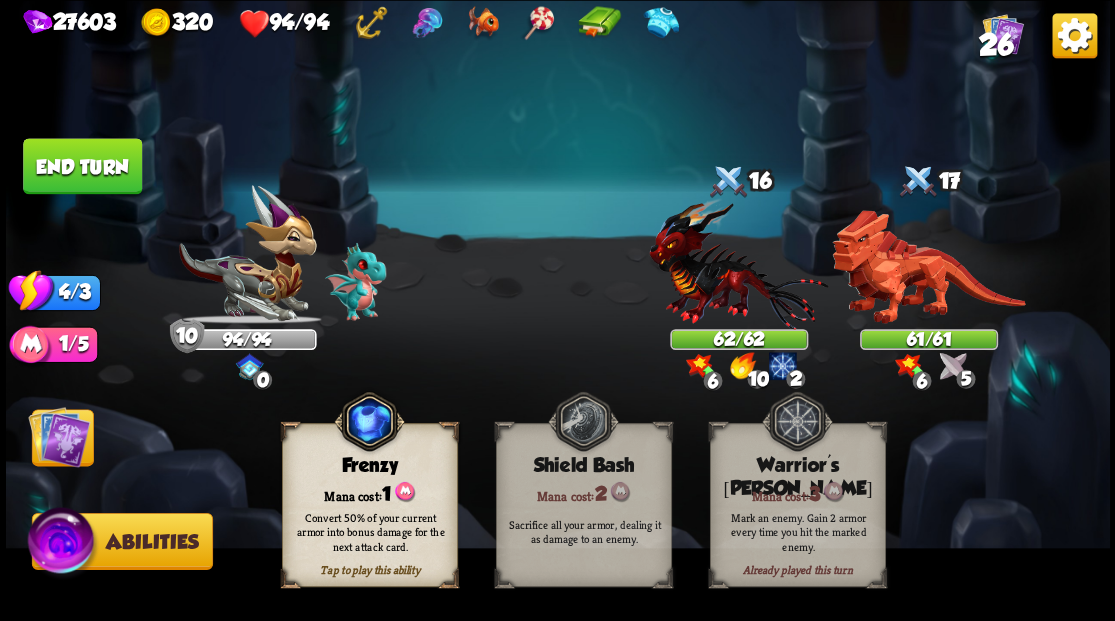 click at bounding box center (59, 436) 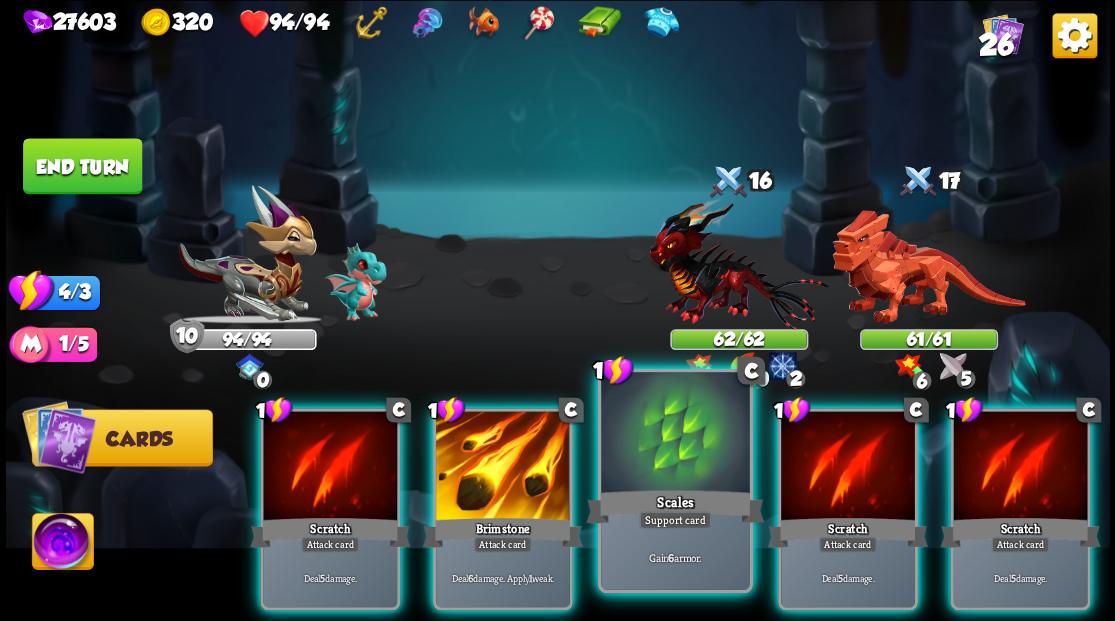 click at bounding box center [675, 434] 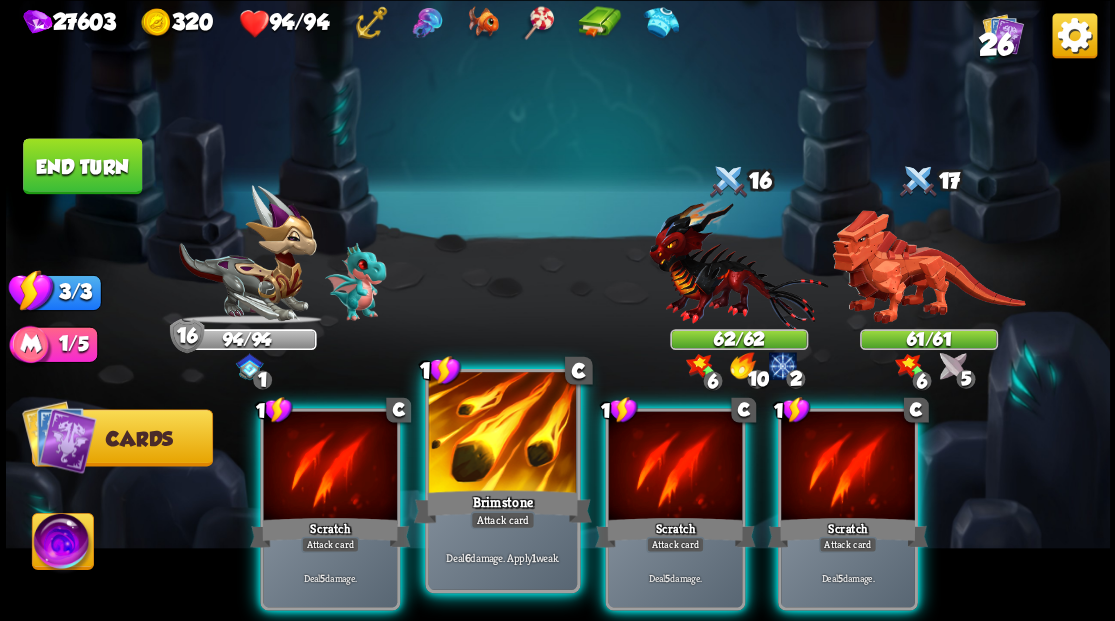 click at bounding box center (502, 434) 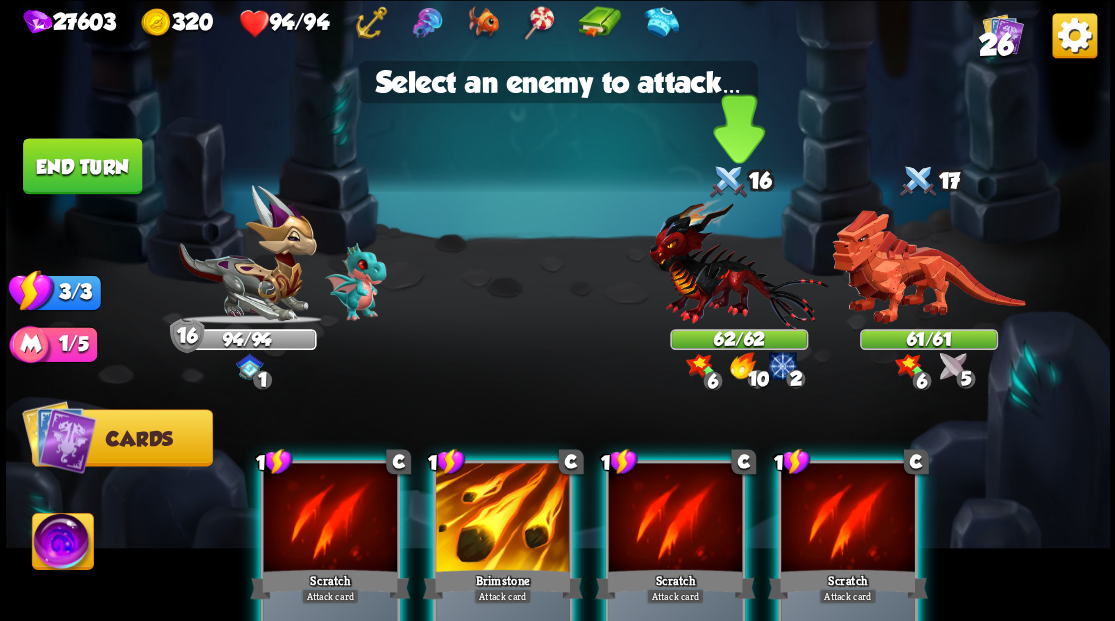 click at bounding box center (738, 263) 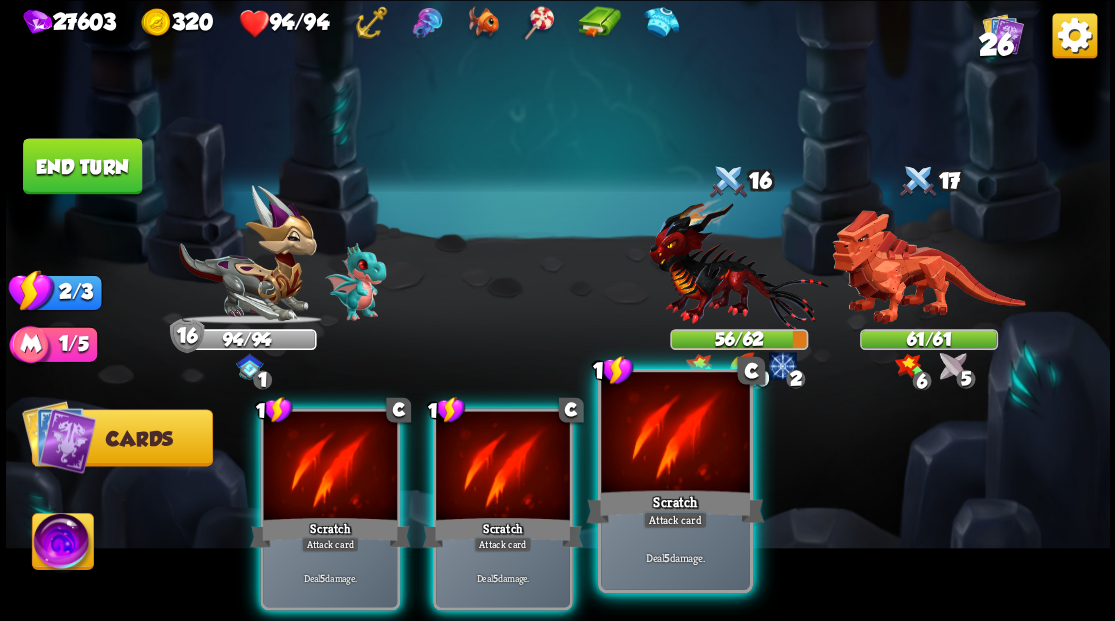 click at bounding box center (675, 434) 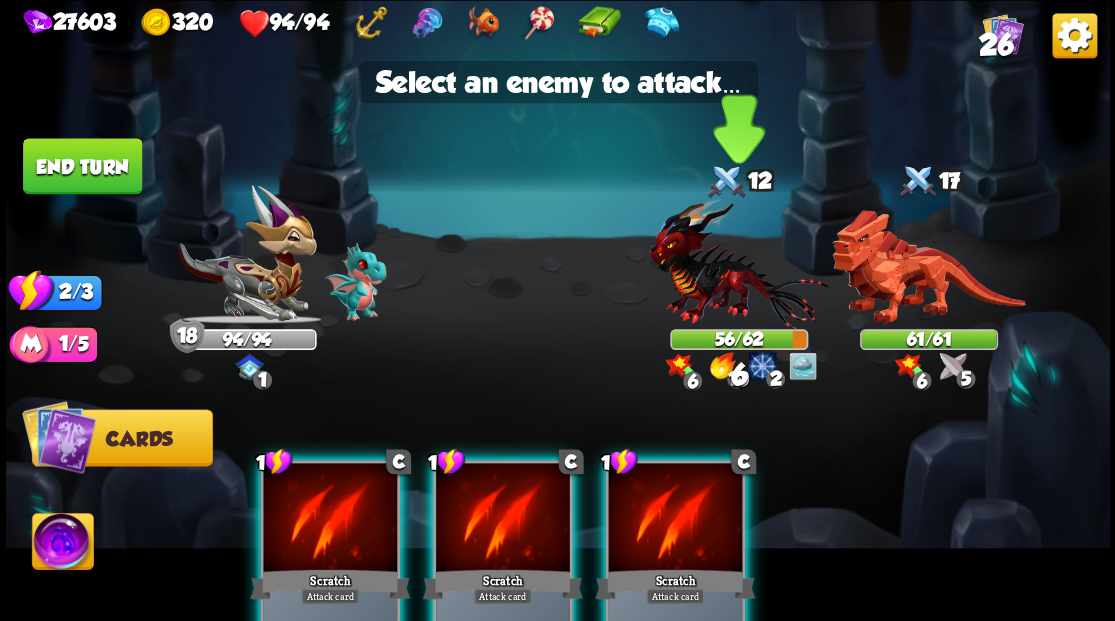 click at bounding box center [738, 263] 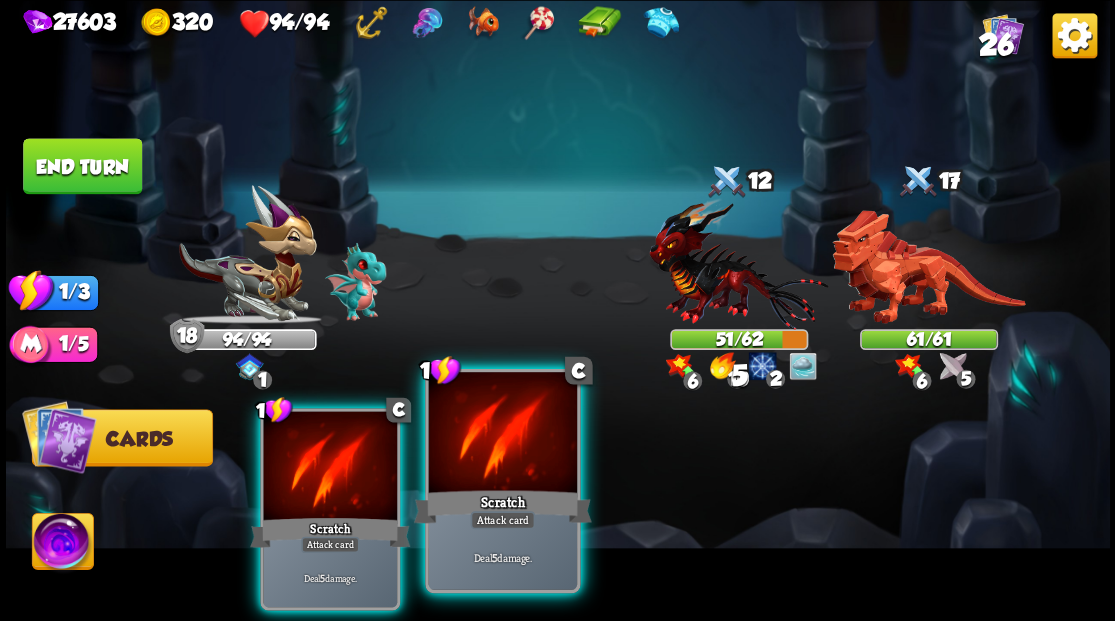 click at bounding box center (502, 434) 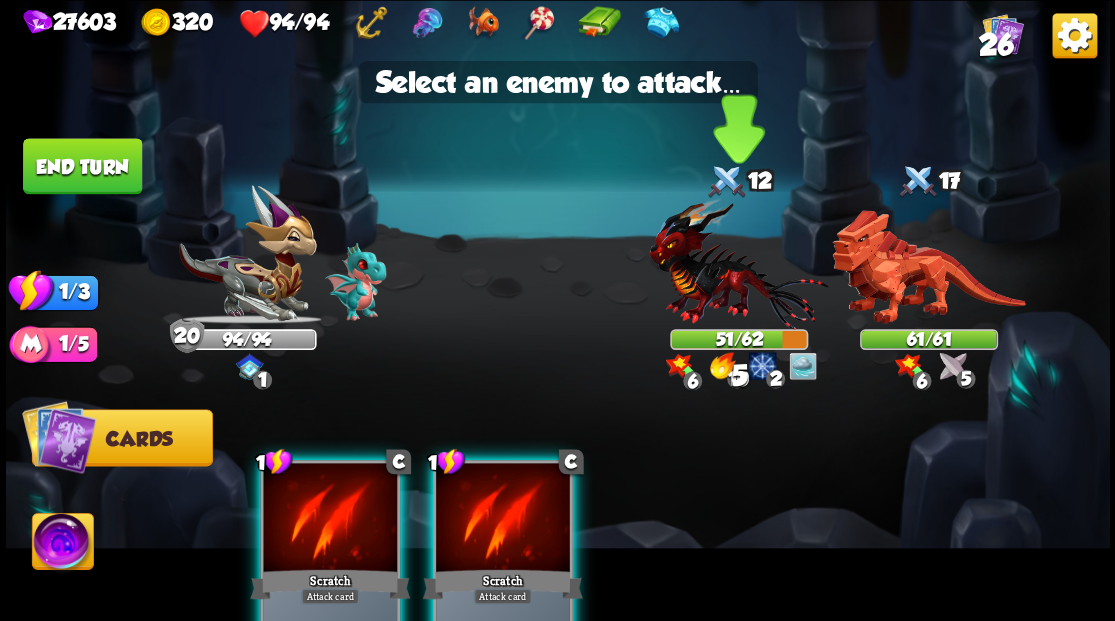 click at bounding box center [738, 263] 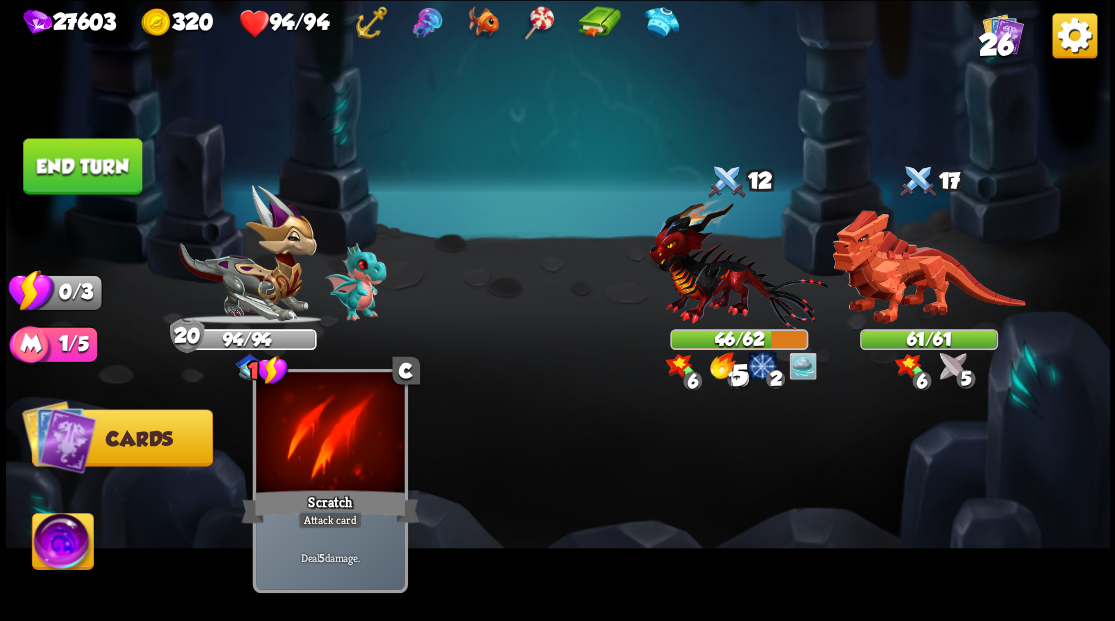 click at bounding box center [330, 434] 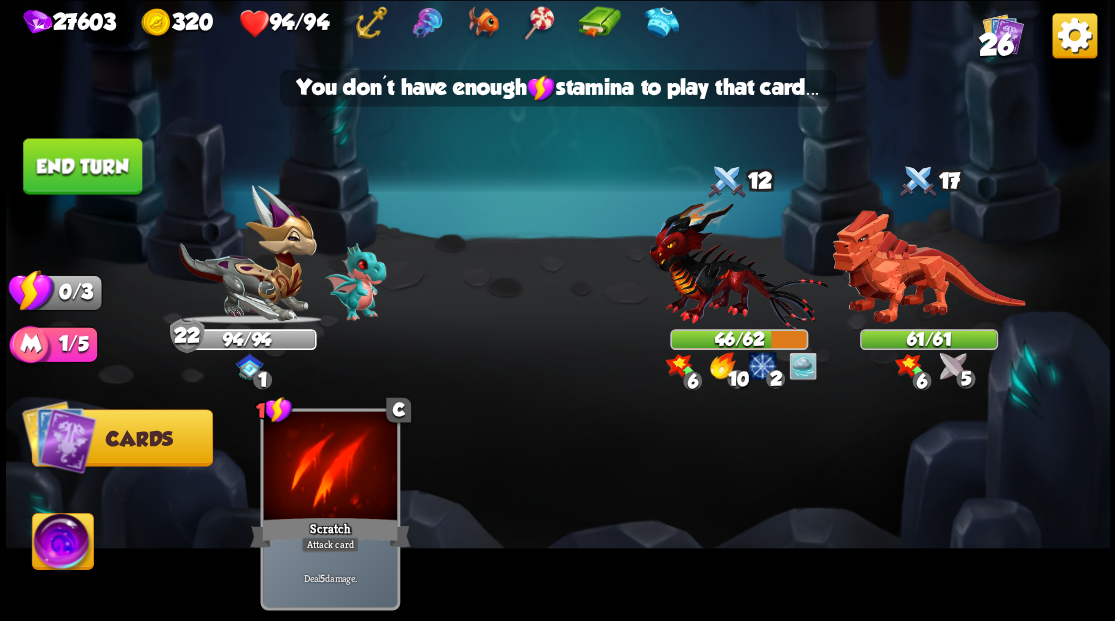 drag, startPoint x: 63, startPoint y: 158, endPoint x: 153, endPoint y: 202, distance: 100.17984 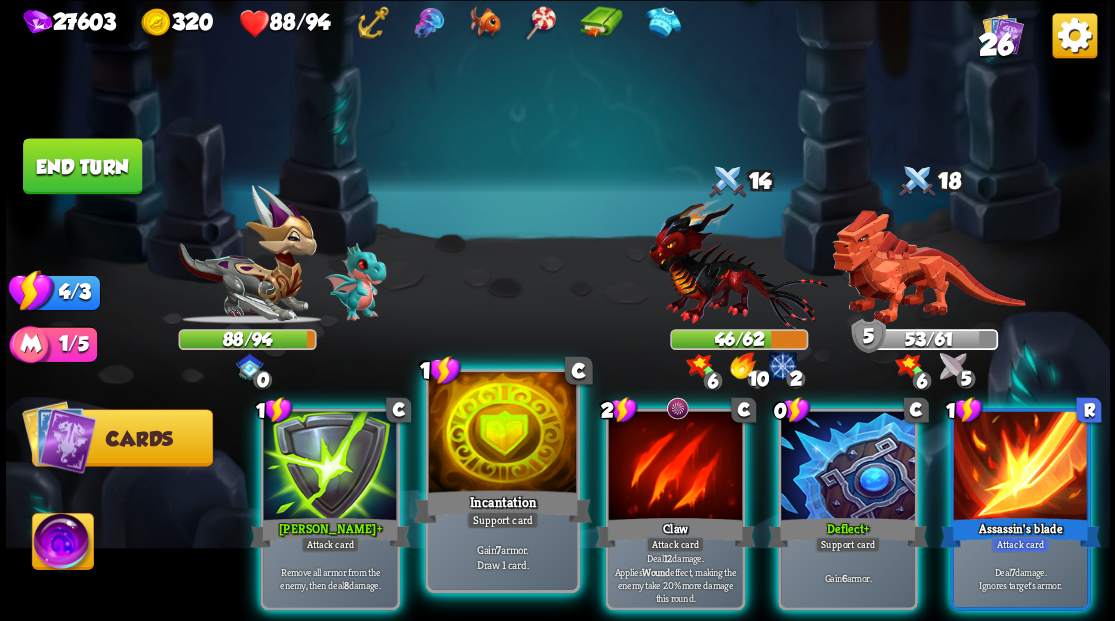 click at bounding box center (502, 434) 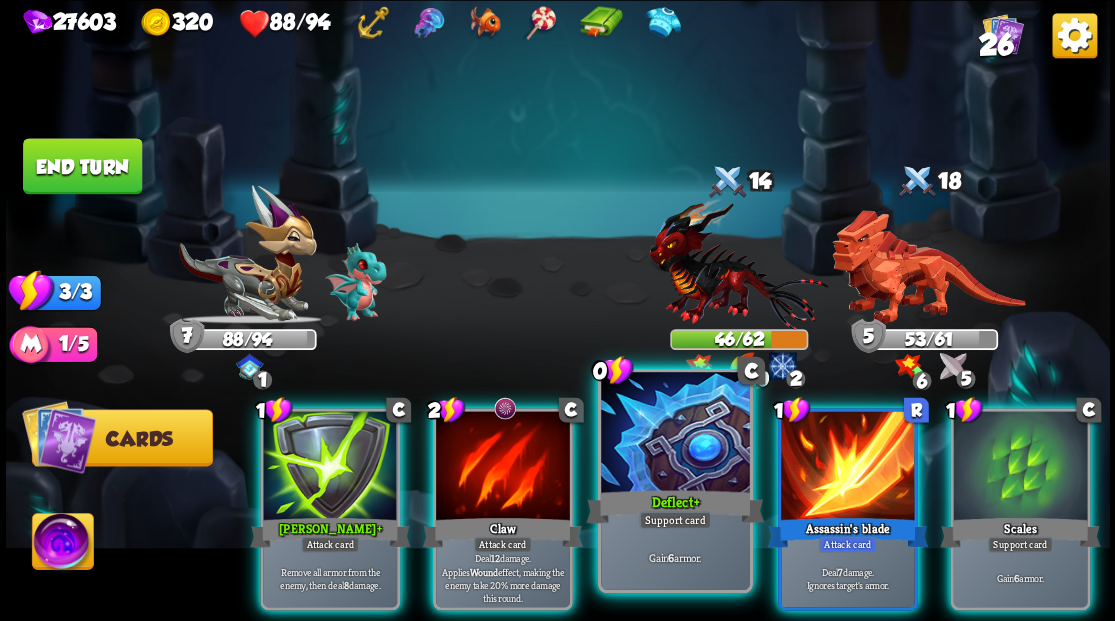 click at bounding box center [675, 434] 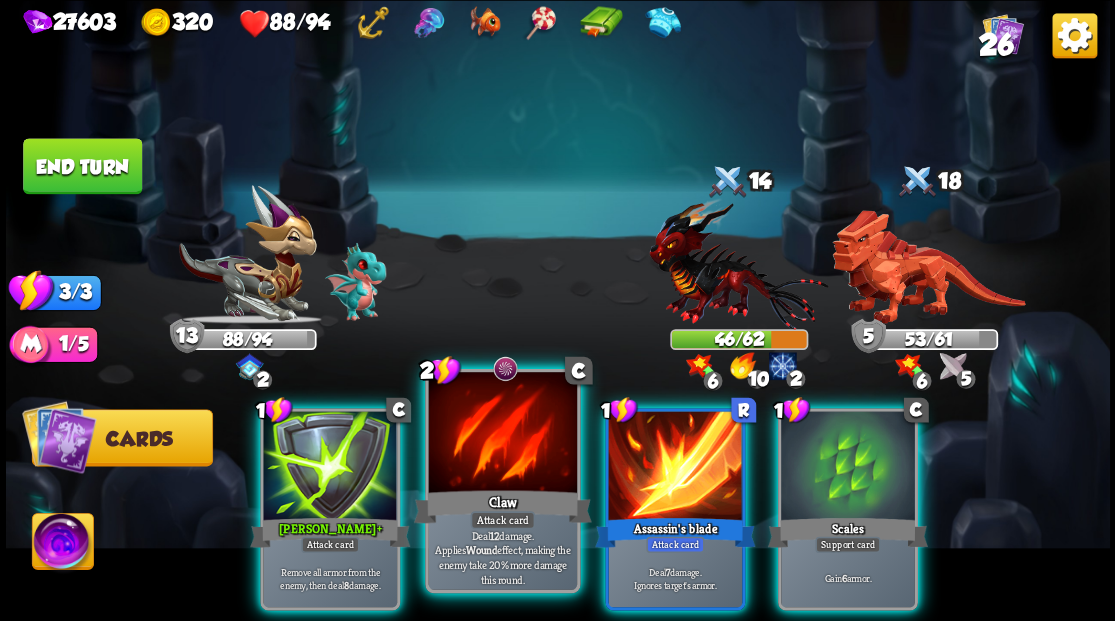 click at bounding box center [502, 434] 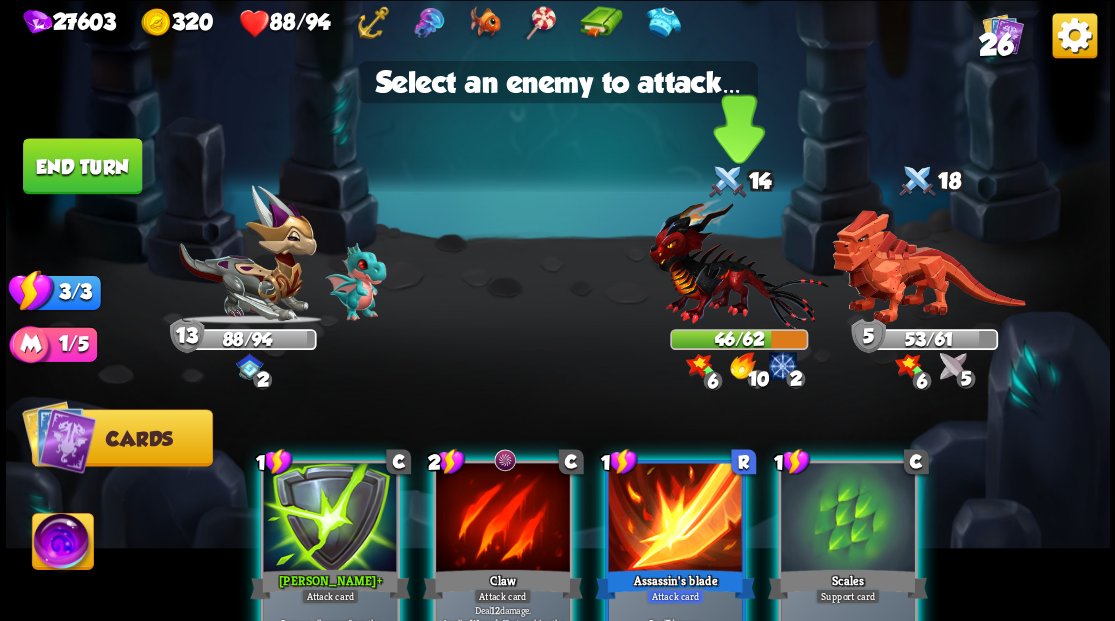 click at bounding box center (738, 263) 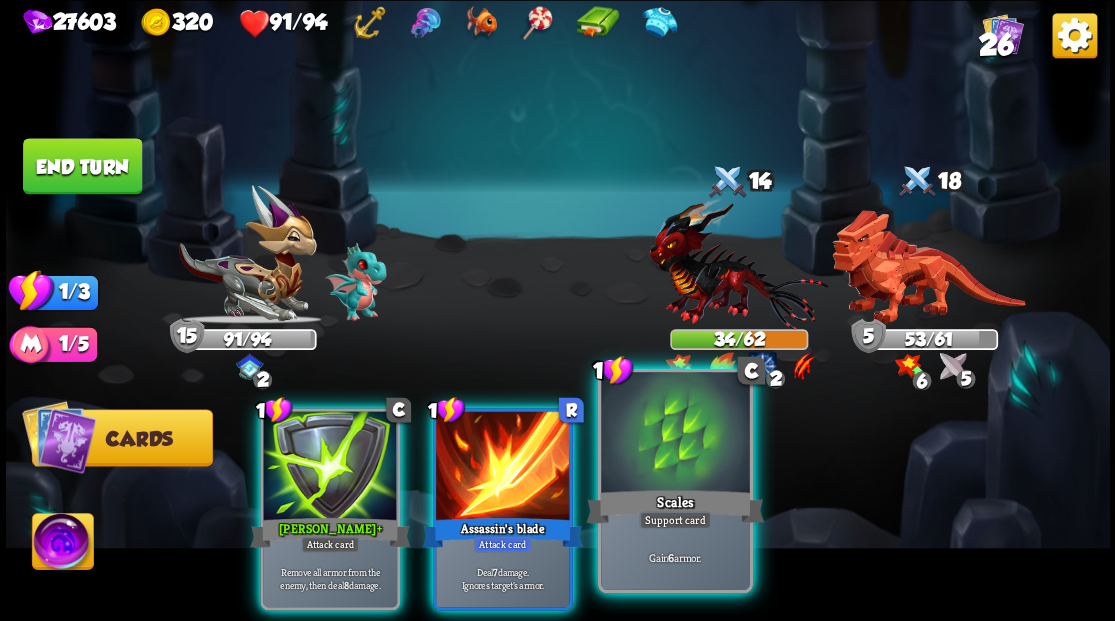 click at bounding box center (675, 434) 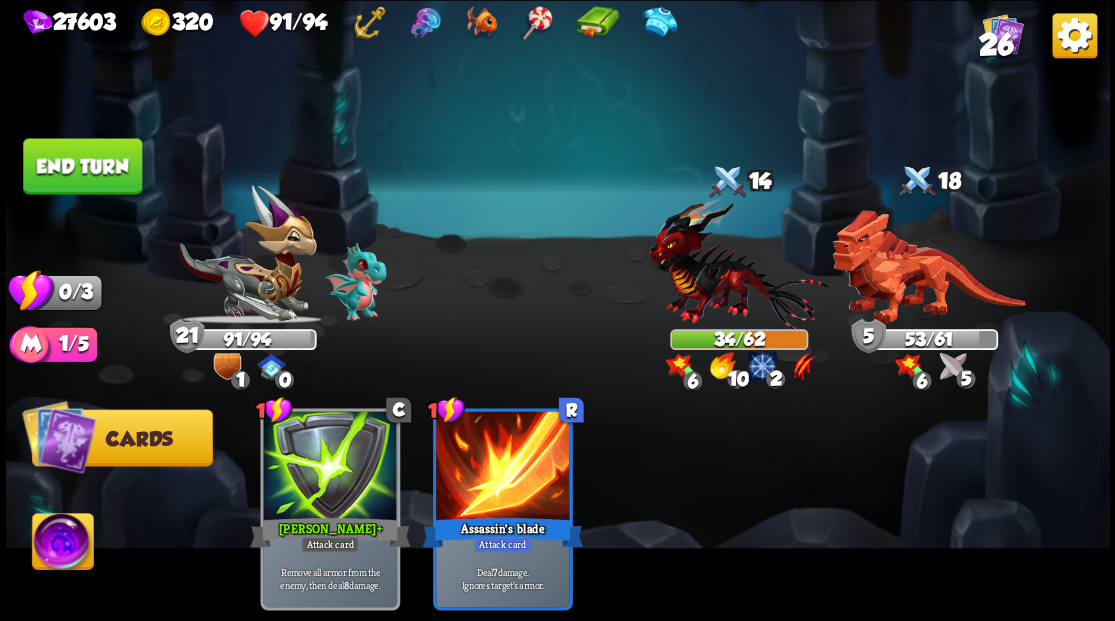 drag, startPoint x: 63, startPoint y: 143, endPoint x: 476, endPoint y: 119, distance: 413.69675 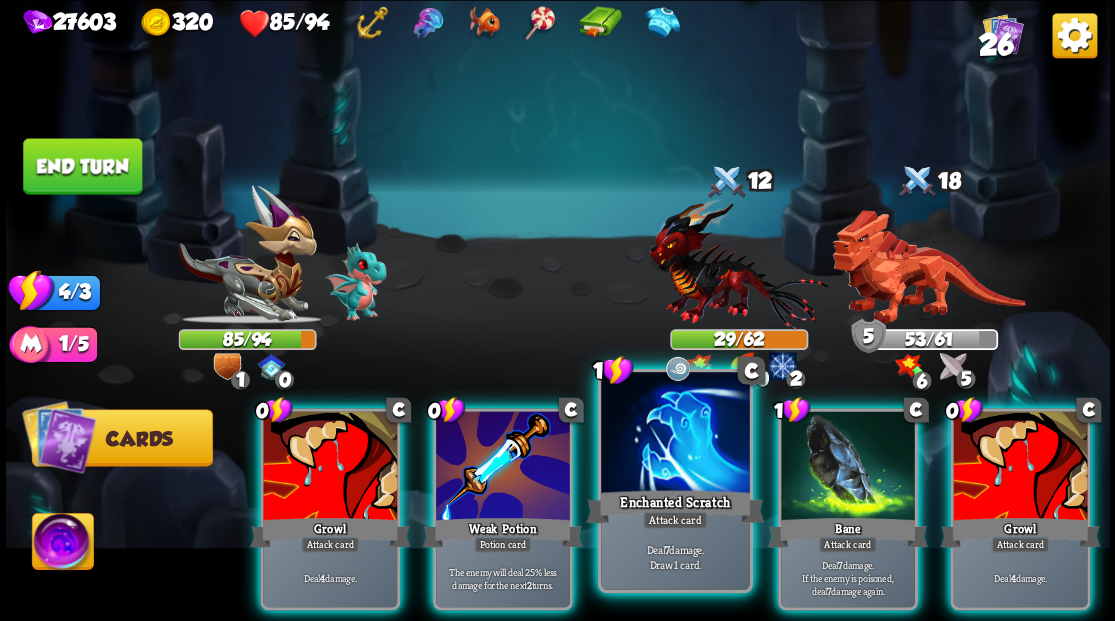 click at bounding box center (675, 434) 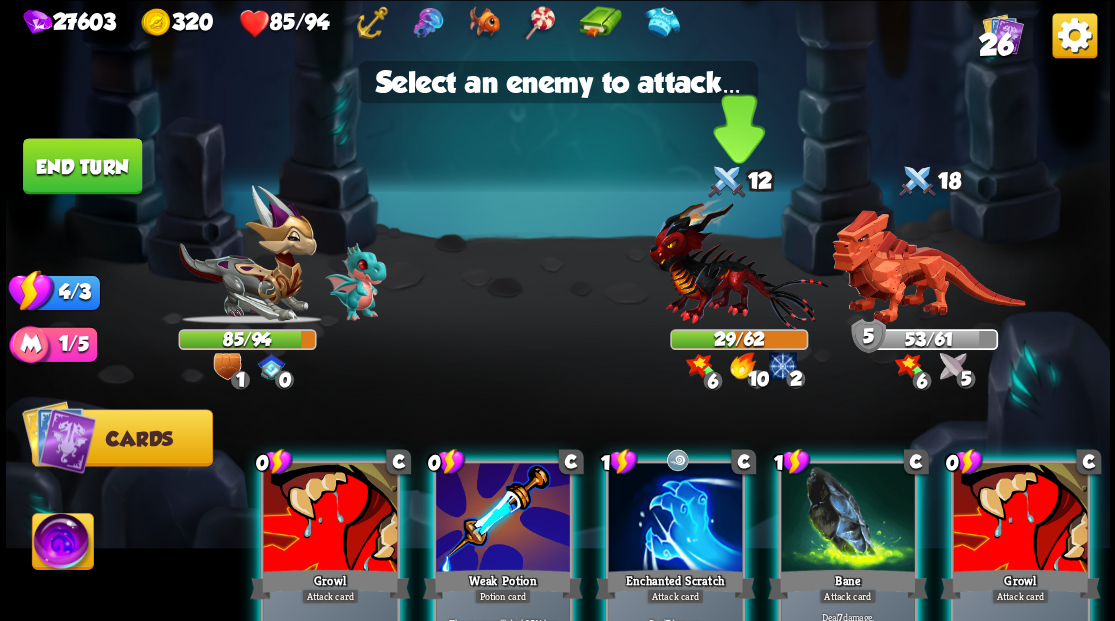 click at bounding box center [738, 263] 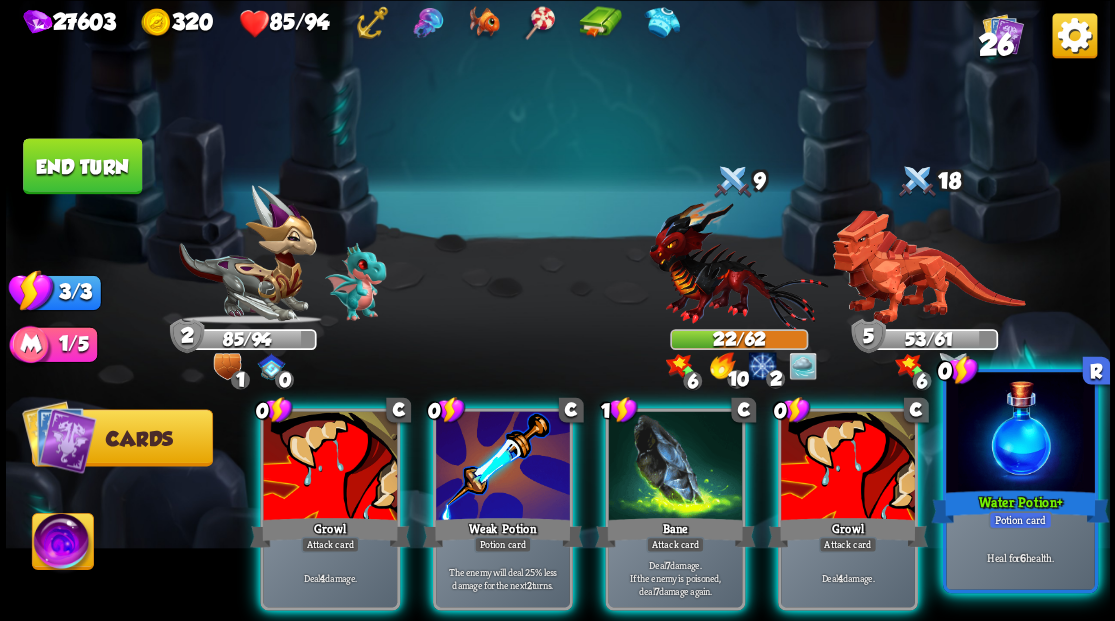 click at bounding box center (1020, 434) 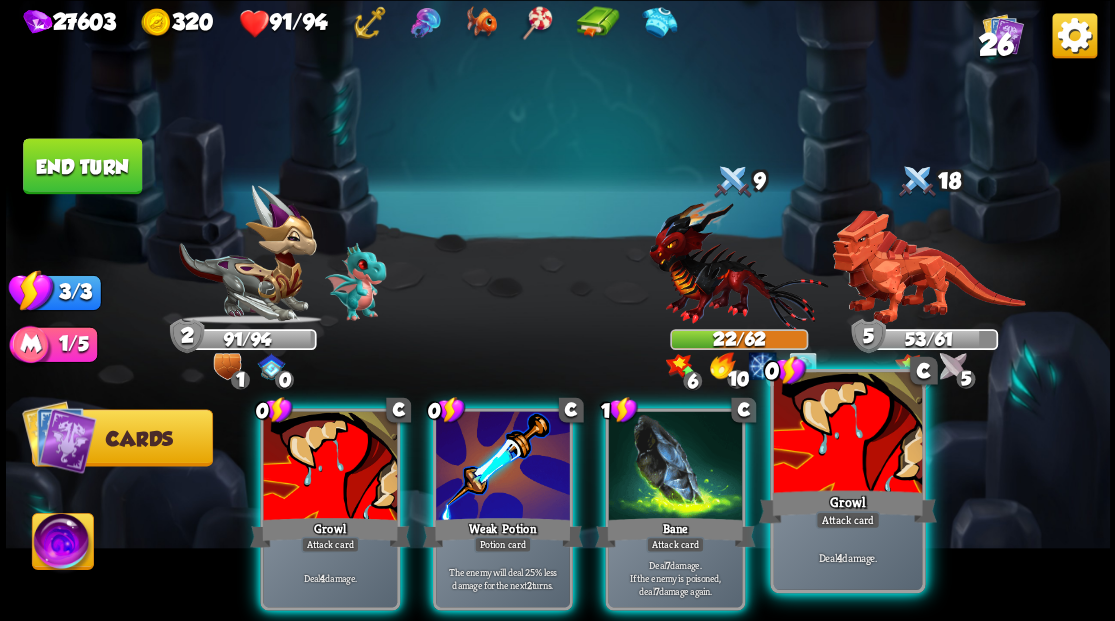 click at bounding box center [847, 434] 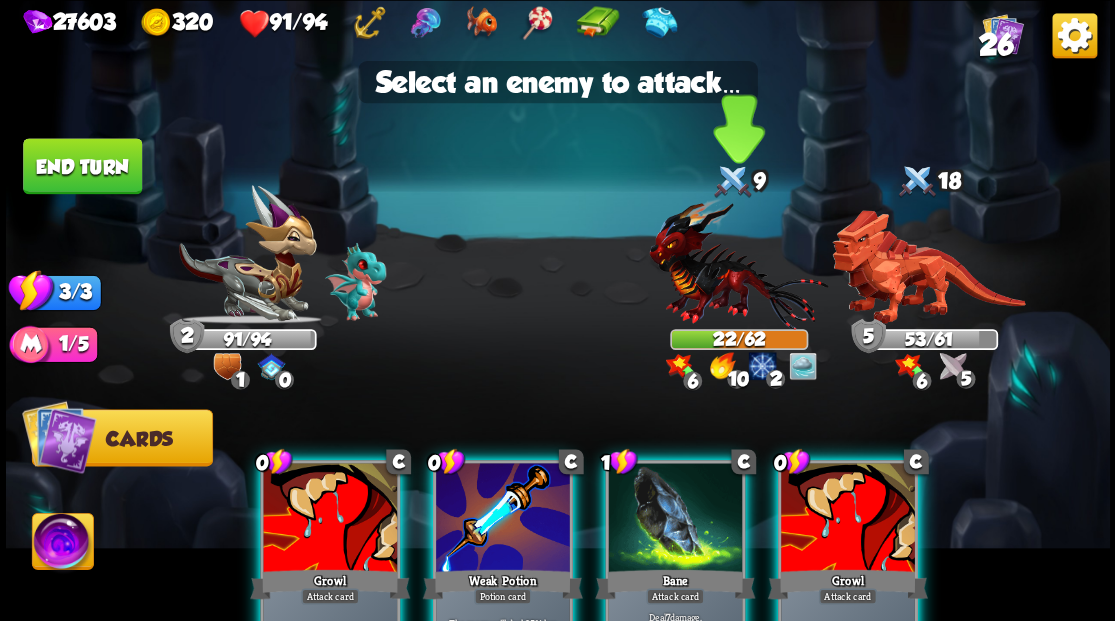 click at bounding box center (738, 263) 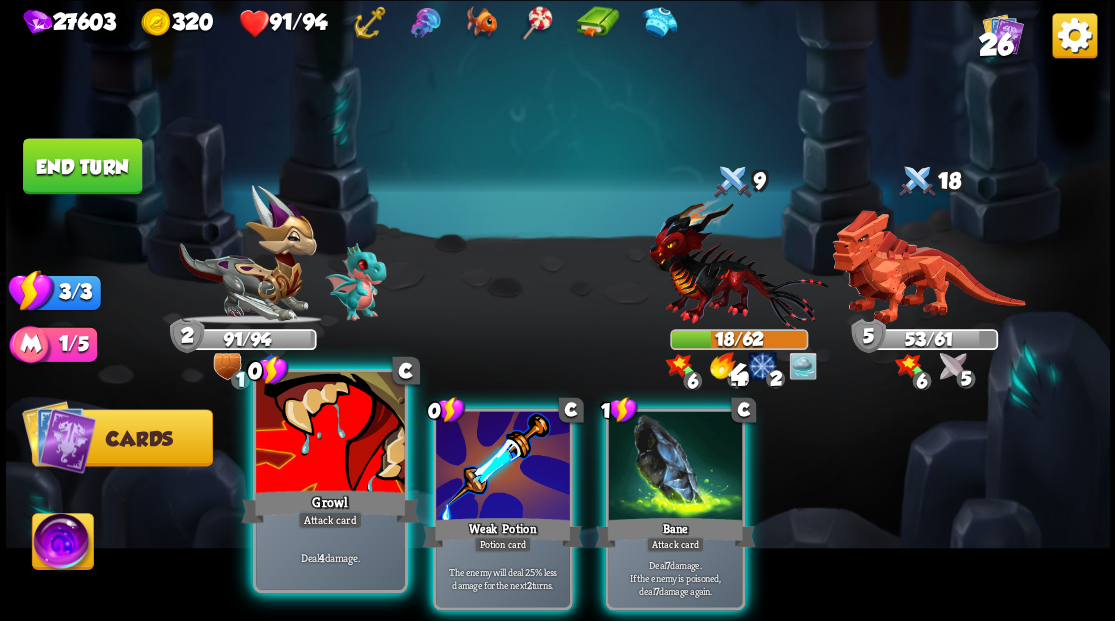 click at bounding box center [330, 434] 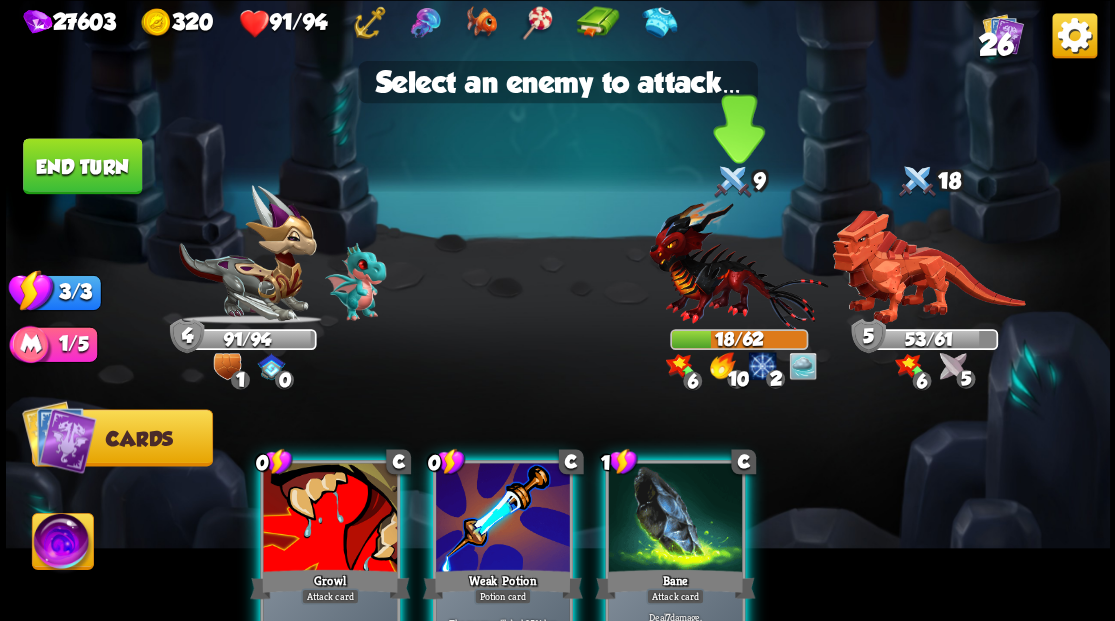 click at bounding box center (738, 263) 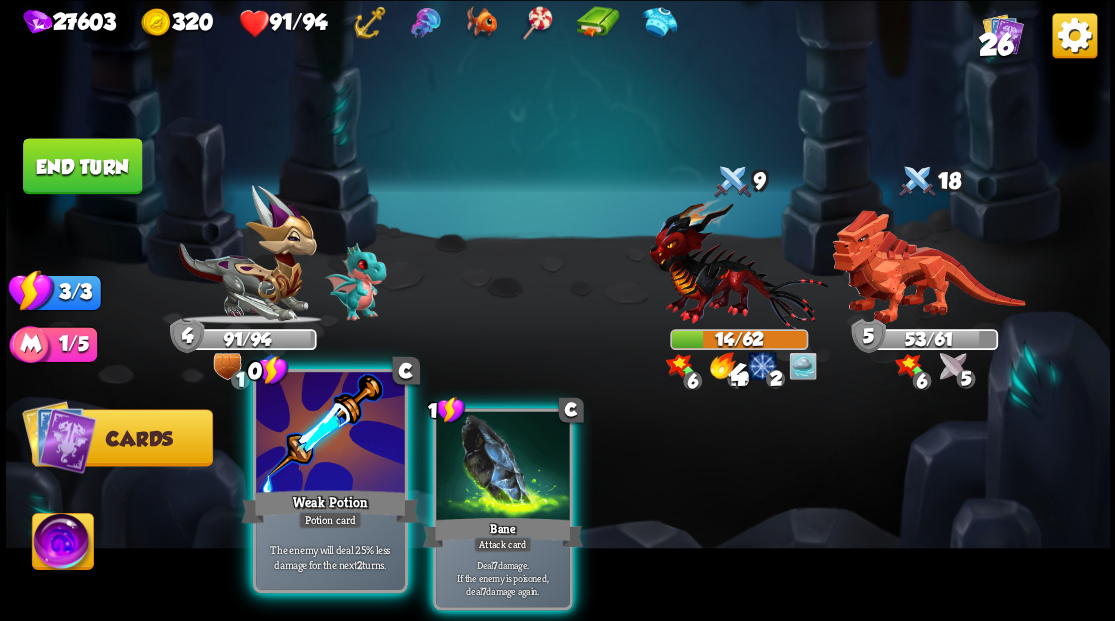 click at bounding box center [330, 434] 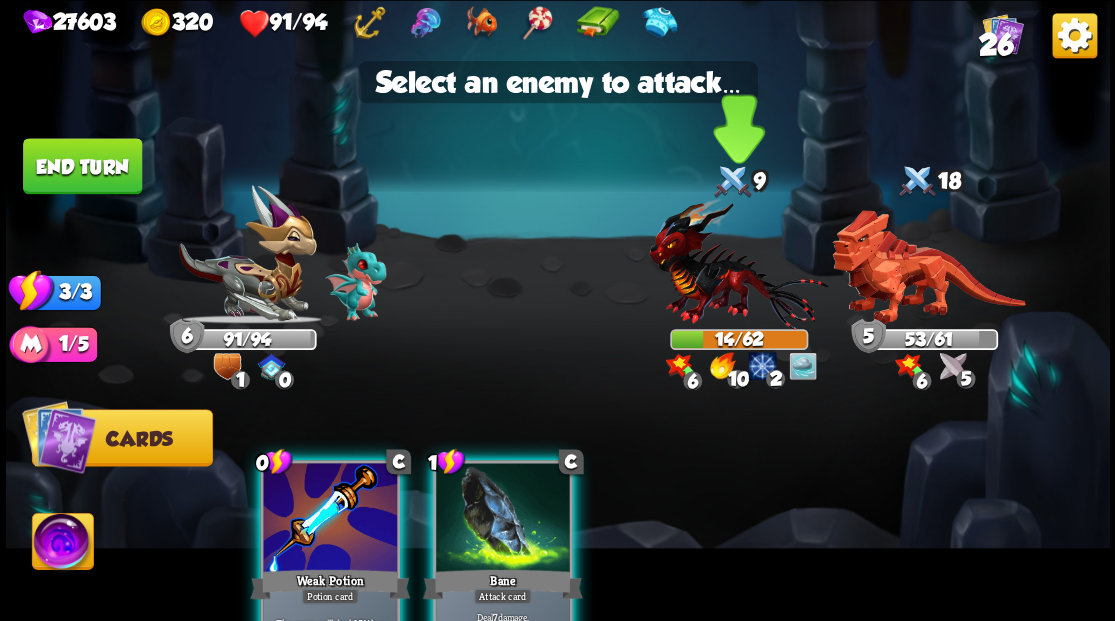 click at bounding box center (738, 263) 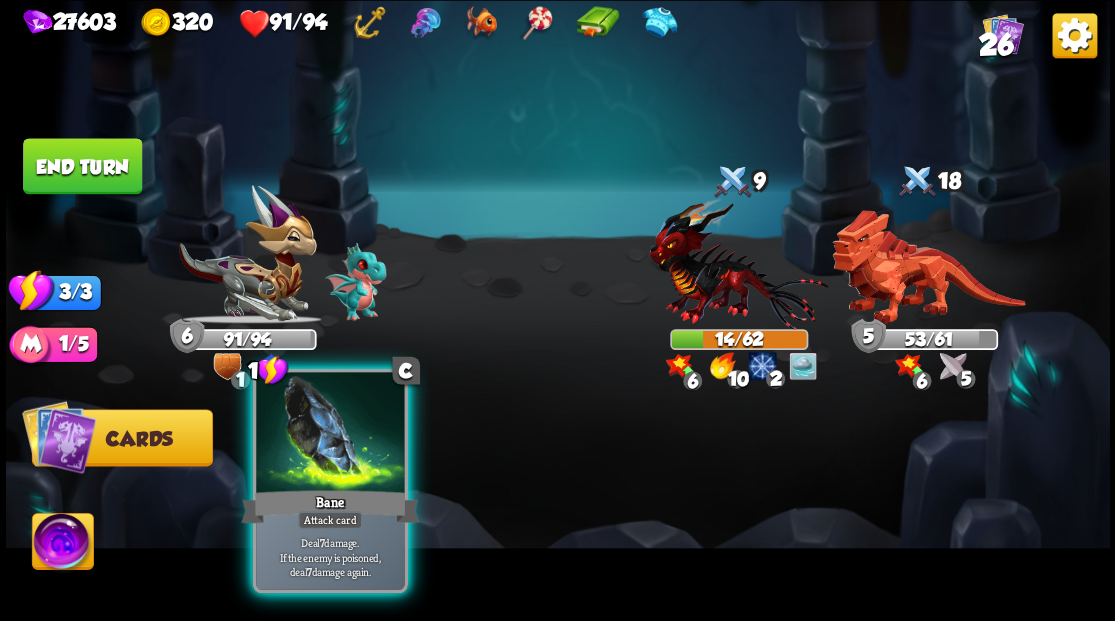 click at bounding box center [330, 434] 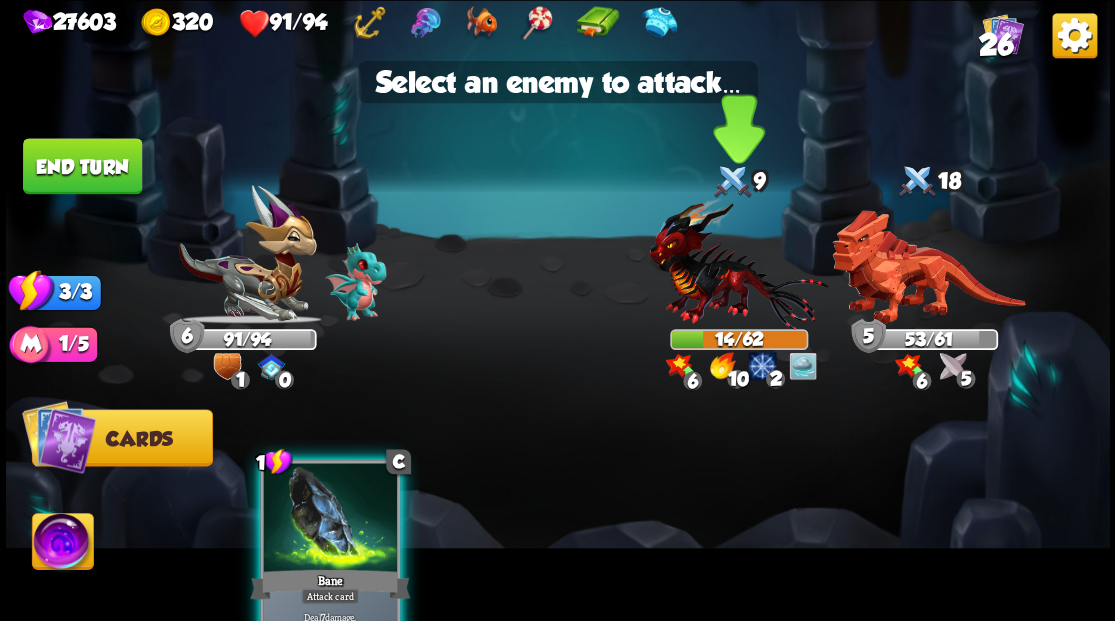 click at bounding box center (738, 263) 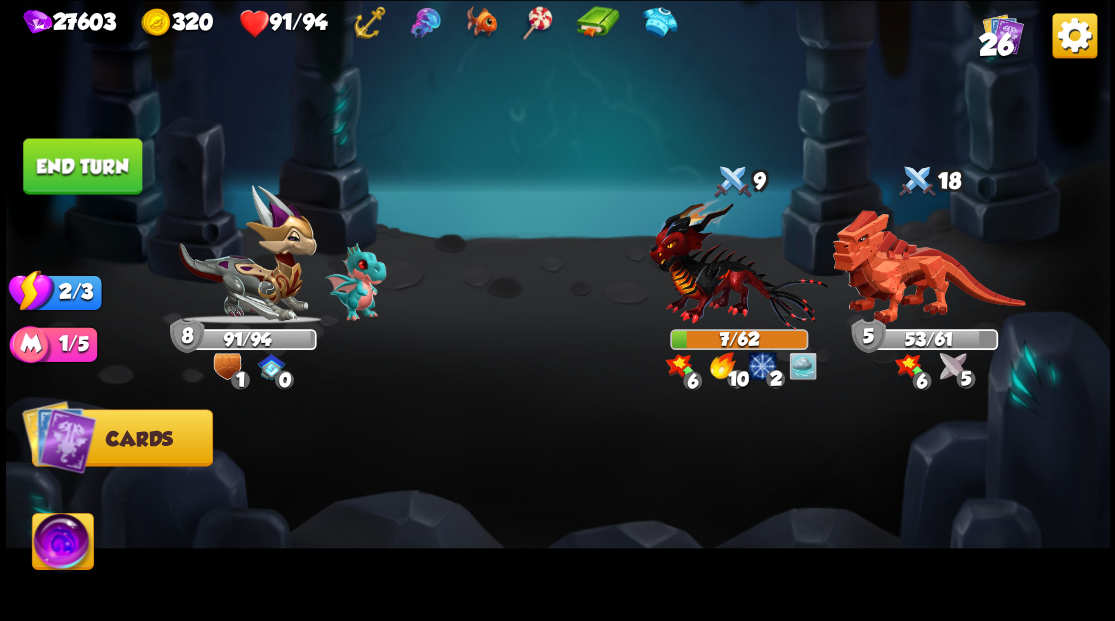 click on "End turn" at bounding box center [82, 166] 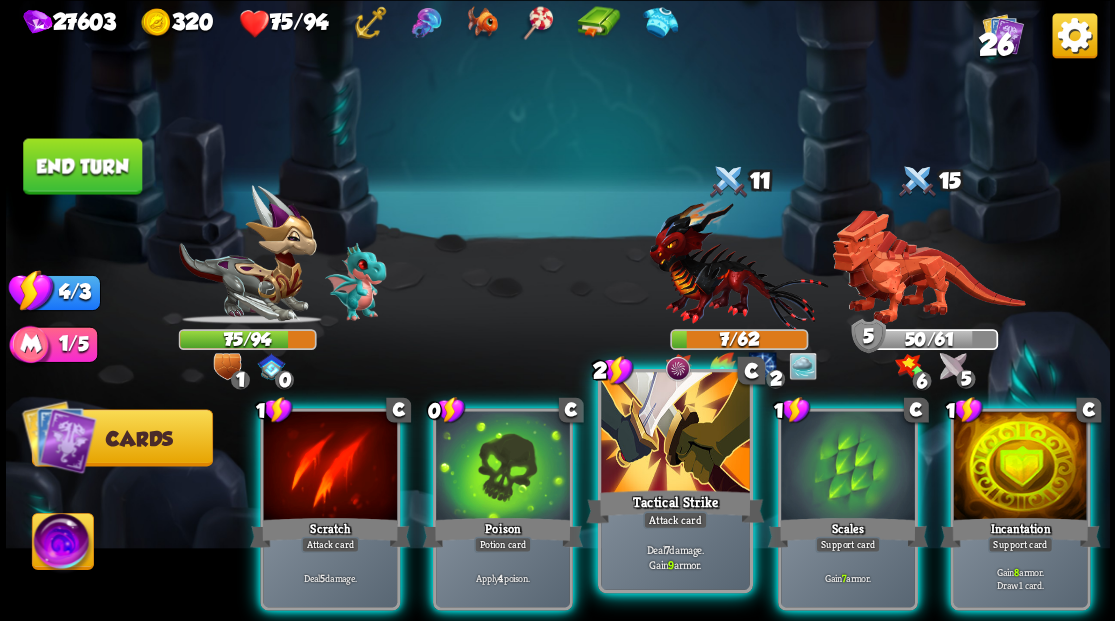 click at bounding box center [675, 434] 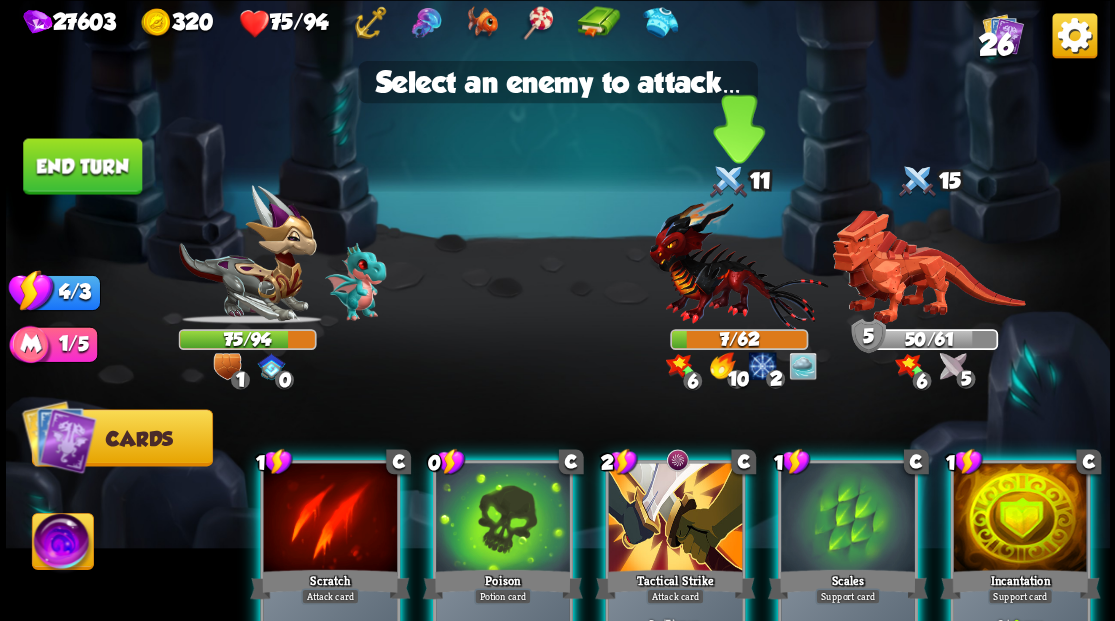 click at bounding box center (738, 263) 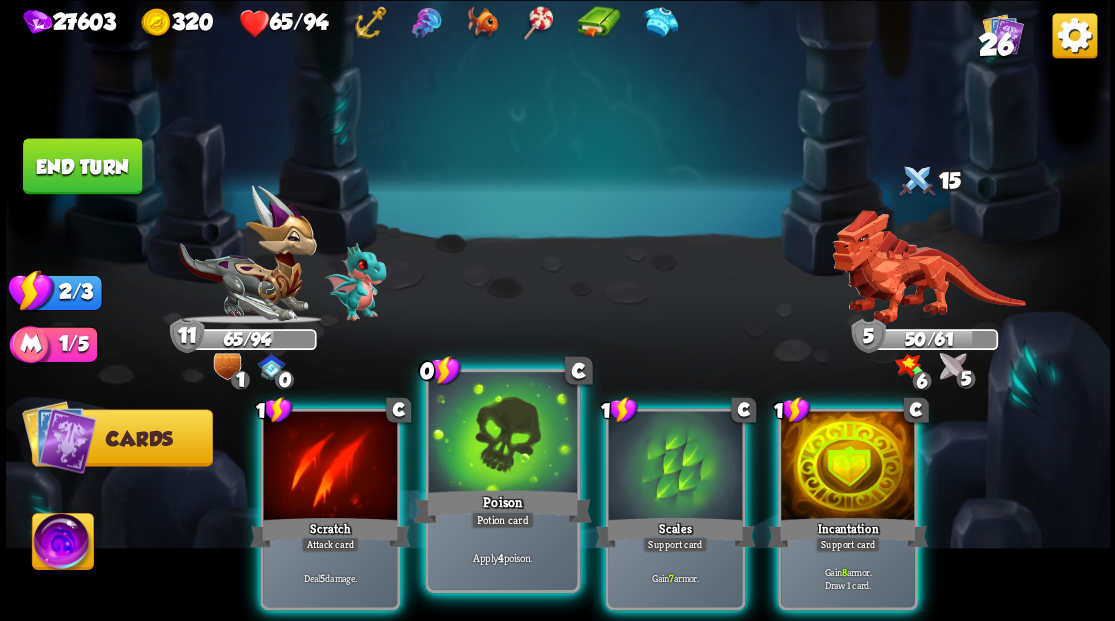 click at bounding box center (502, 434) 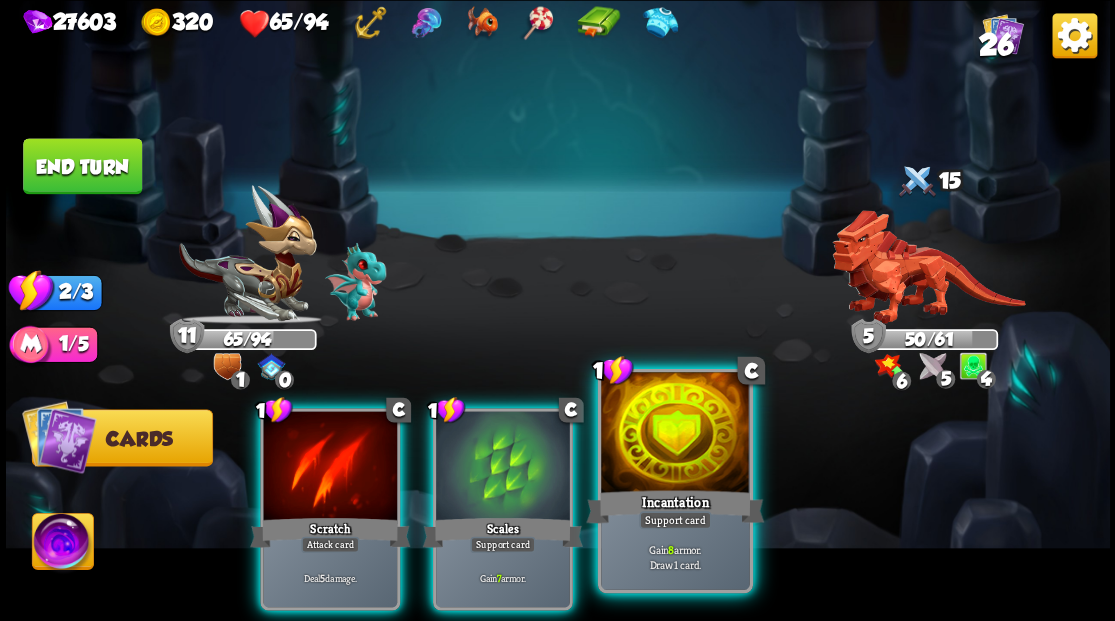 click at bounding box center (675, 434) 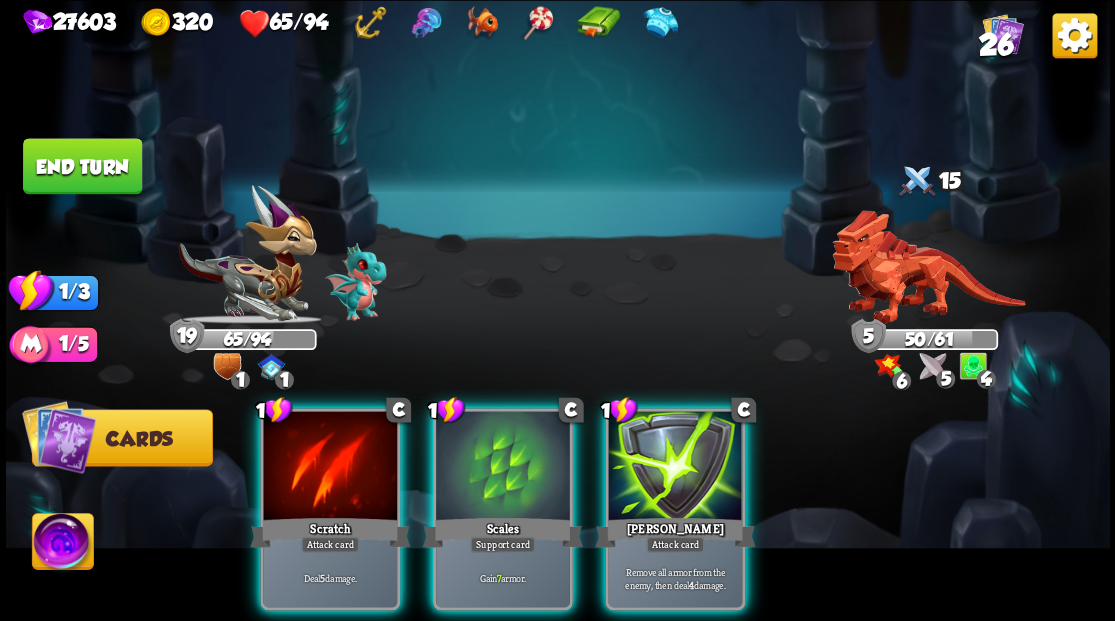 click at bounding box center [675, 467] 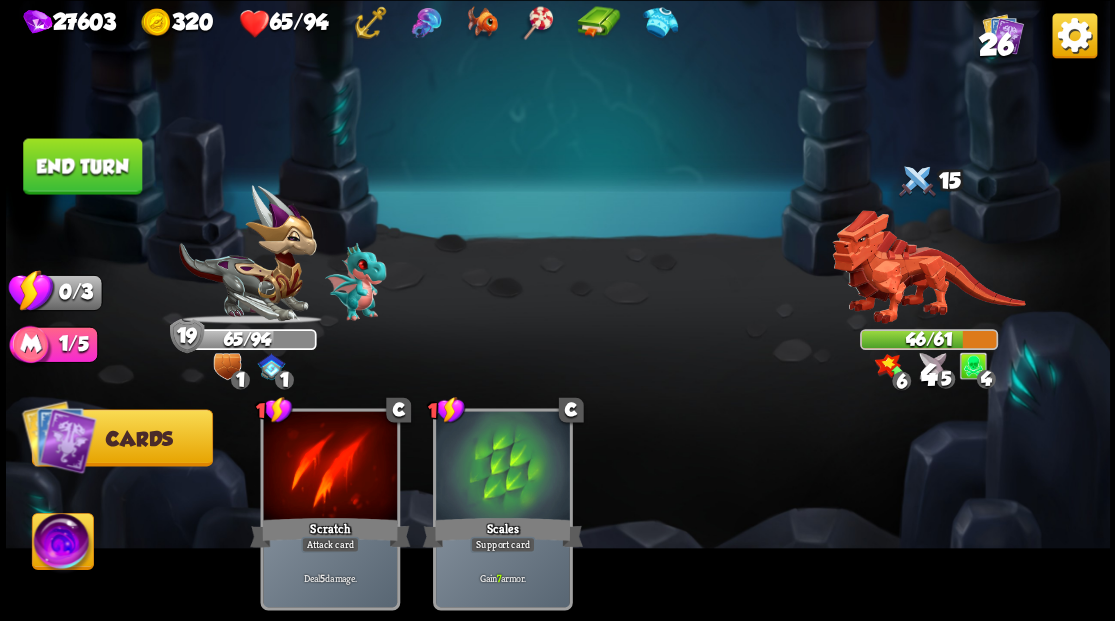 click on "End turn" at bounding box center [82, 166] 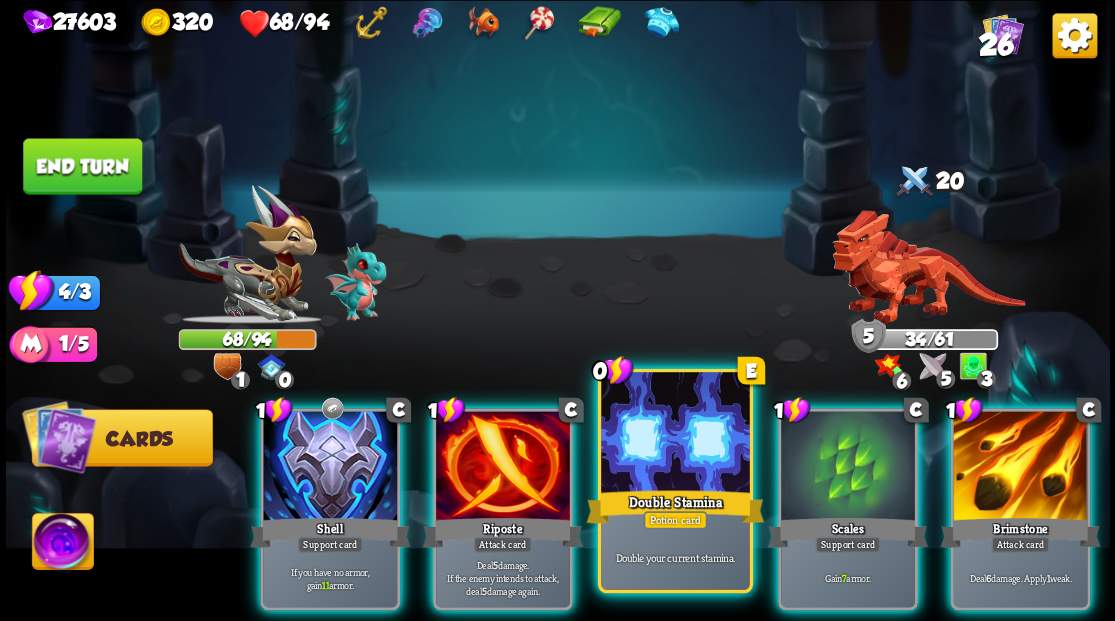 click at bounding box center (675, 434) 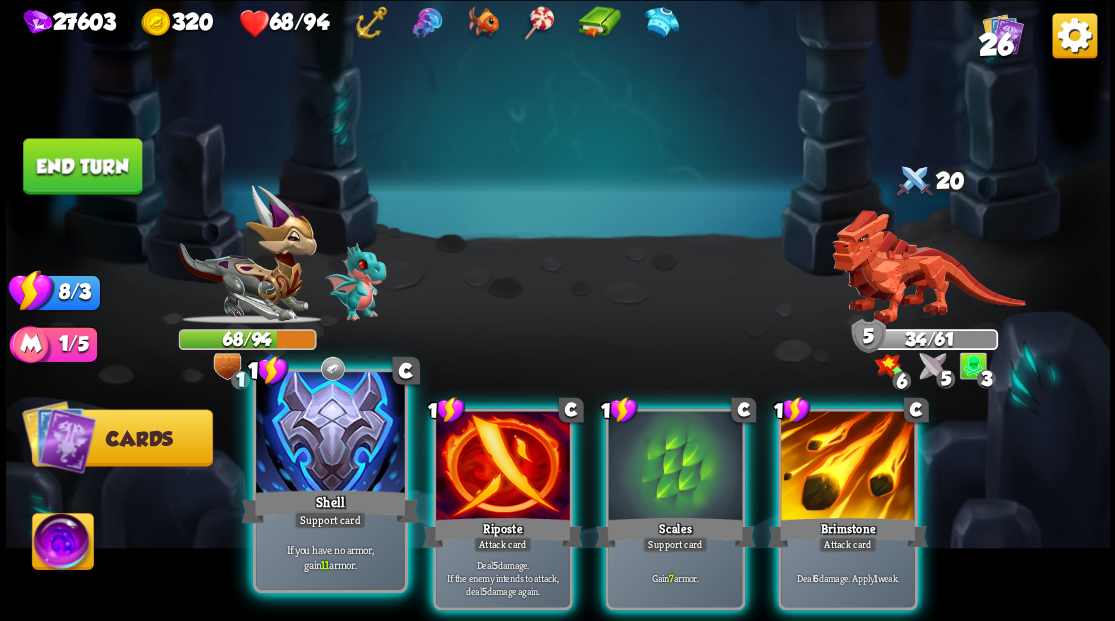 click at bounding box center (330, 434) 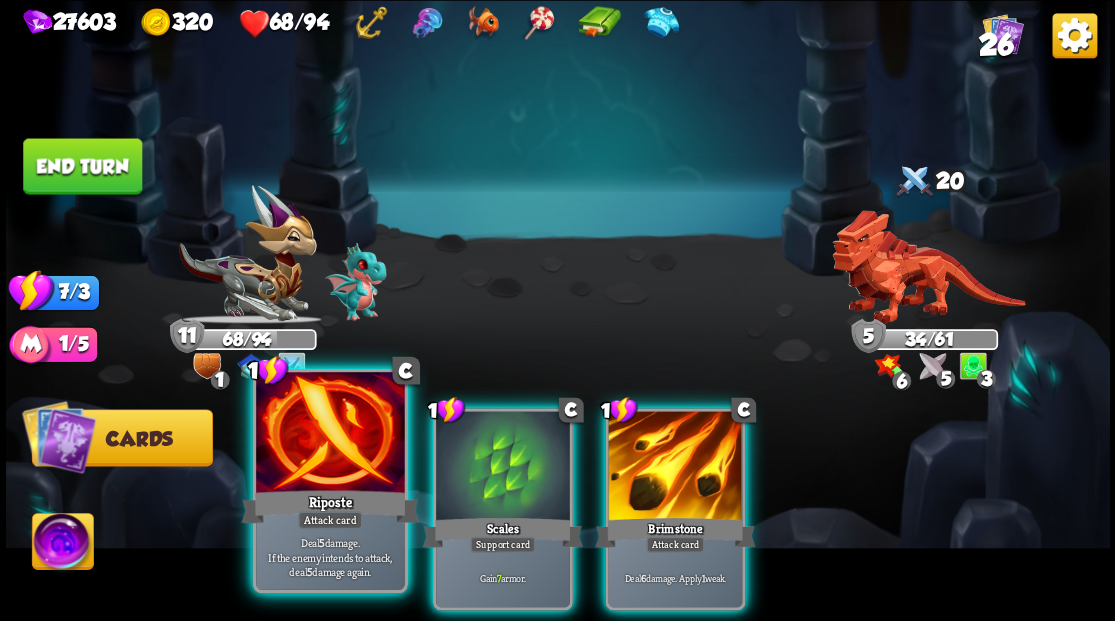 click at bounding box center [330, 434] 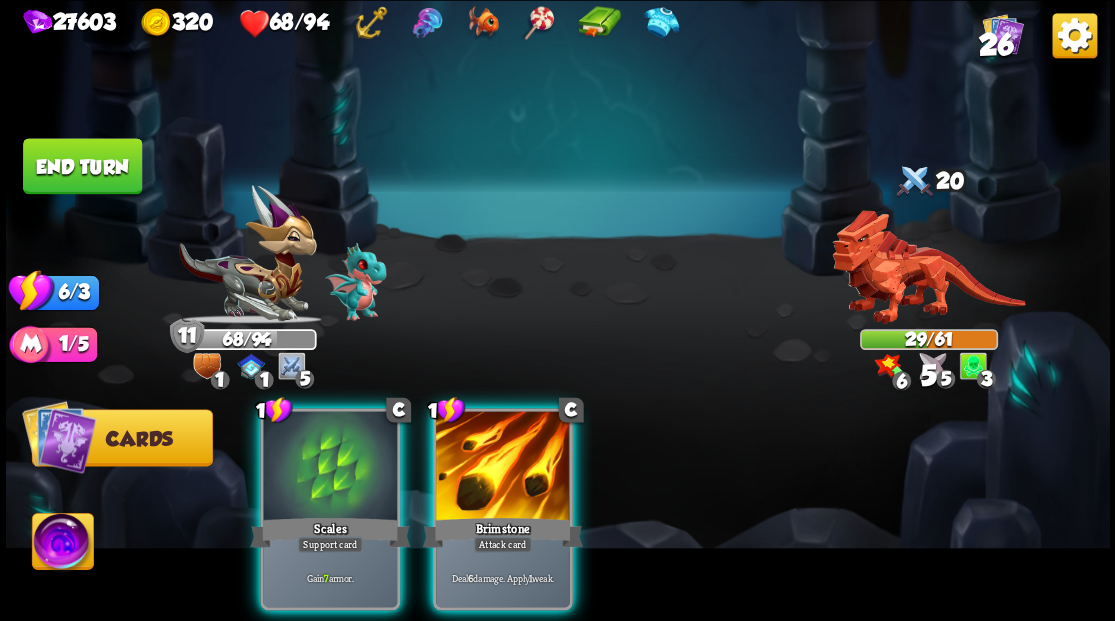 click at bounding box center [330, 467] 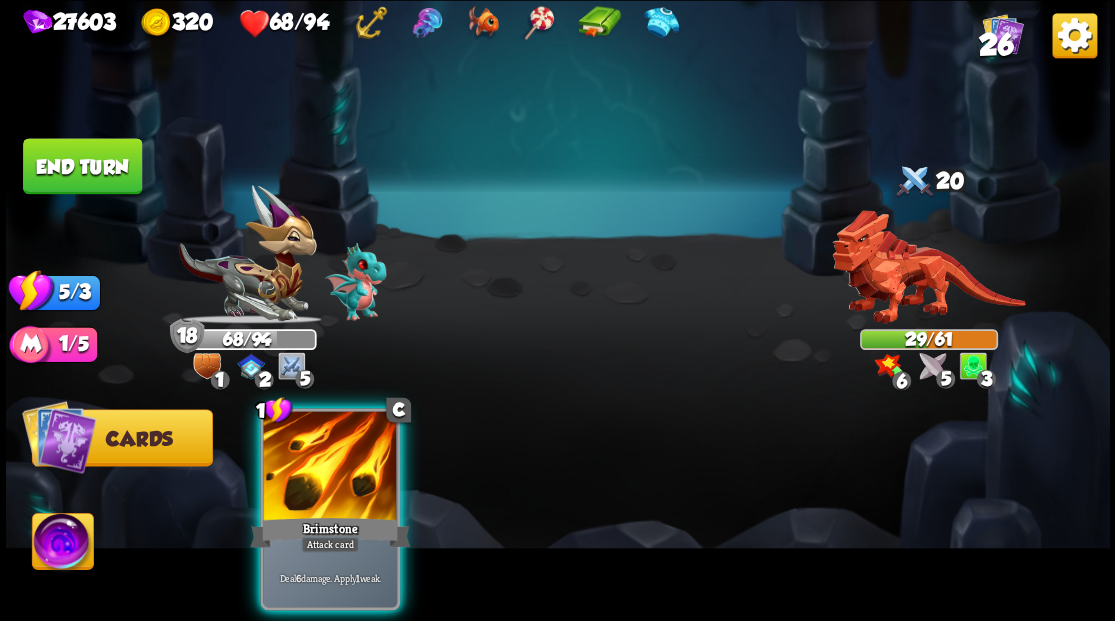 click at bounding box center (330, 467) 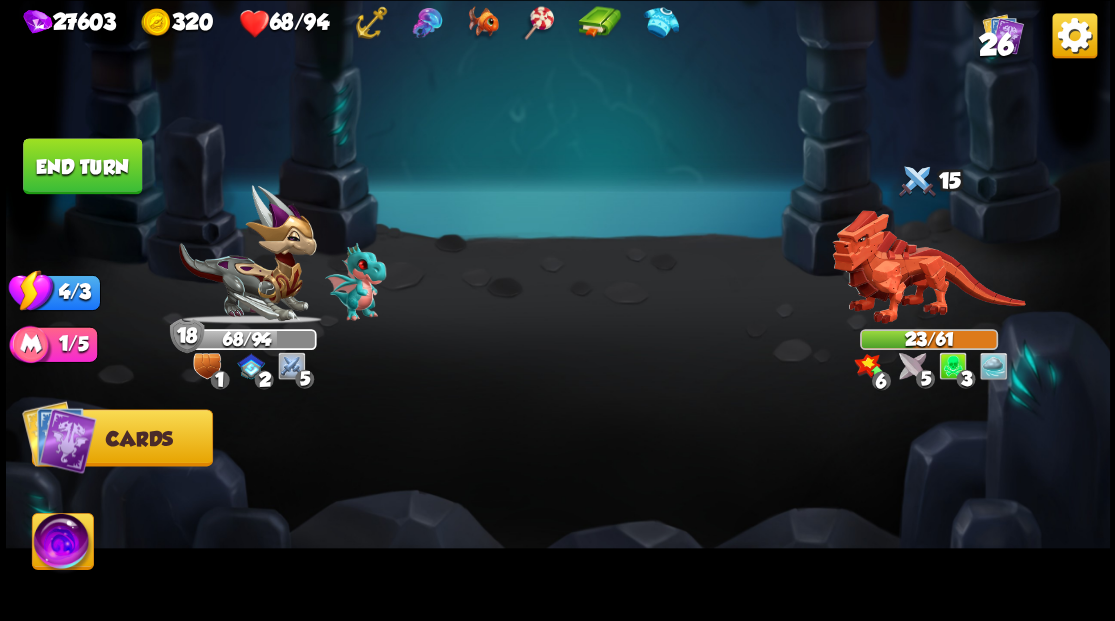click on "End turn" at bounding box center [82, 166] 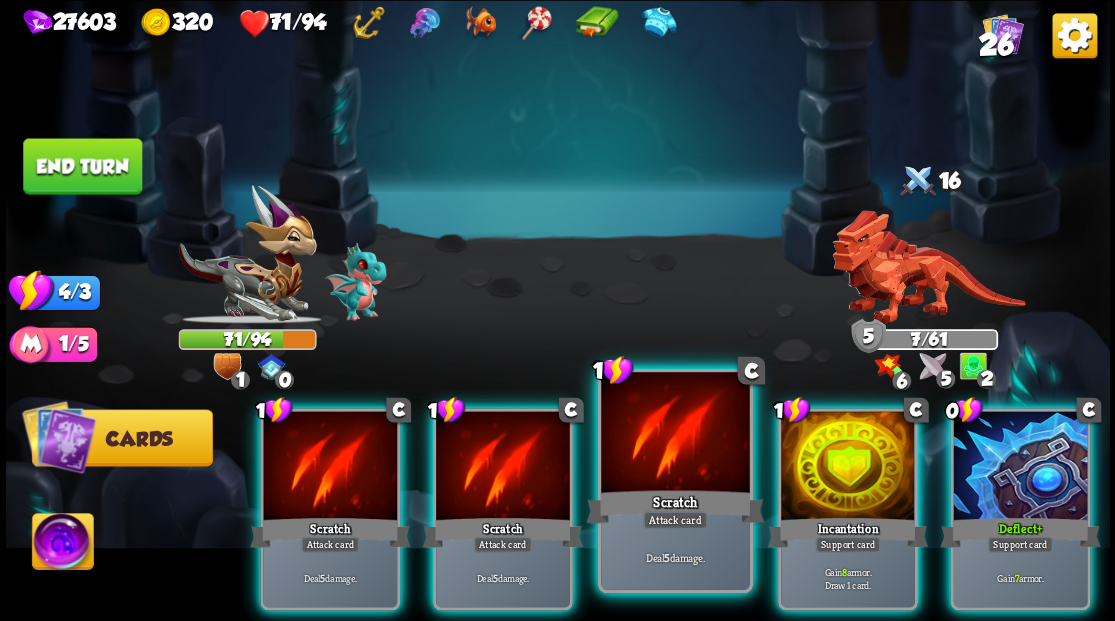 click at bounding box center (675, 434) 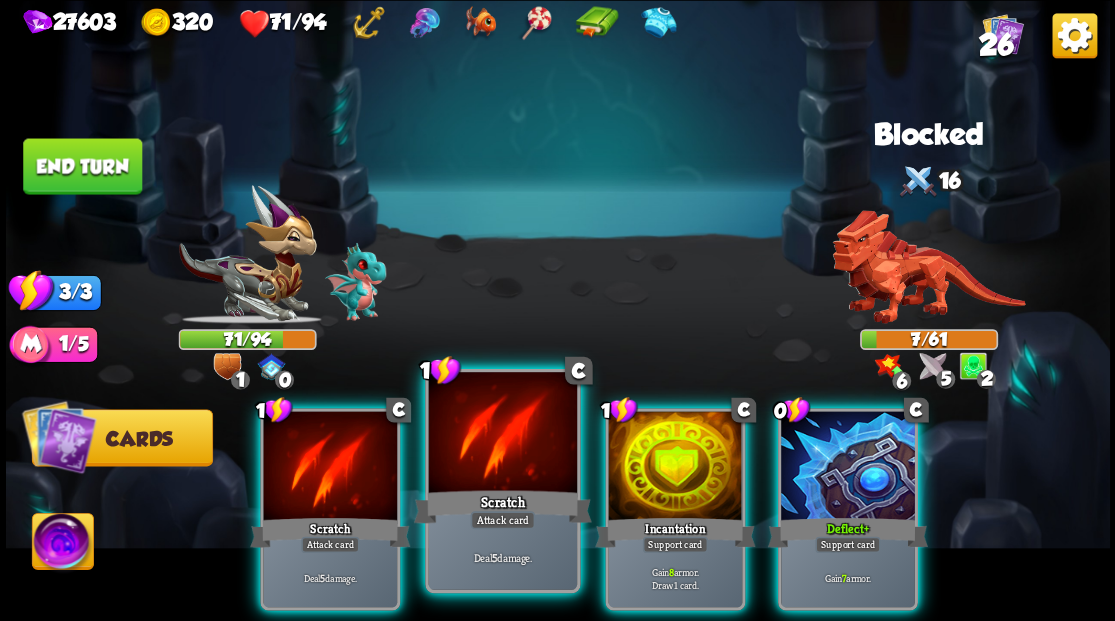 click at bounding box center (502, 434) 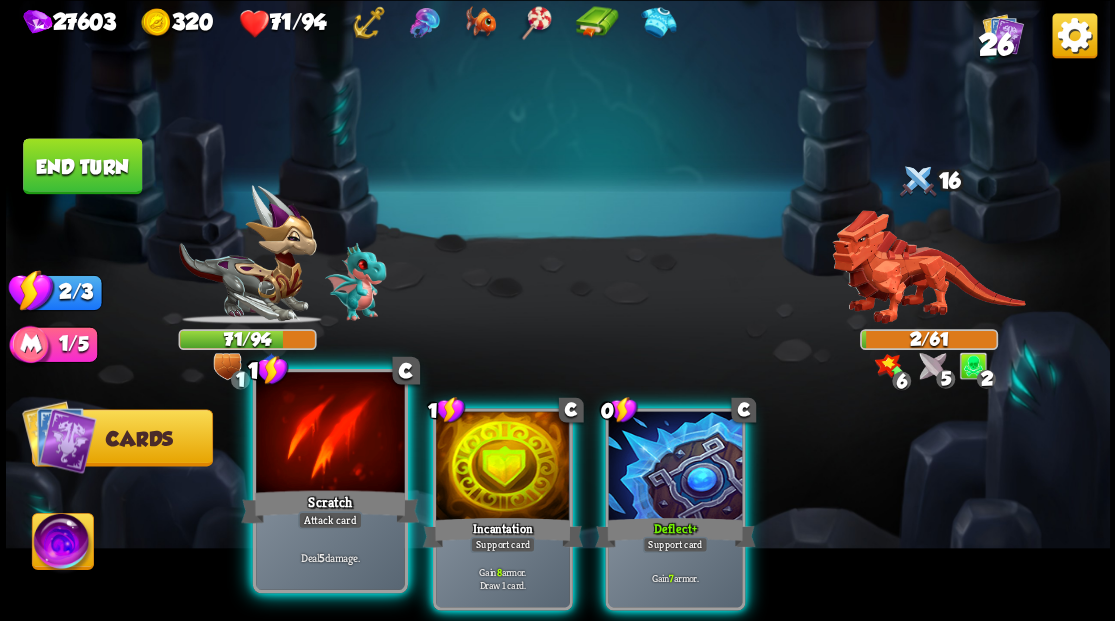 click at bounding box center [330, 434] 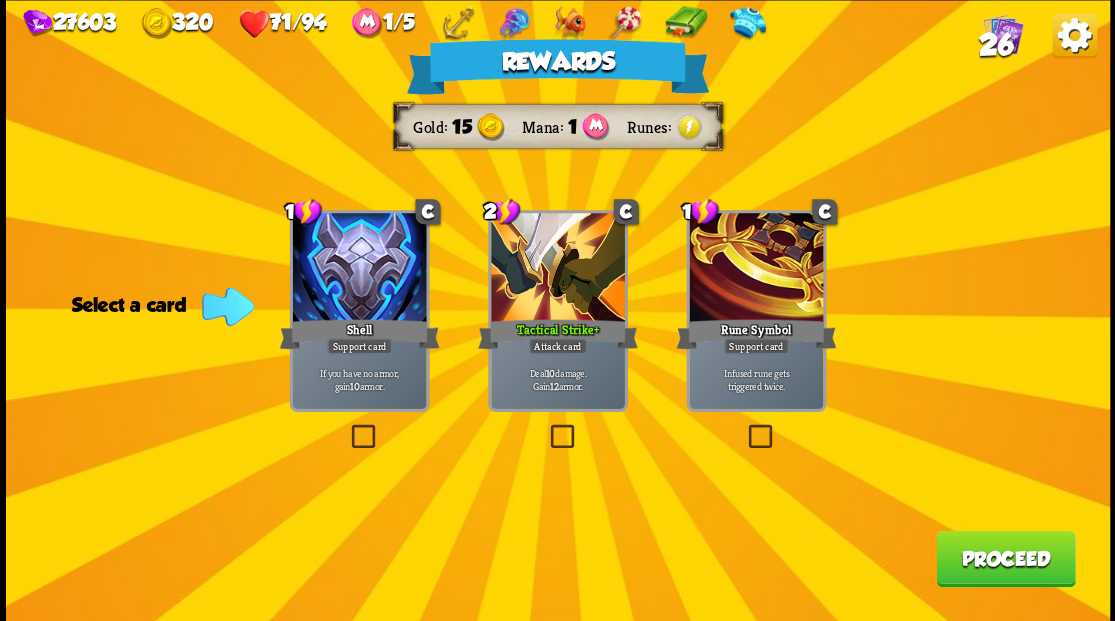 click on "Proceed" at bounding box center [1005, 558] 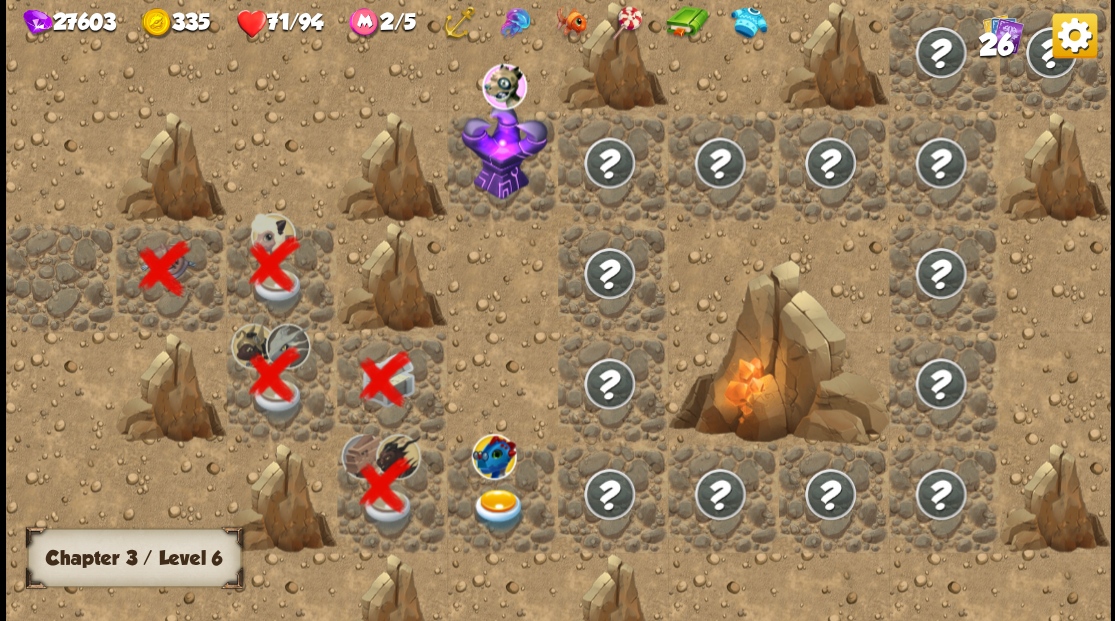 click at bounding box center (498, 509) 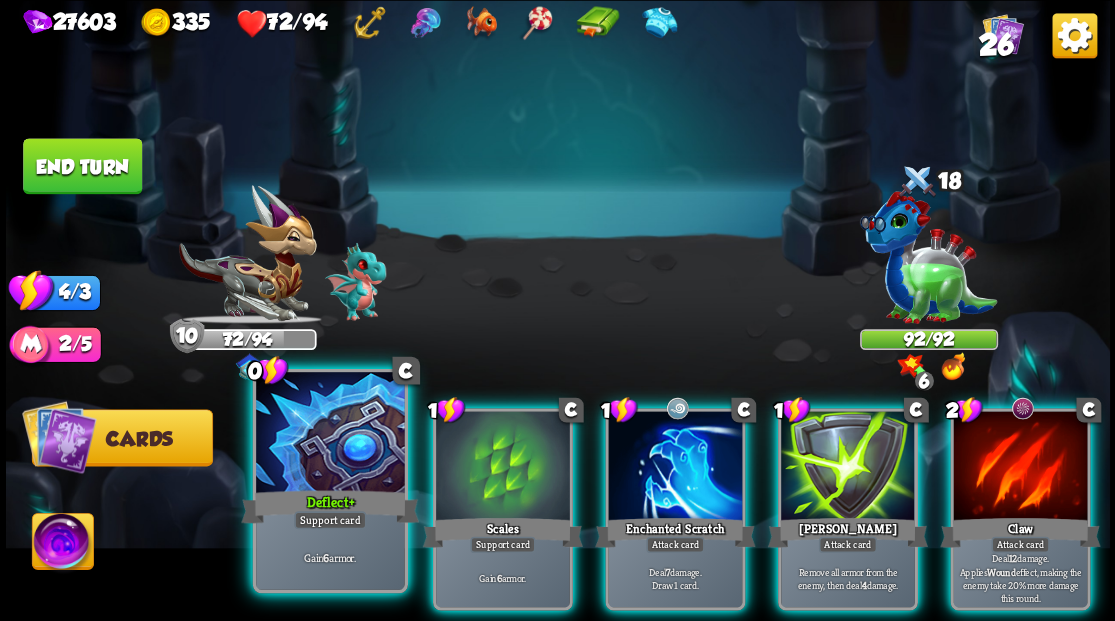 click at bounding box center [330, 434] 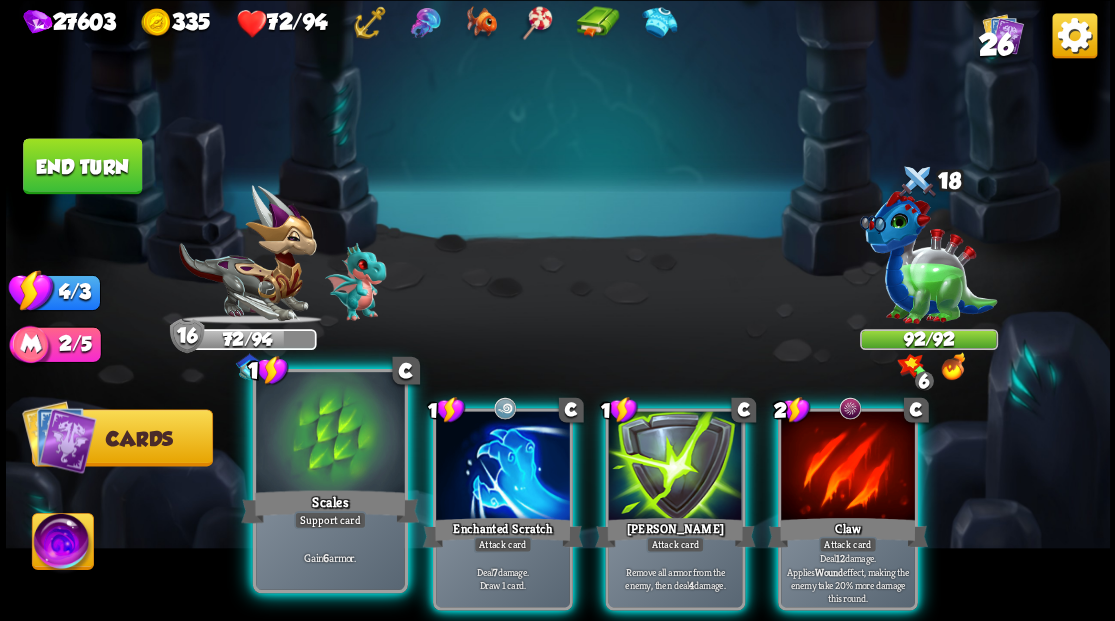click at bounding box center [330, 434] 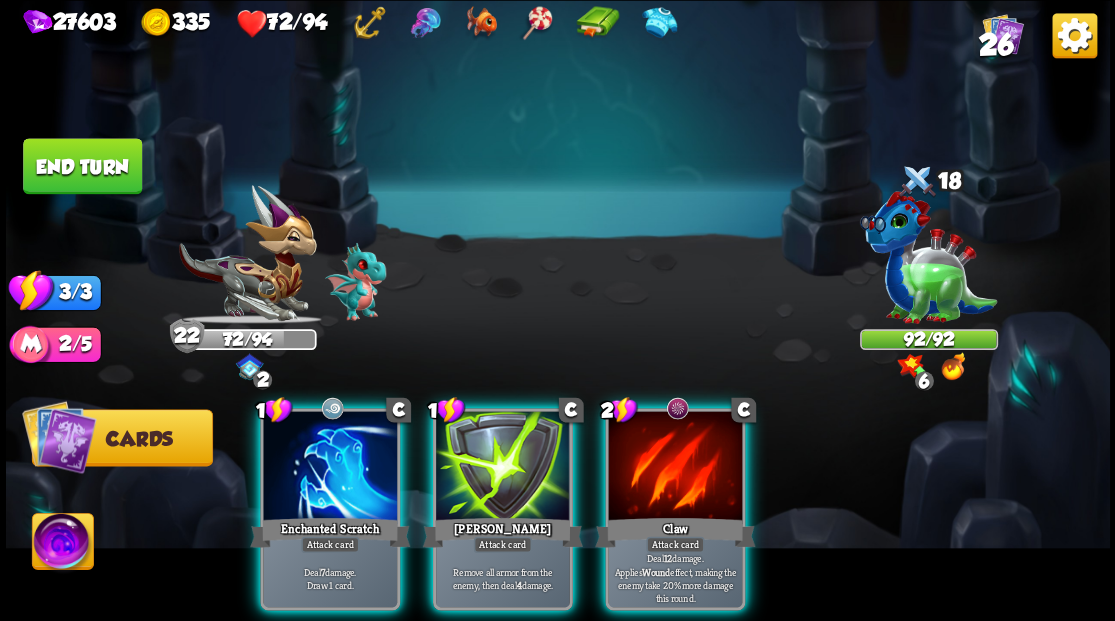 click at bounding box center [675, 467] 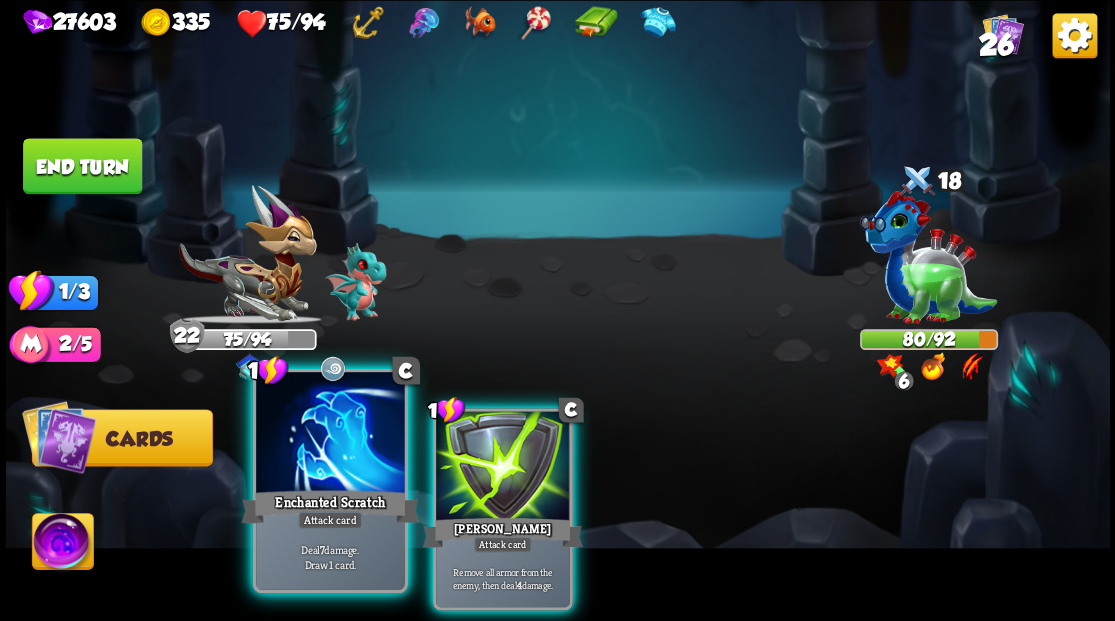 click at bounding box center [330, 434] 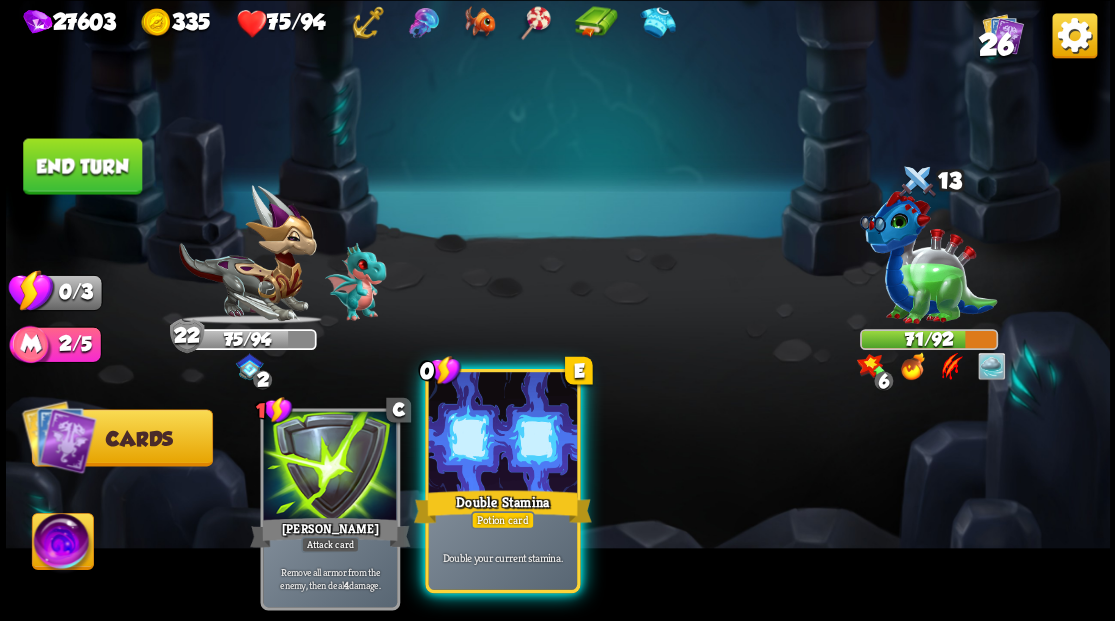 click at bounding box center [502, 434] 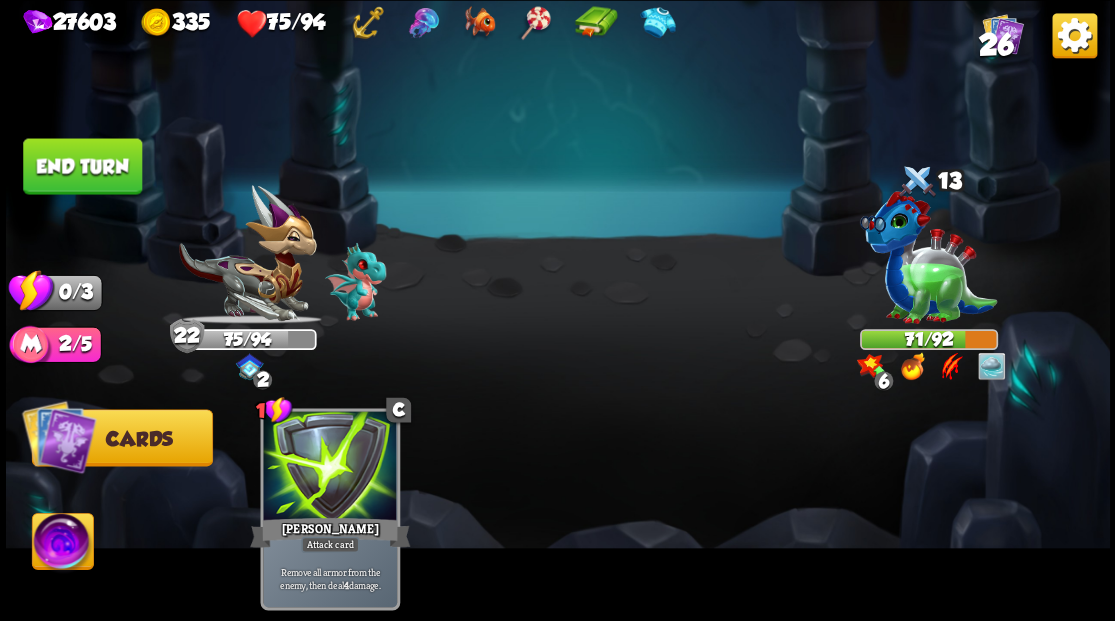 click on "End turn" at bounding box center [82, 166] 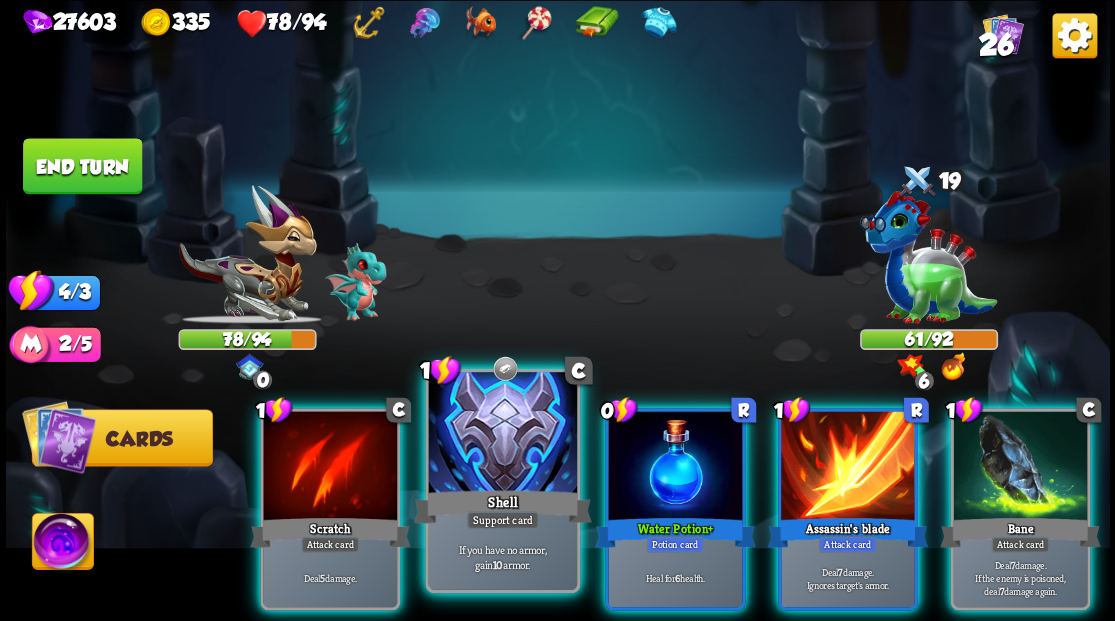 click at bounding box center (502, 434) 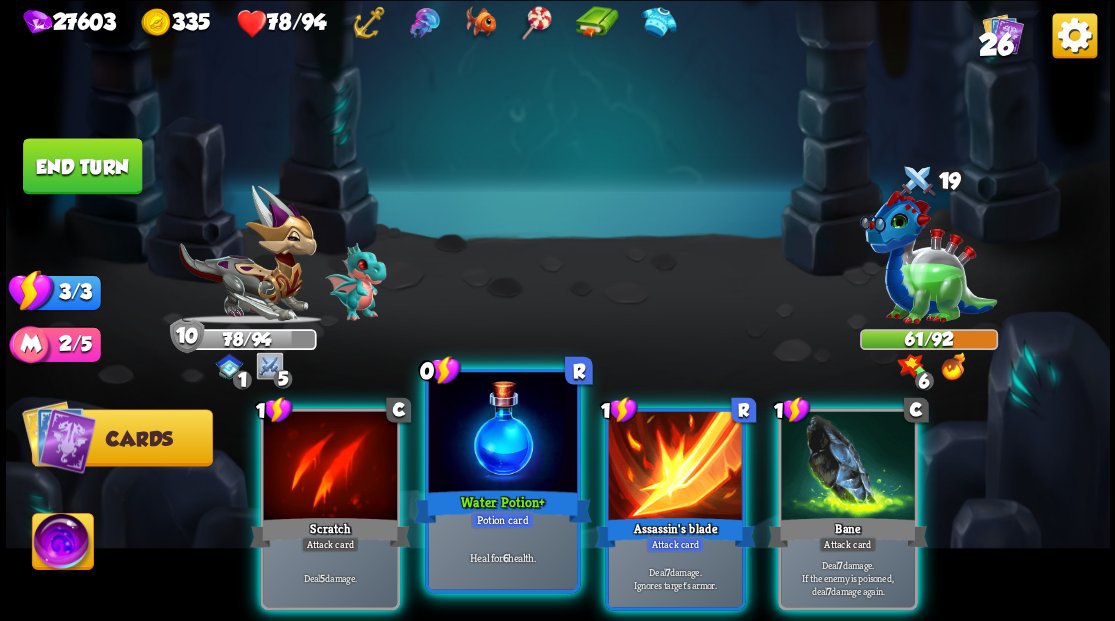 click at bounding box center (502, 434) 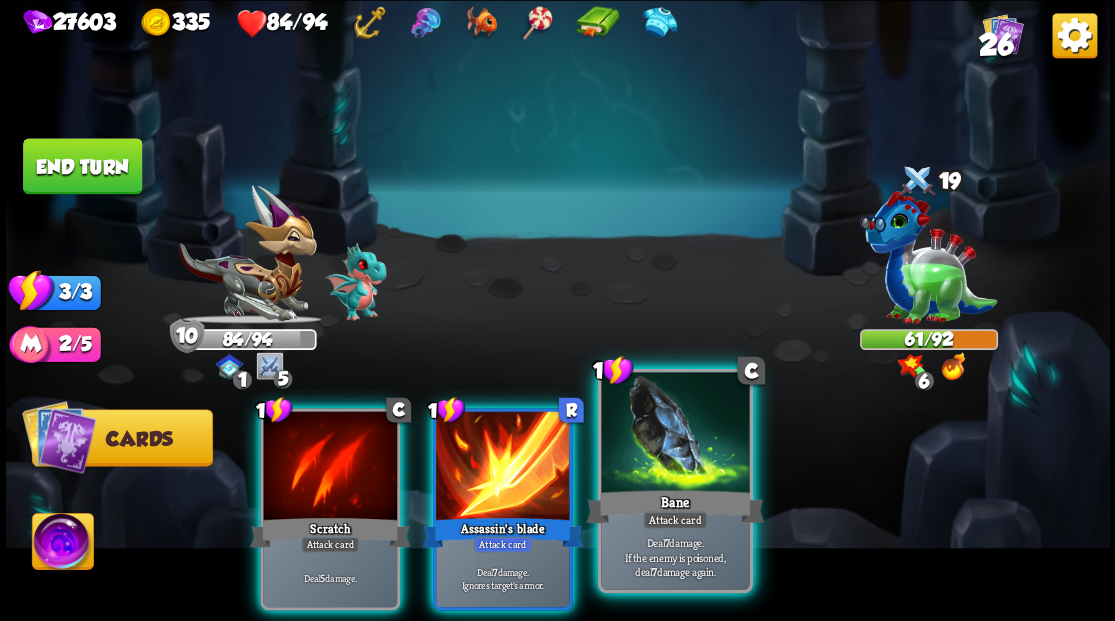 click at bounding box center [675, 434] 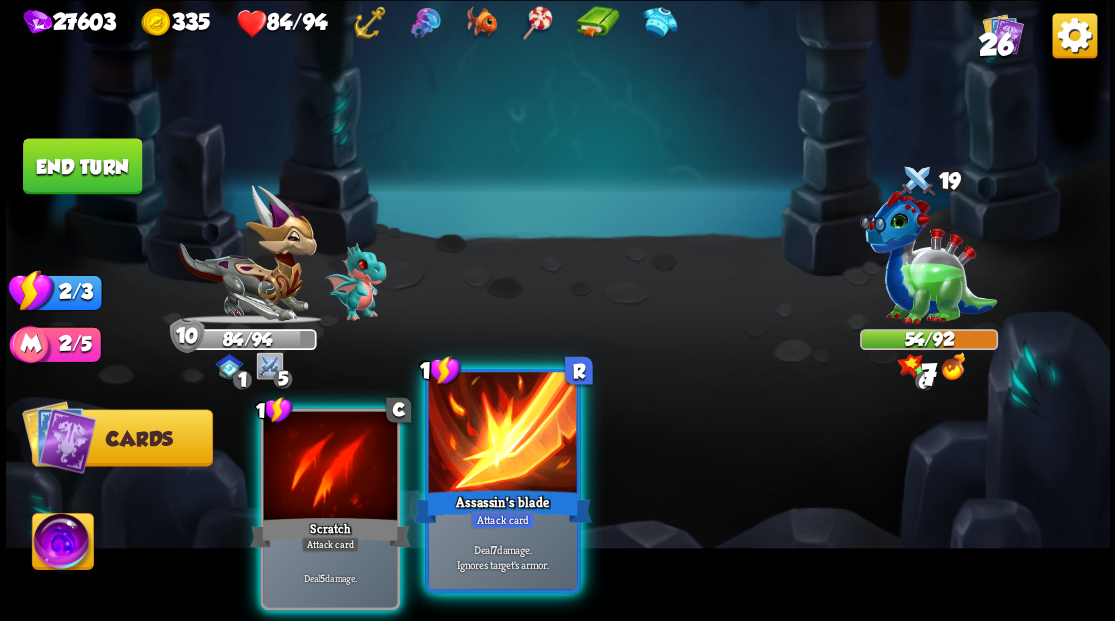 click at bounding box center [502, 434] 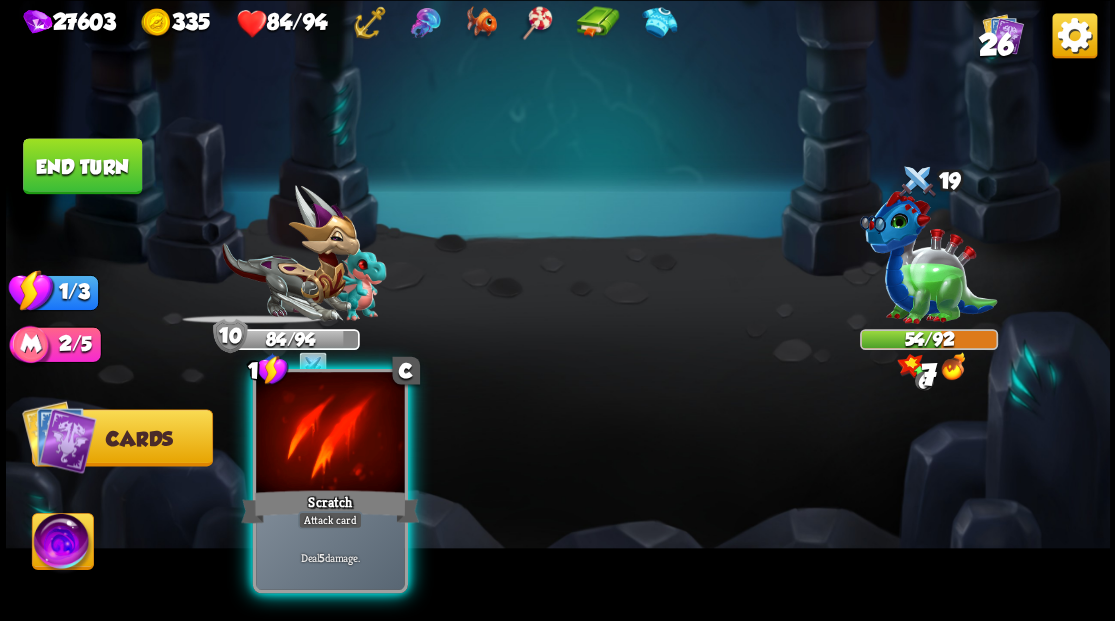 click at bounding box center (330, 434) 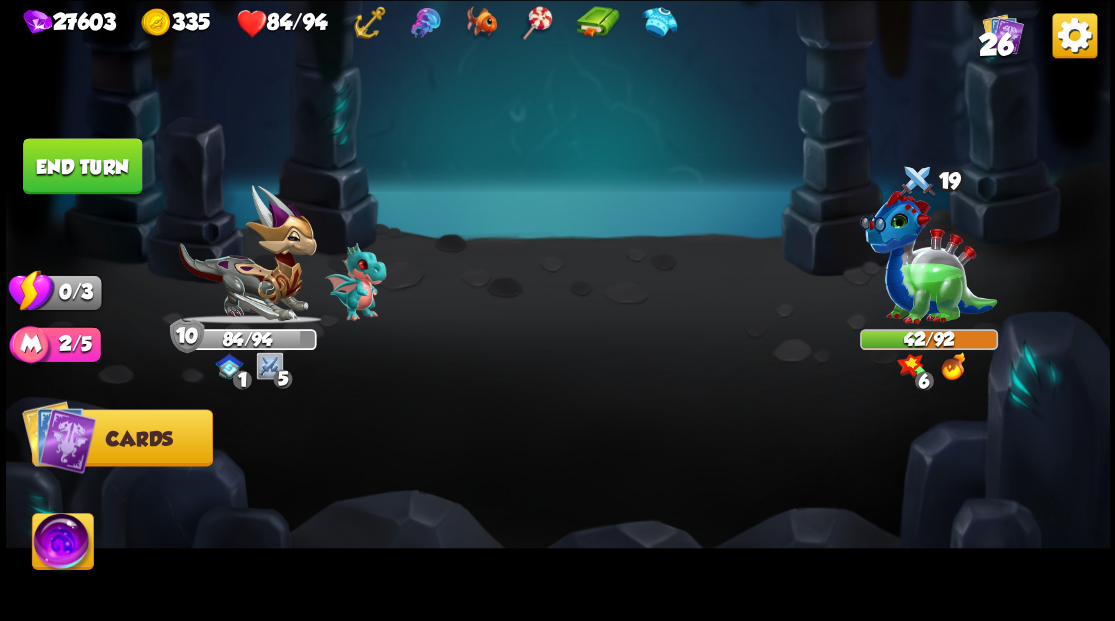 click on "End turn" at bounding box center [82, 166] 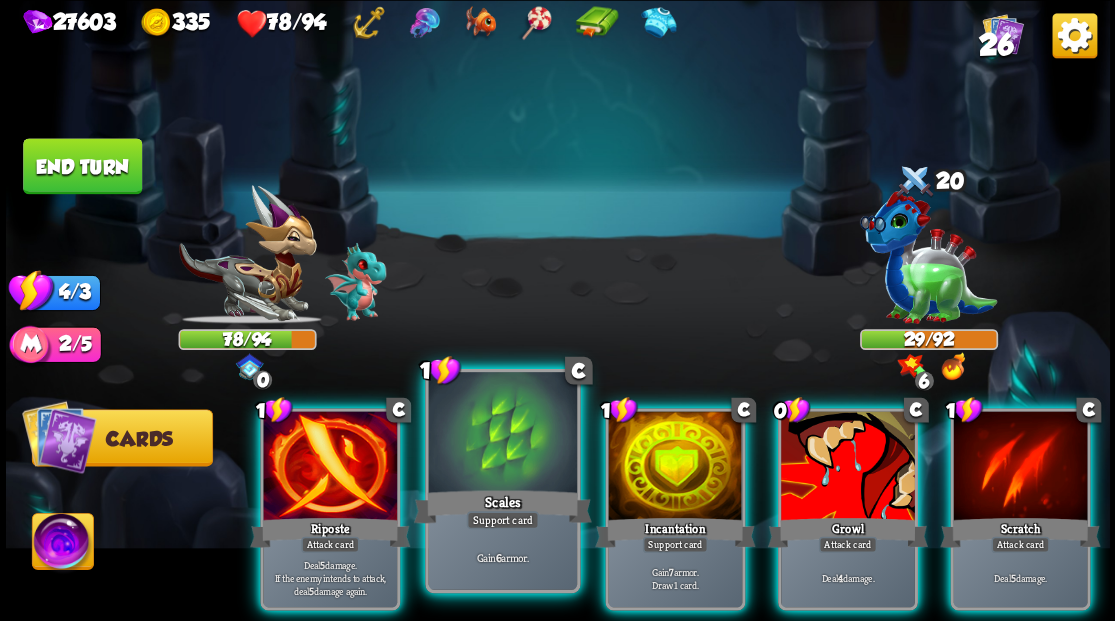 click at bounding box center (502, 434) 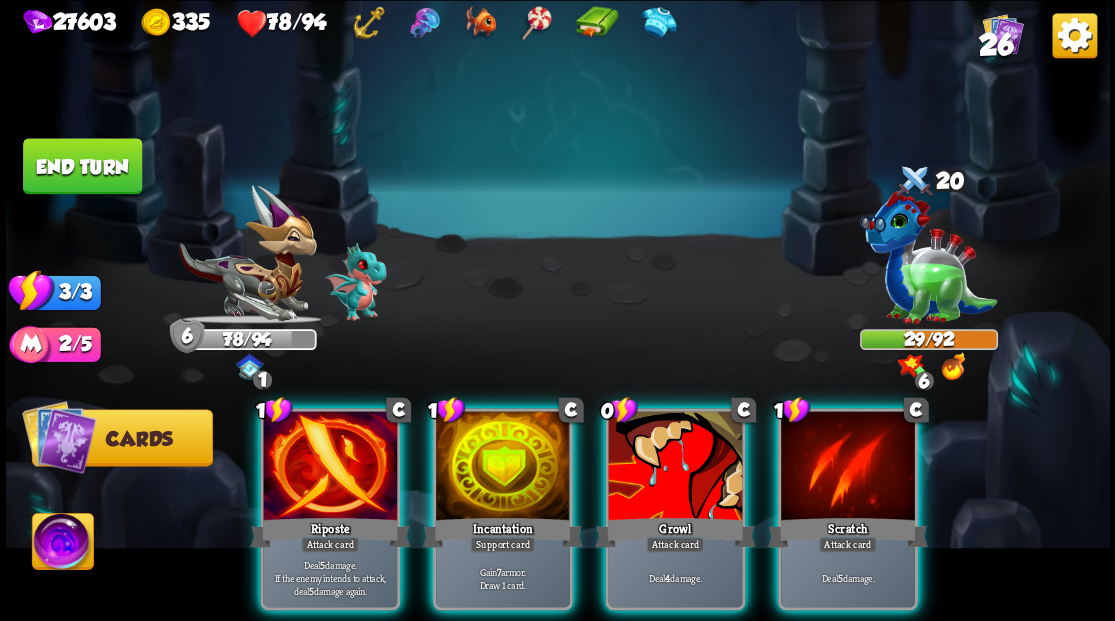 click at bounding box center [503, 467] 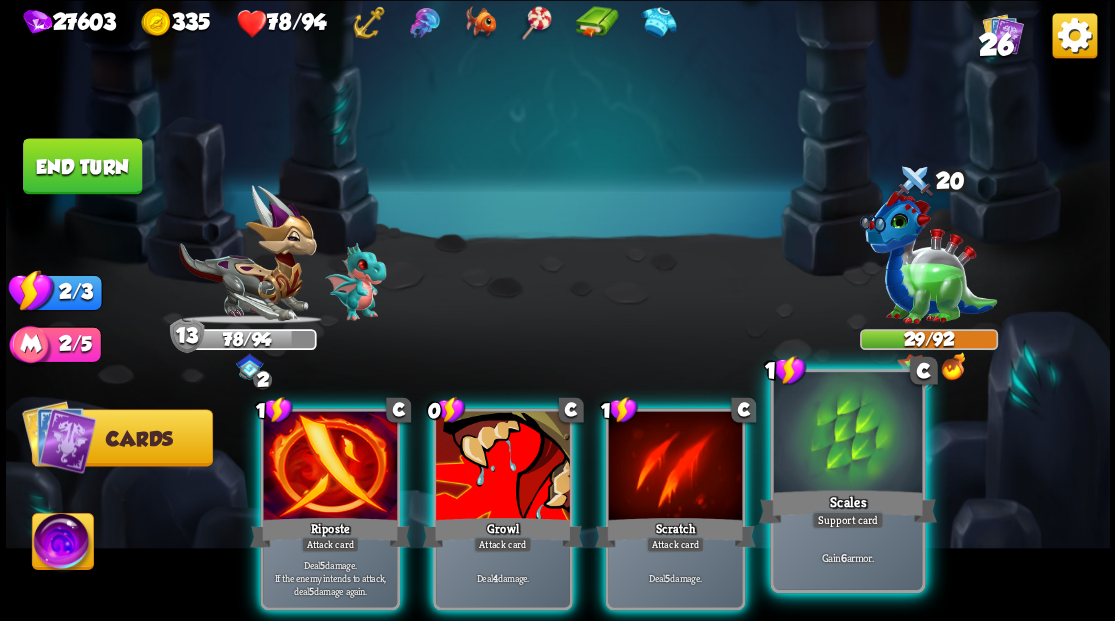 click at bounding box center [847, 434] 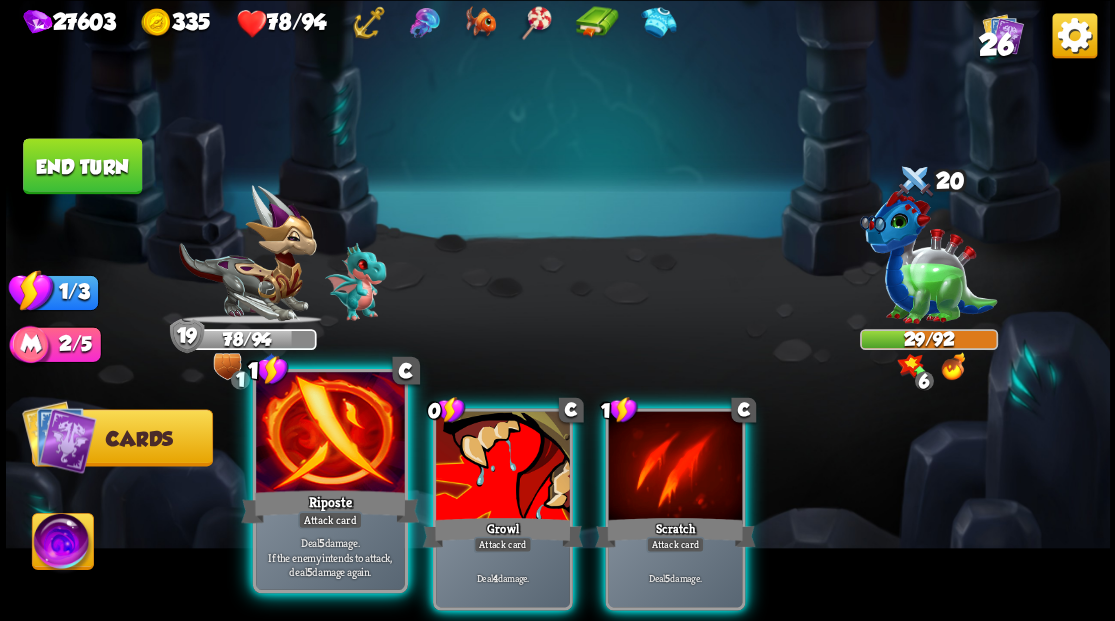 click at bounding box center (330, 434) 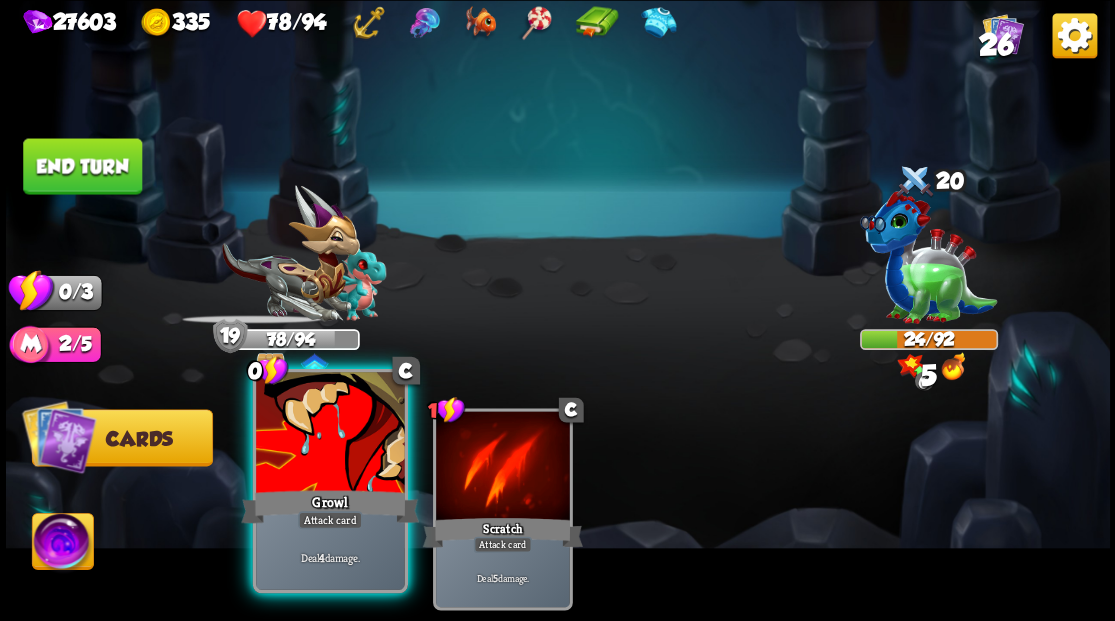 click at bounding box center (330, 434) 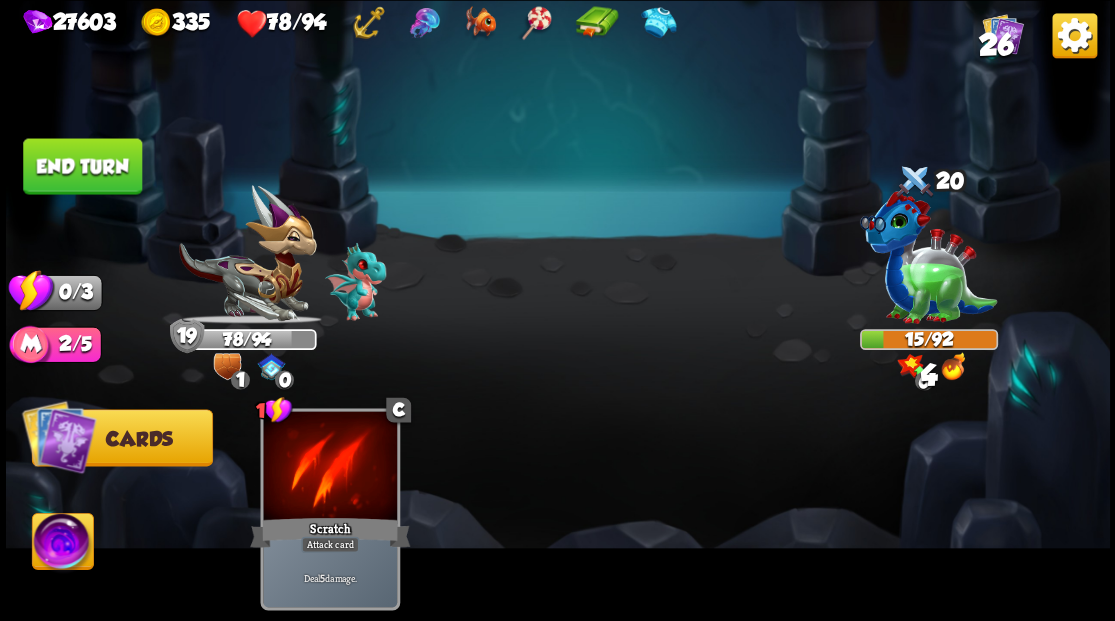 click on "End turn" at bounding box center (82, 166) 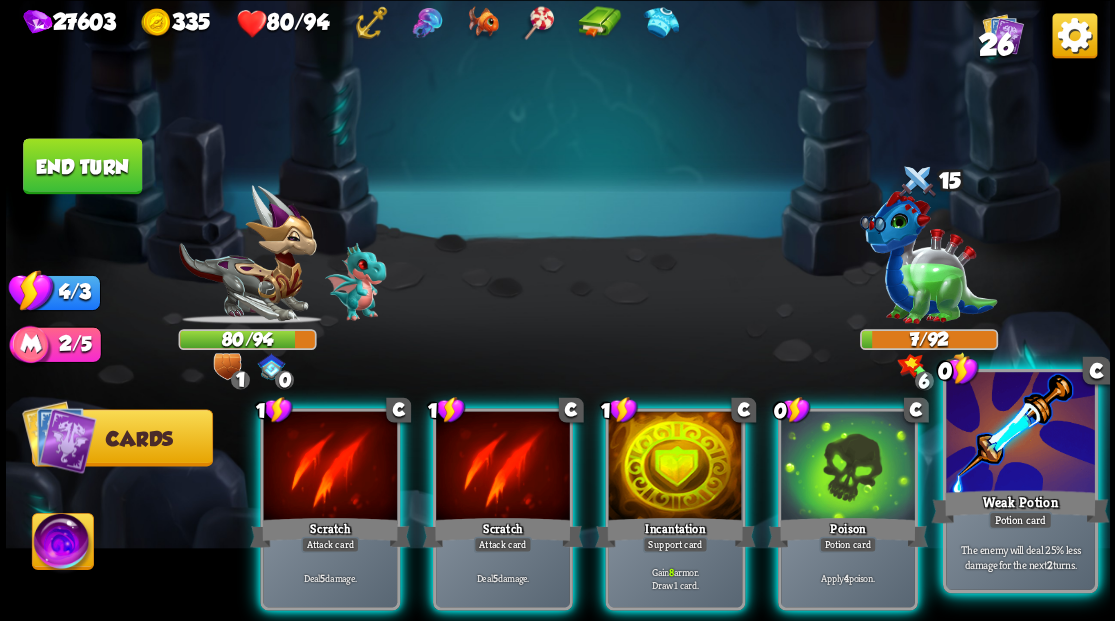 click at bounding box center [1020, 434] 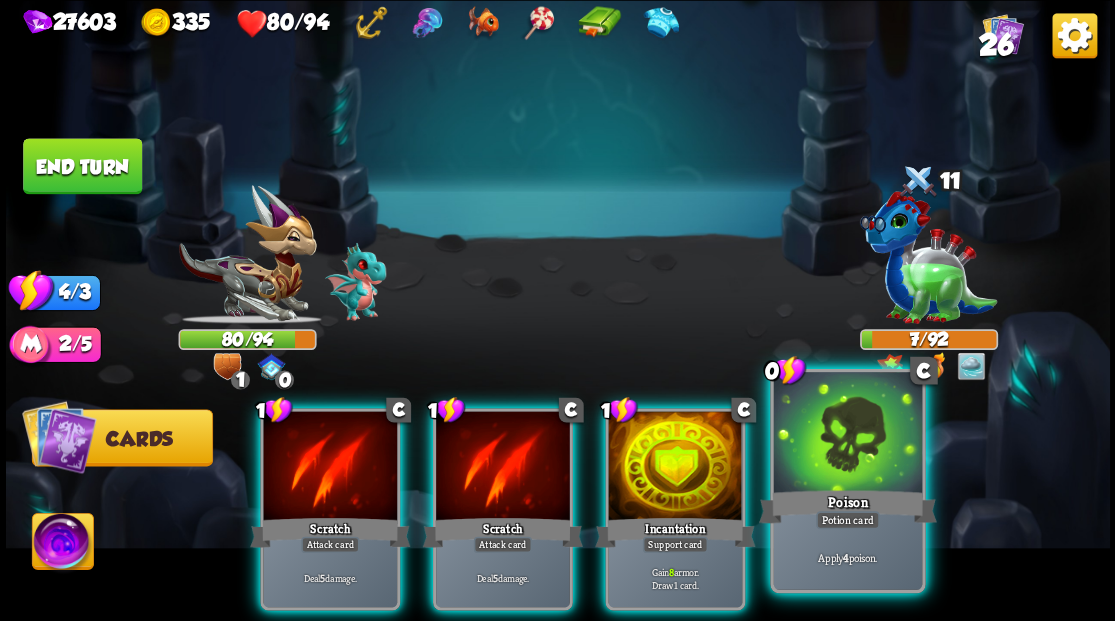 click at bounding box center [847, 434] 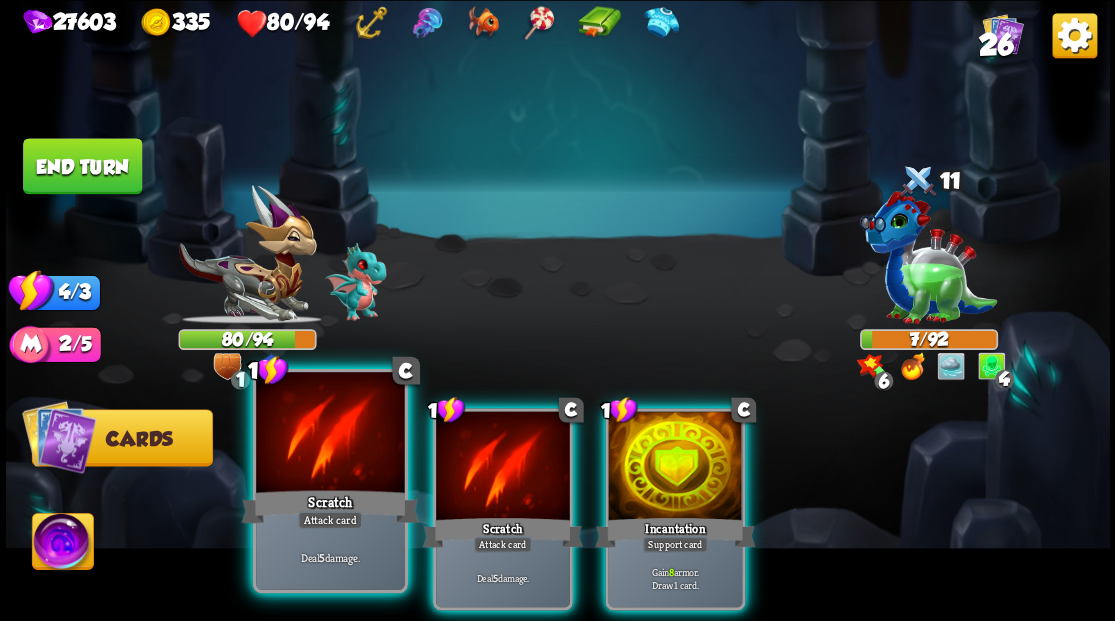 click at bounding box center [330, 434] 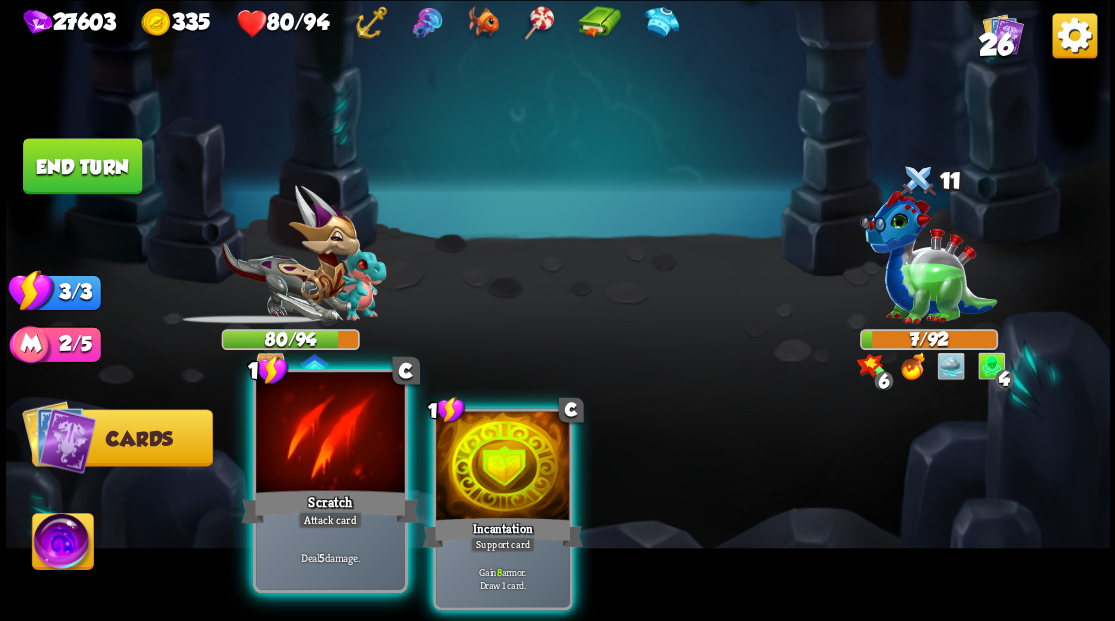 click at bounding box center [330, 434] 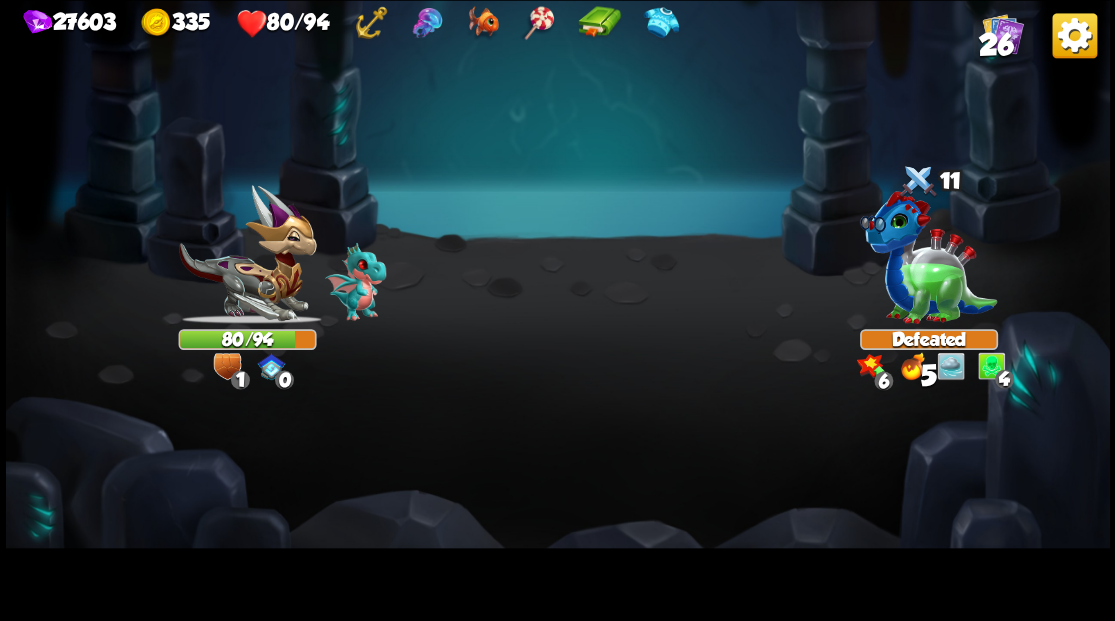 click on "Select an enemy to attack...   You don't have enough   stamina to play that card...
Player turn
0
80/94
0     1     0       Blocked      11      0
Defeated
6     0             4       Blocked 5
2/3
Stamina   Your current stamina count. Cards require stamina to play.
2/5
Mana   Your current mana count. Used for activating abilities. Earn mana by defeating enemies.       Cards     Abilities
1
C   Incantation     Support card   Gain  8  armor. Draw 1 card.
End turn
End your turn   The cards in your hand will be discarded and enemies will take their turn, after which it will be your turn again." at bounding box center [558, 310] 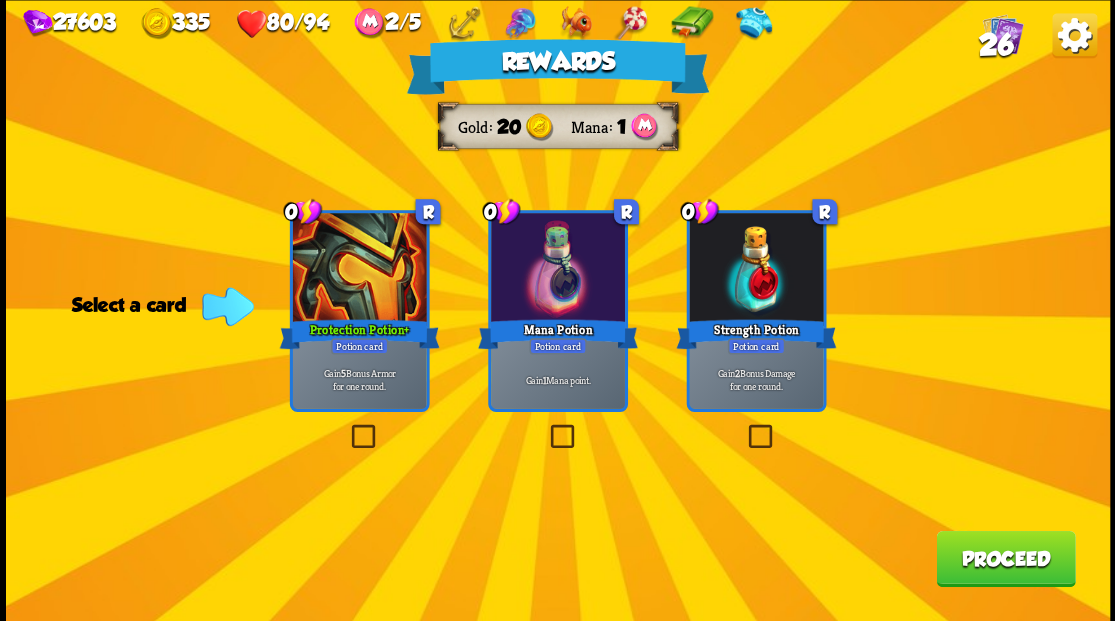 click at bounding box center (546, 427) 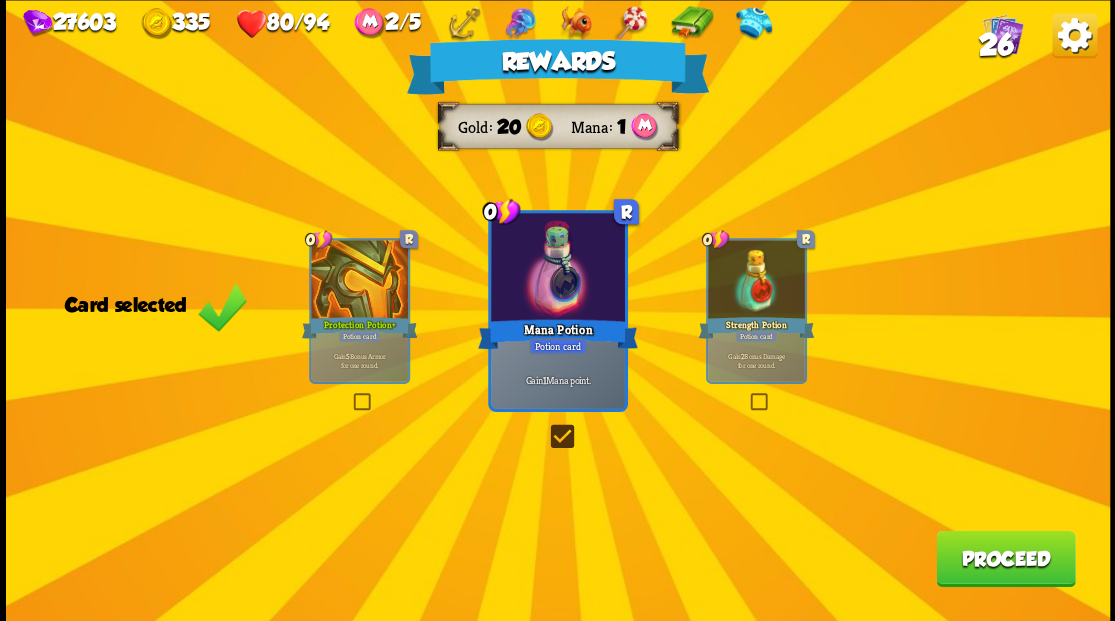 click on "Proceed" at bounding box center [1005, 558] 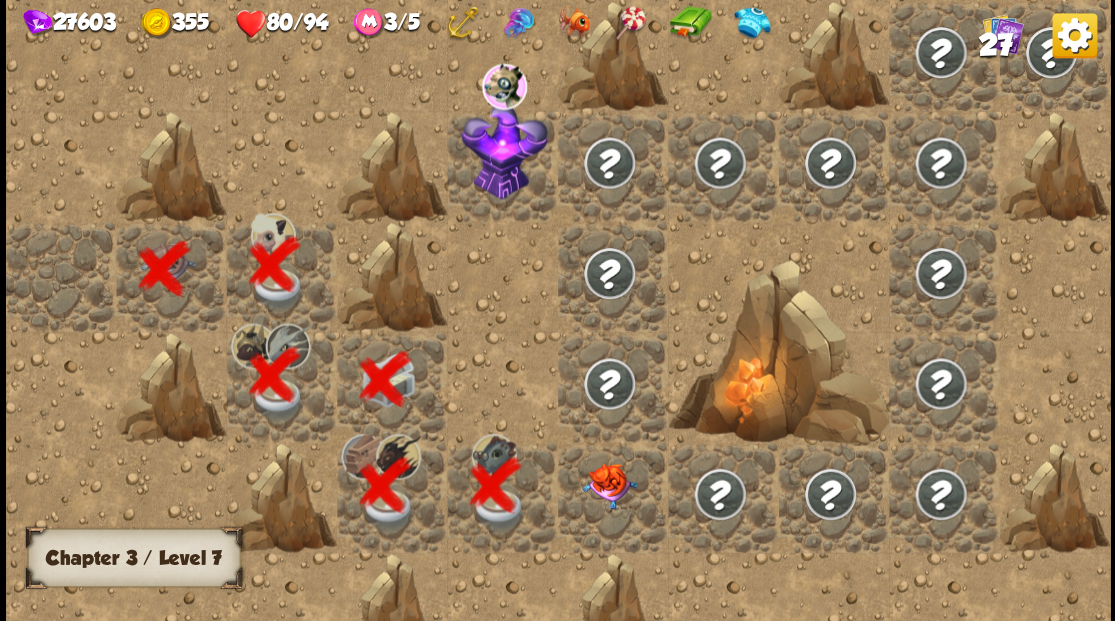 click at bounding box center [609, 485] 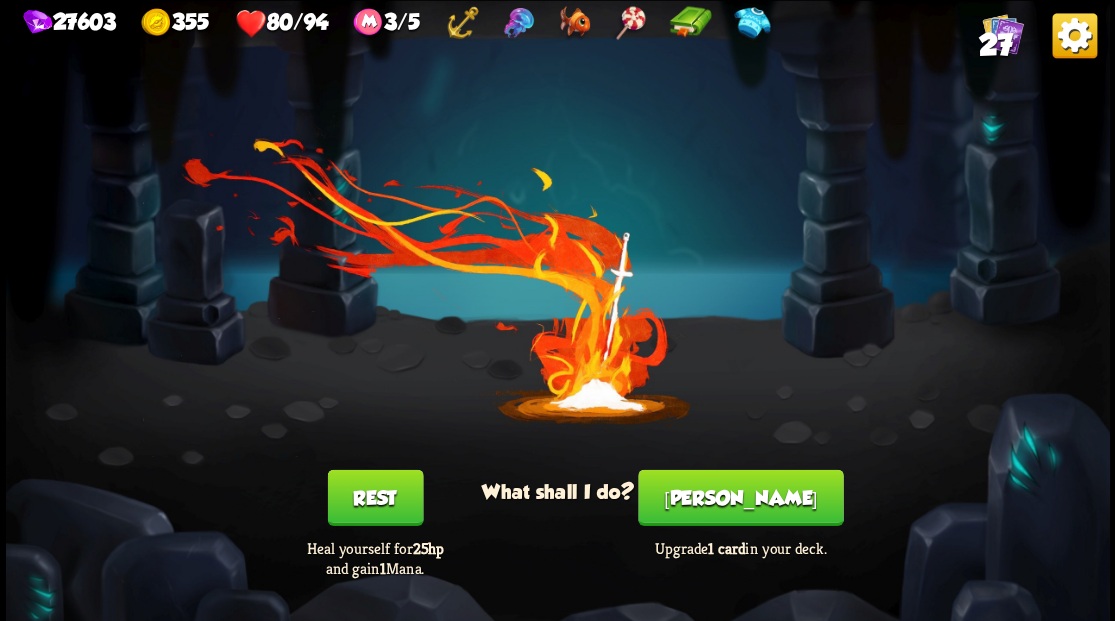 click on "[PERSON_NAME]" at bounding box center [740, 497] 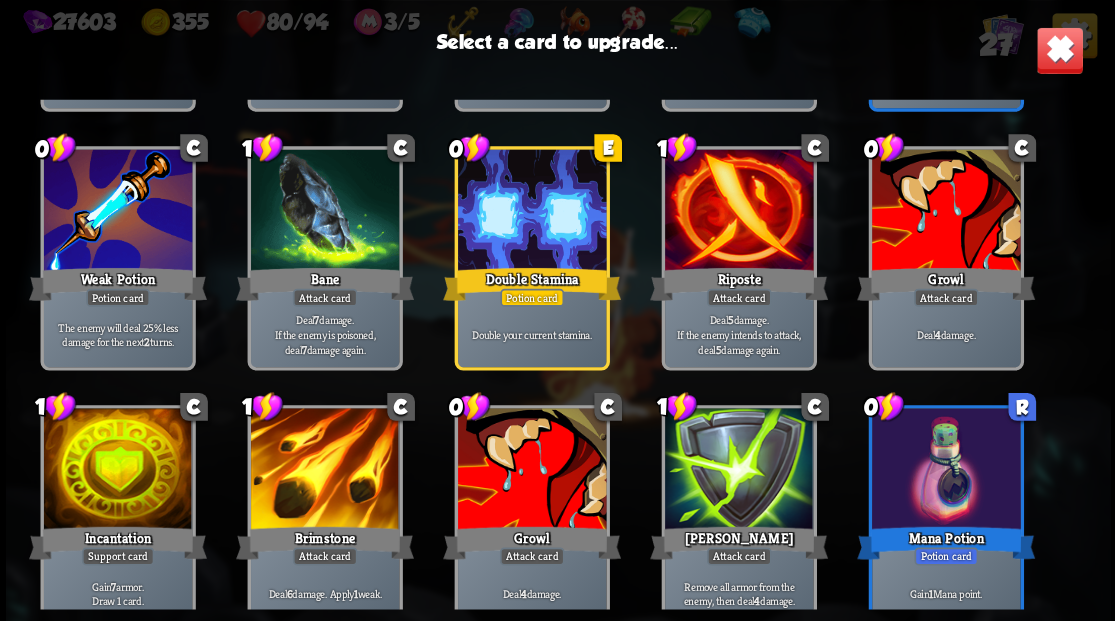 scroll, scrollTop: 629, scrollLeft: 0, axis: vertical 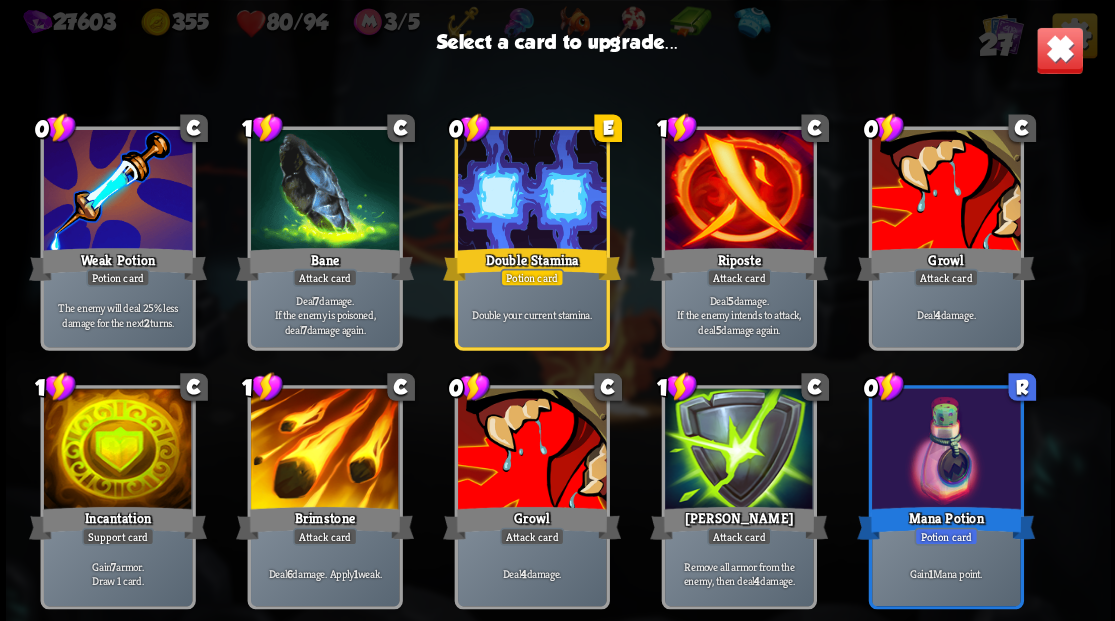 click at bounding box center (531, 450) 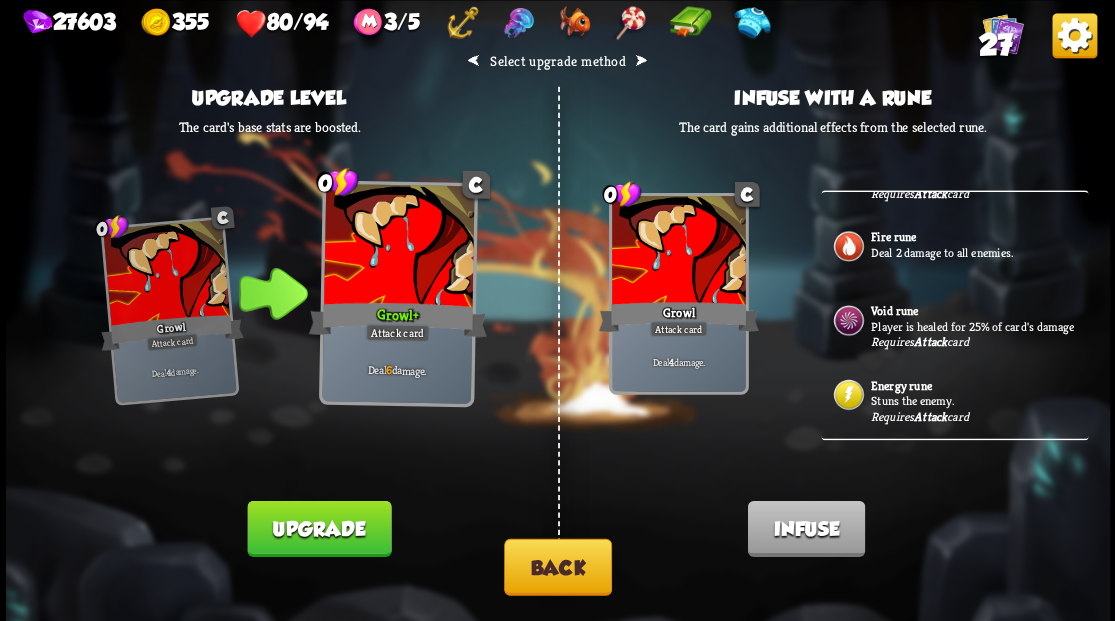 scroll, scrollTop: 901, scrollLeft: 0, axis: vertical 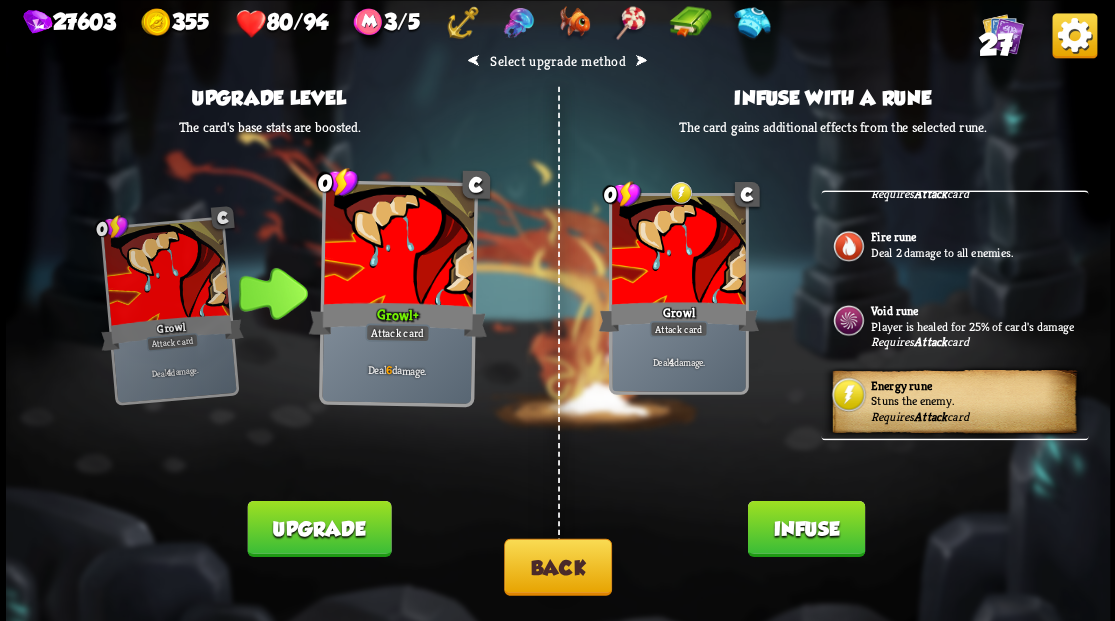 click on "Infuse" at bounding box center [805, 528] 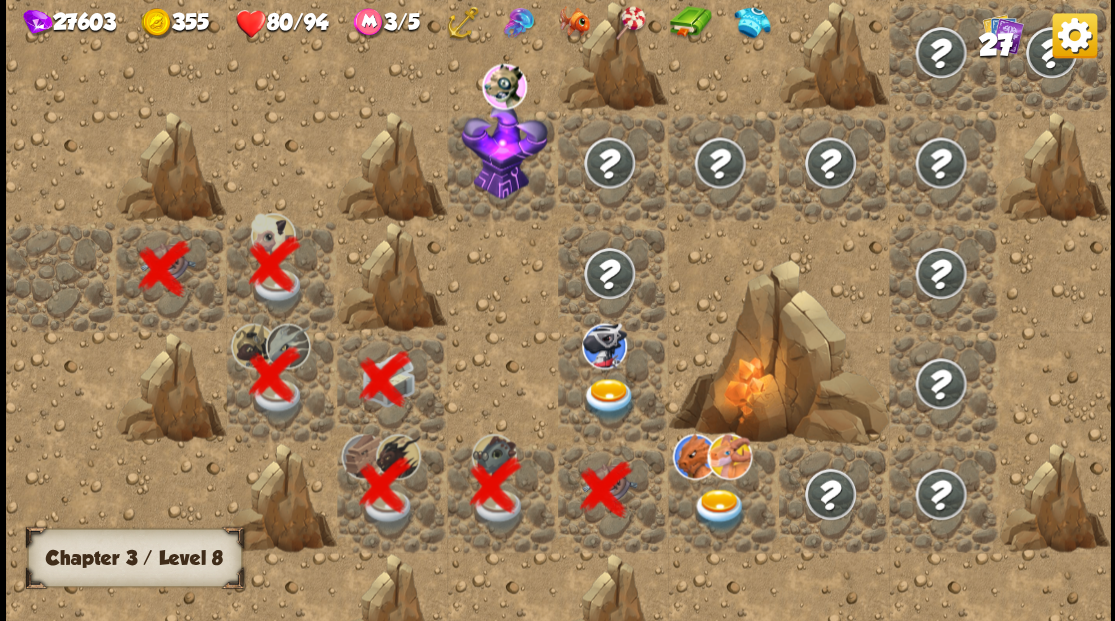 click at bounding box center [609, 399] 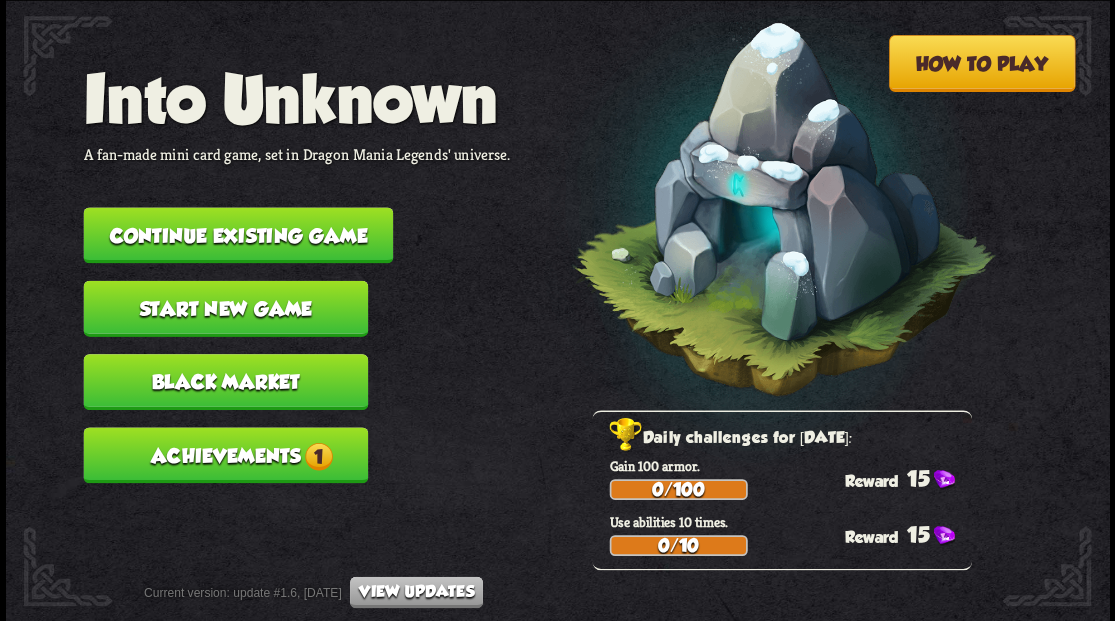 scroll, scrollTop: 0, scrollLeft: 0, axis: both 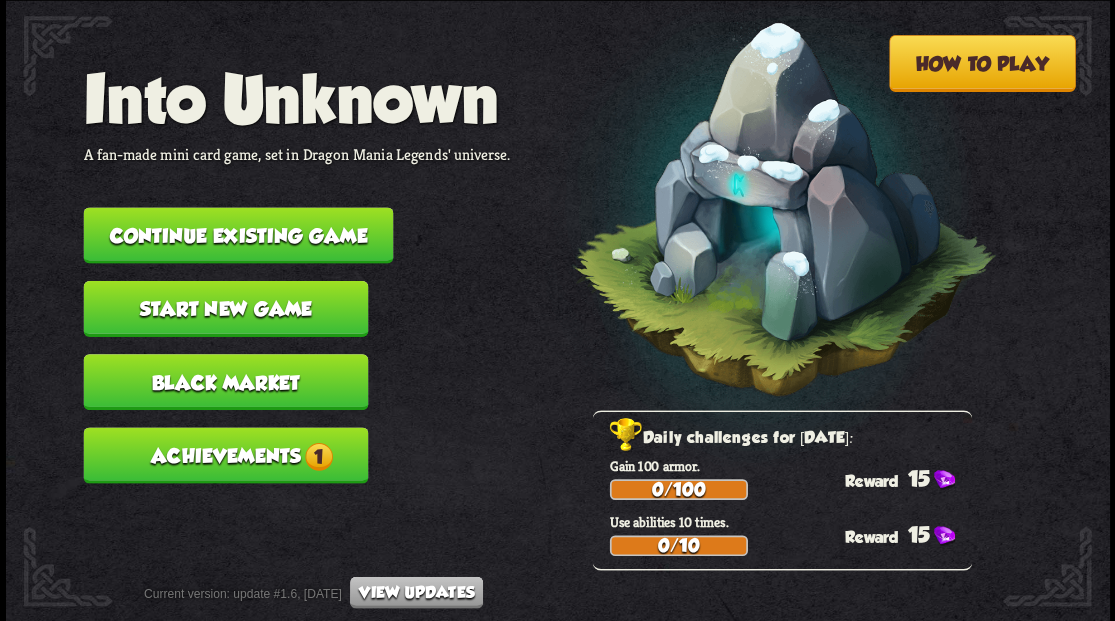 click on "Continue existing game" at bounding box center [238, 235] 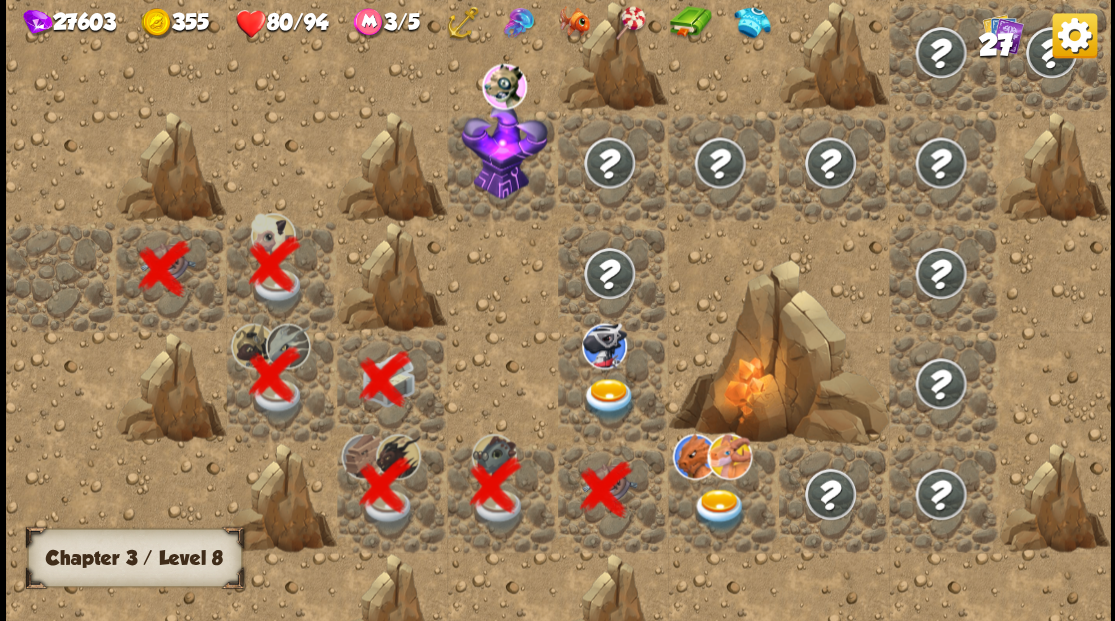 click at bounding box center [609, 399] 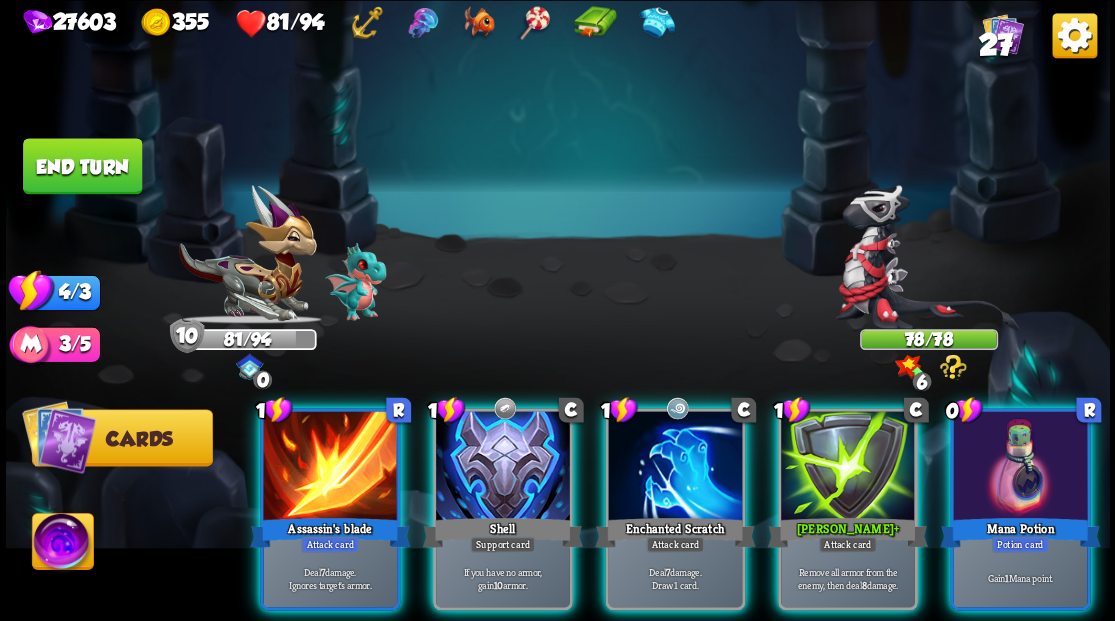click at bounding box center (62, 544) 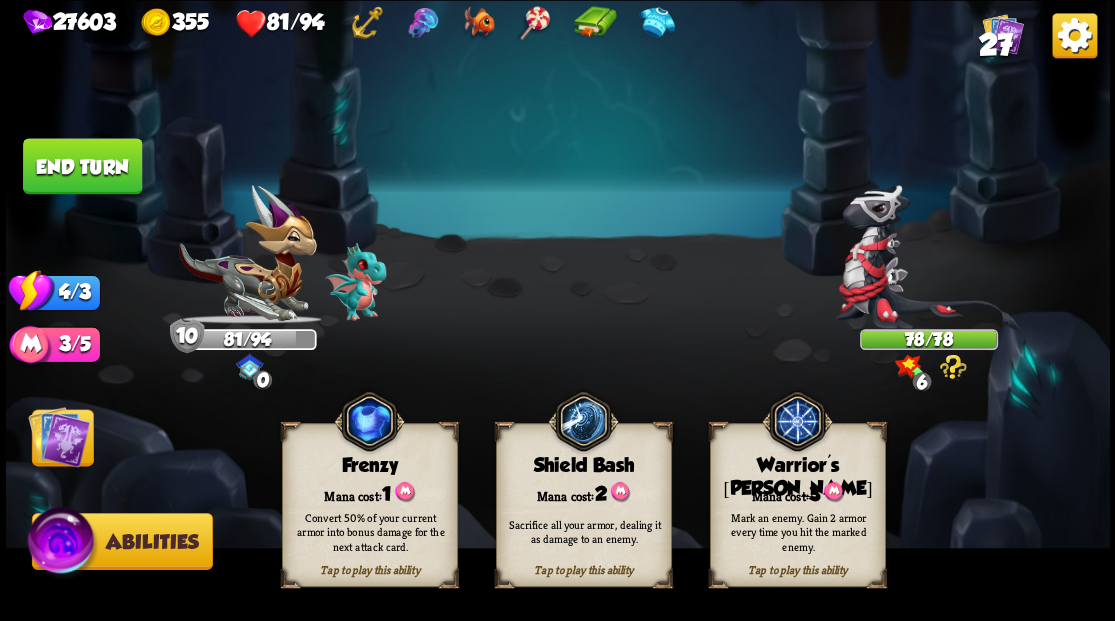 click on "Mark an enemy. Gain 2 armor every time you hit the marked enemy." at bounding box center (798, 531) 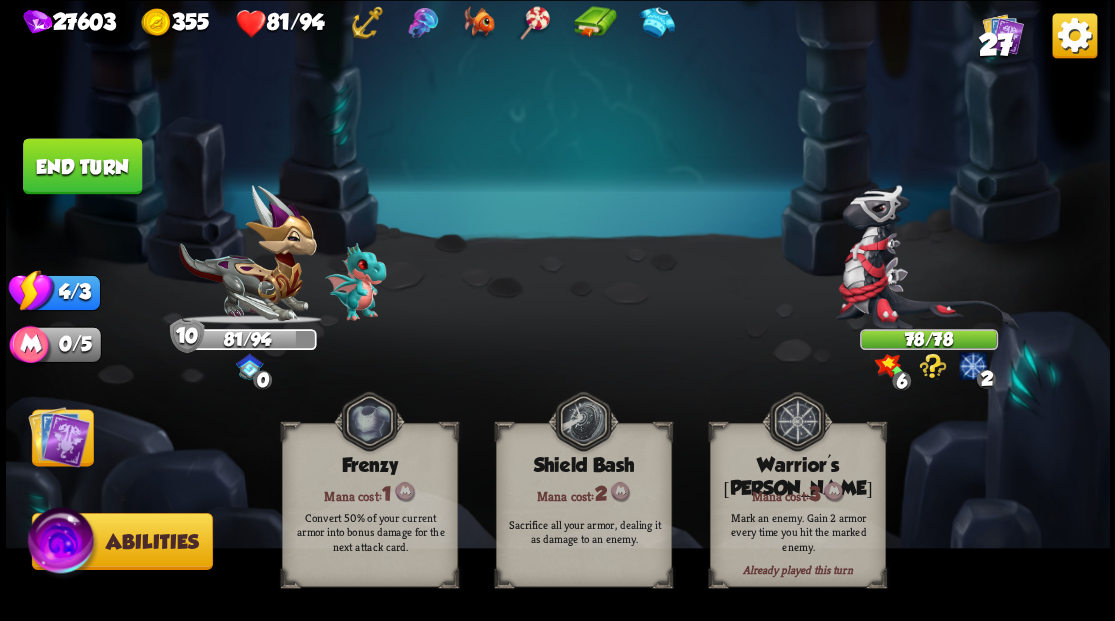 click at bounding box center [59, 436] 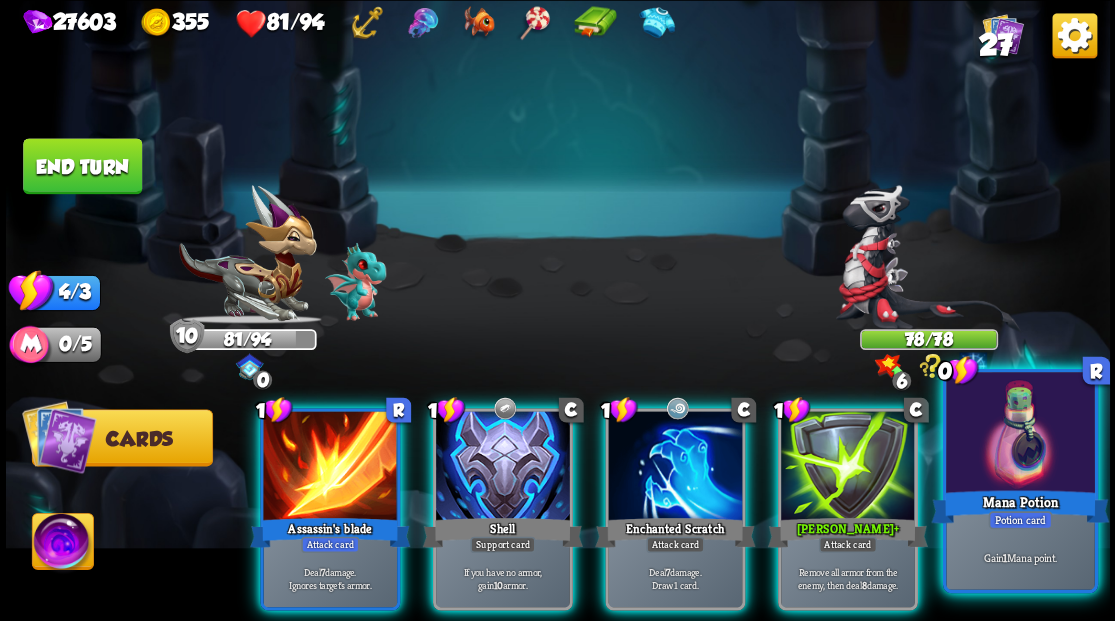 click at bounding box center (1020, 434) 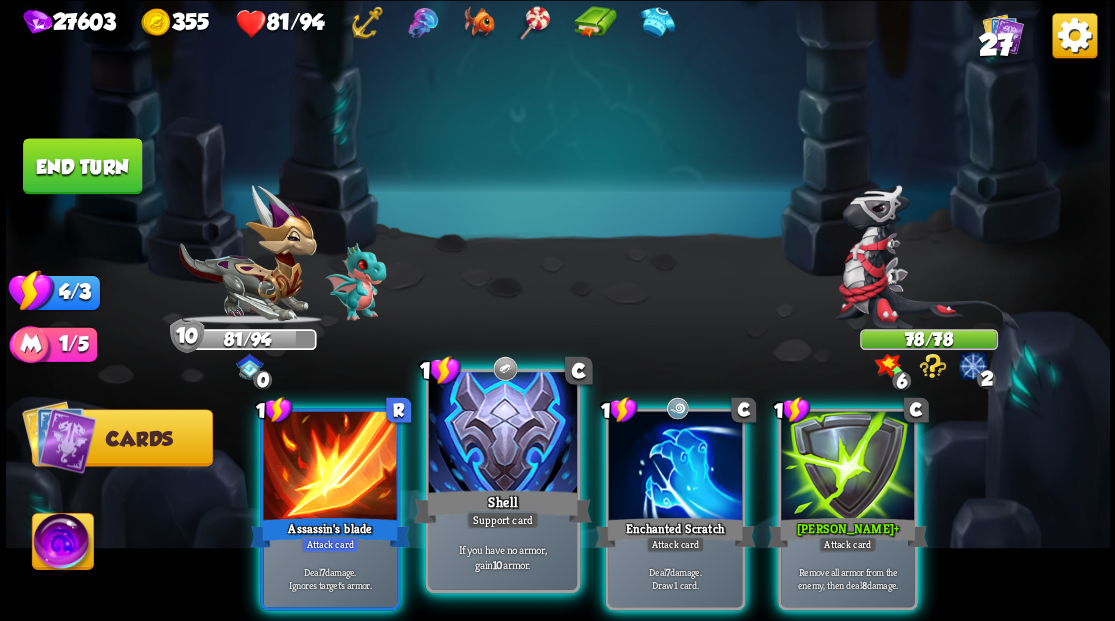 click at bounding box center (502, 434) 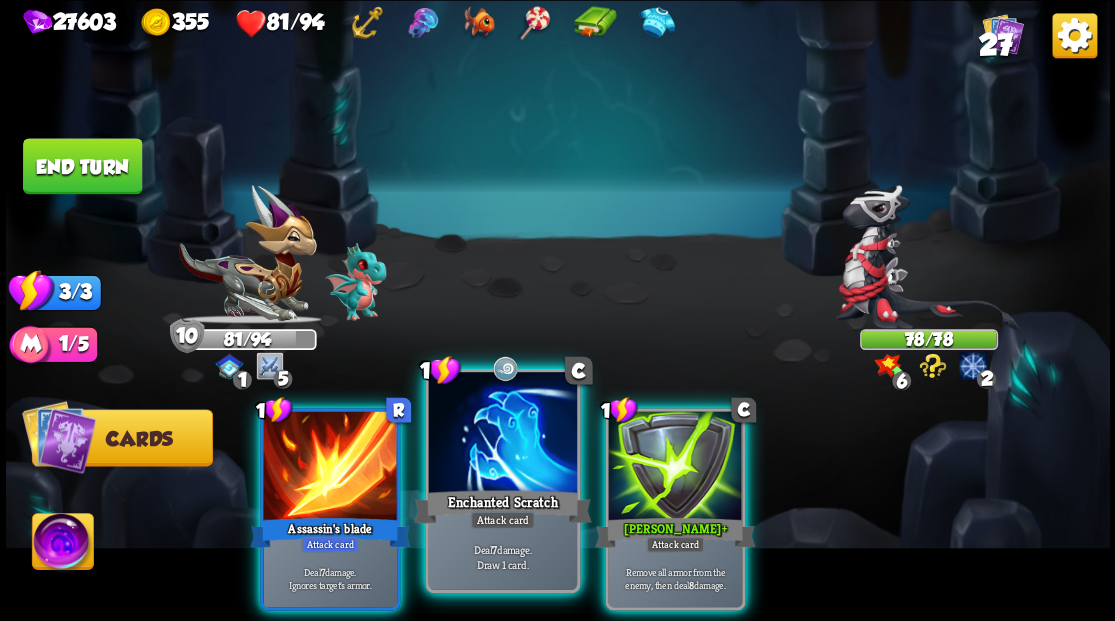 click at bounding box center [502, 434] 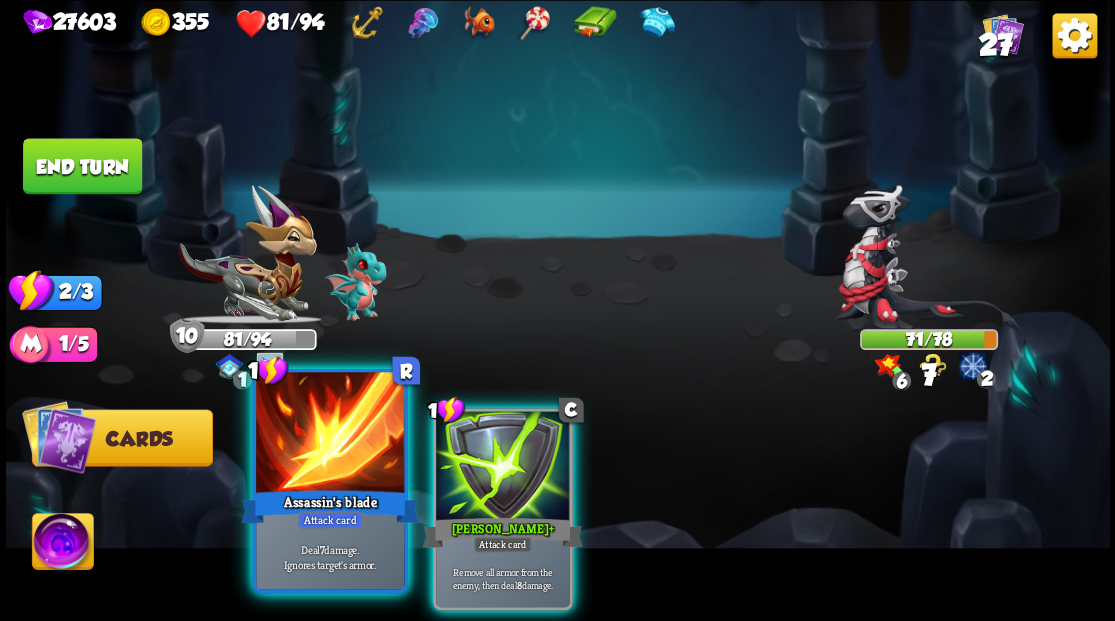 click at bounding box center [330, 434] 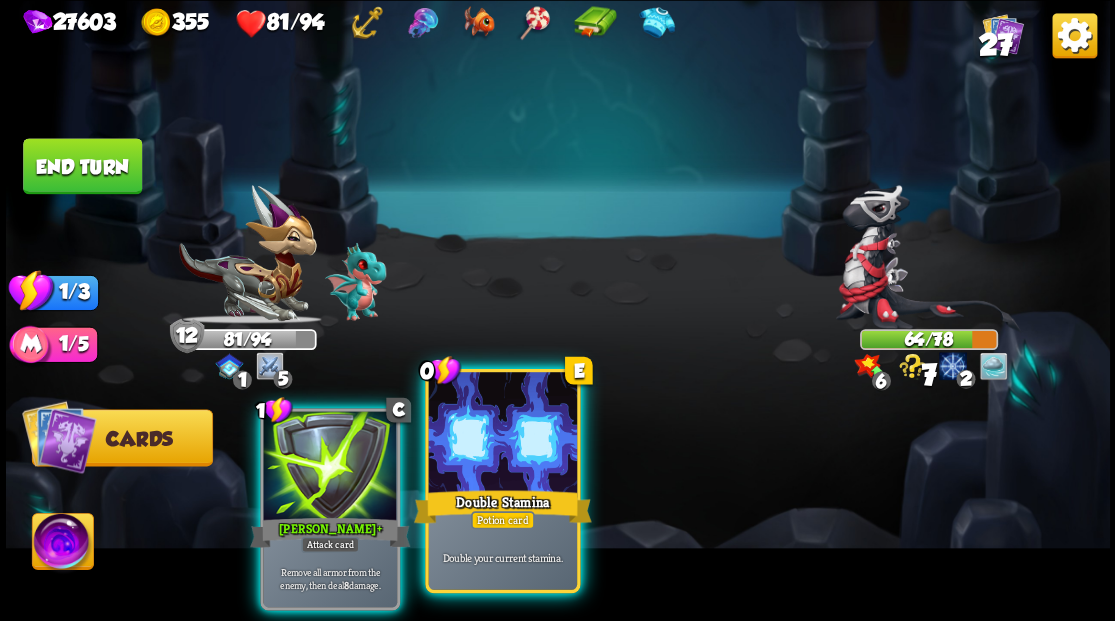 click at bounding box center (502, 434) 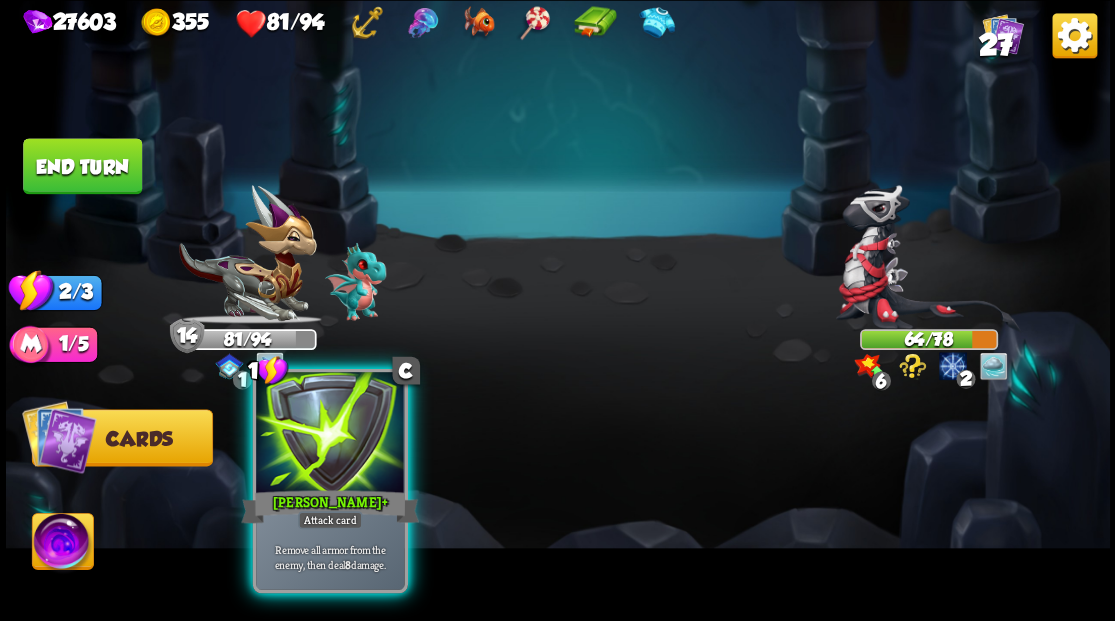 click at bounding box center [330, 434] 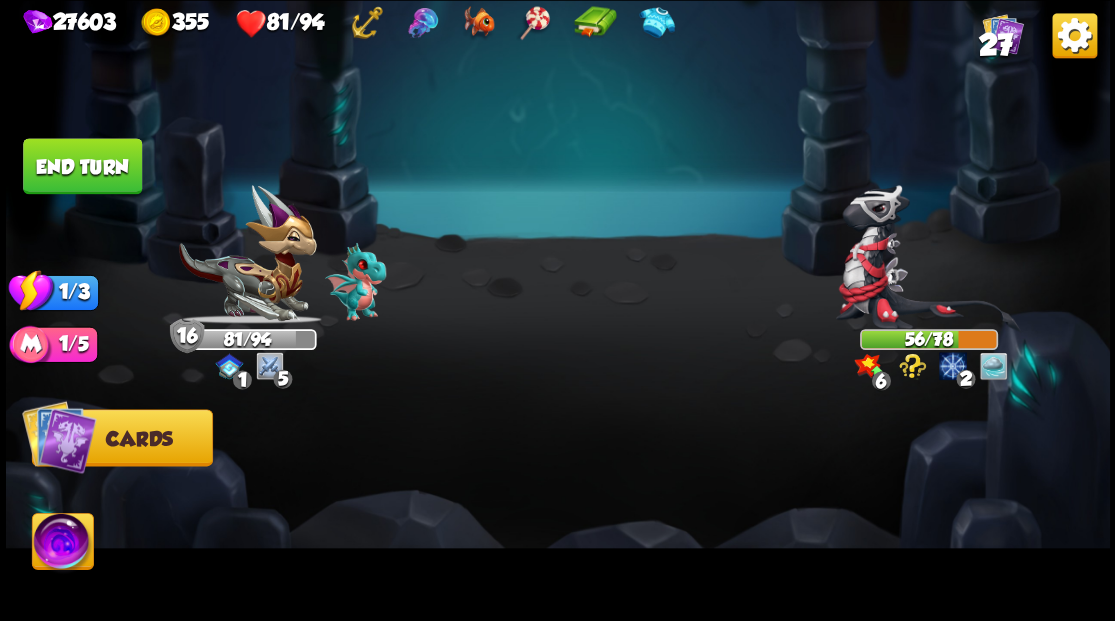 click on "End turn" at bounding box center [82, 166] 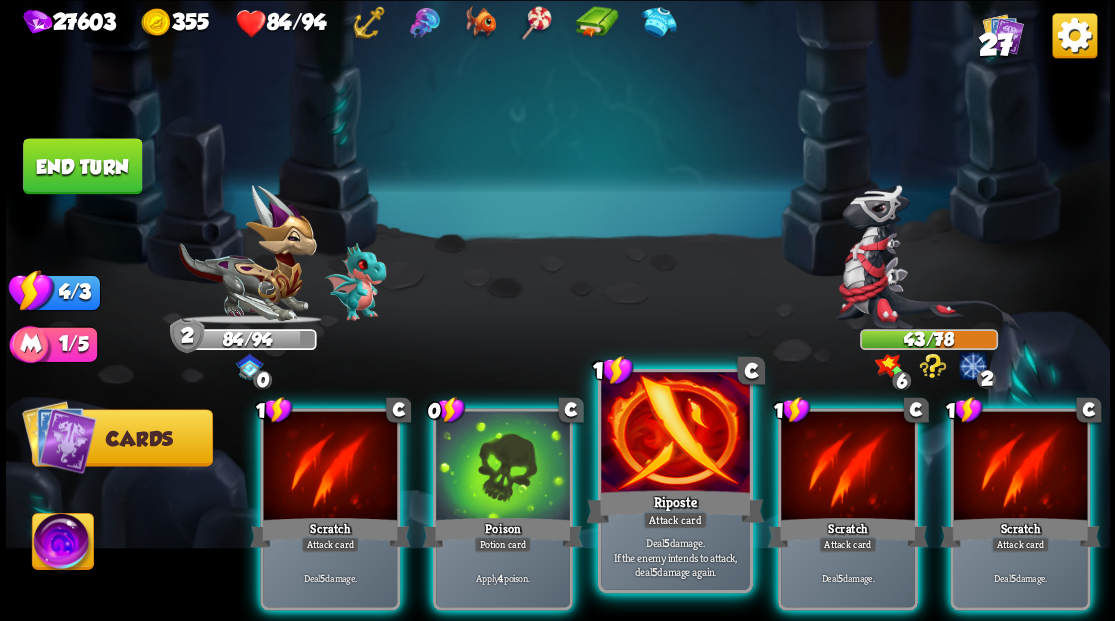 click at bounding box center (675, 434) 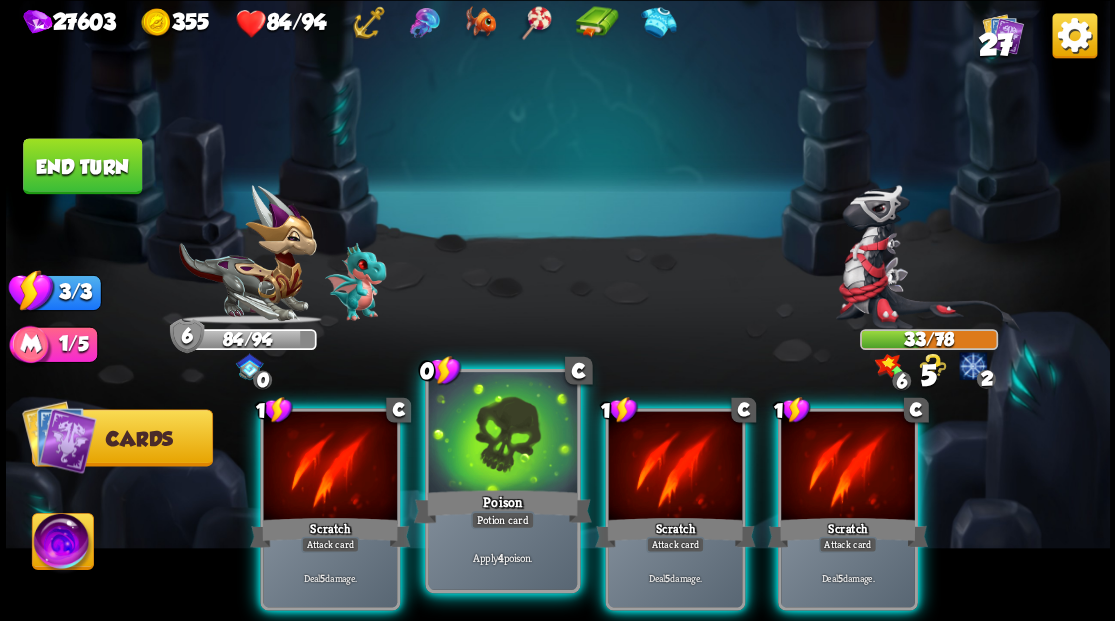 click at bounding box center [502, 434] 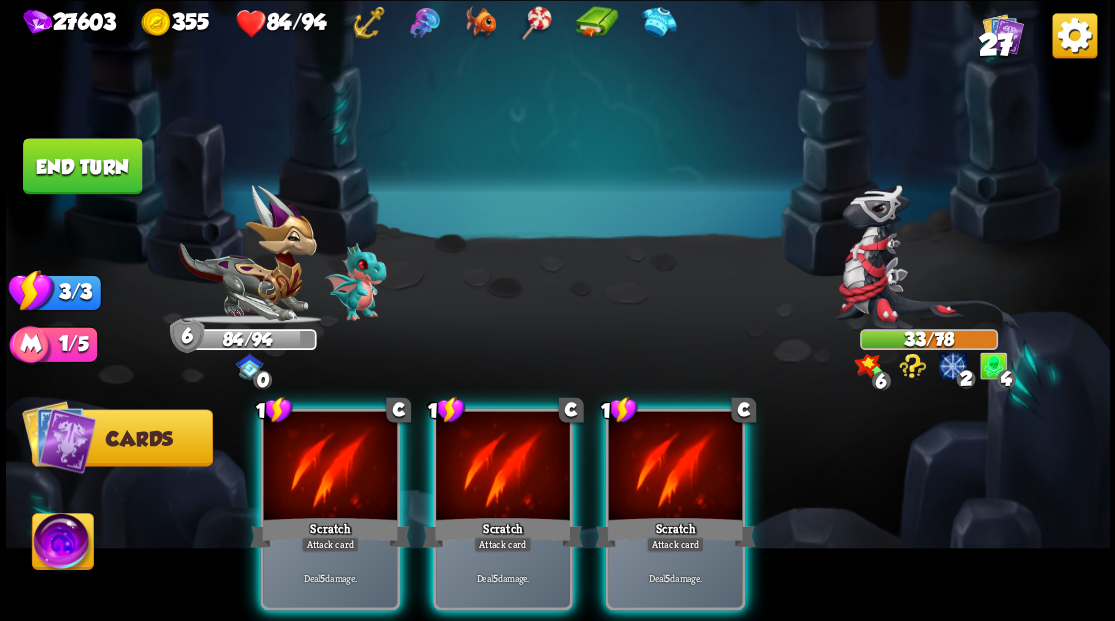 click at bounding box center (675, 467) 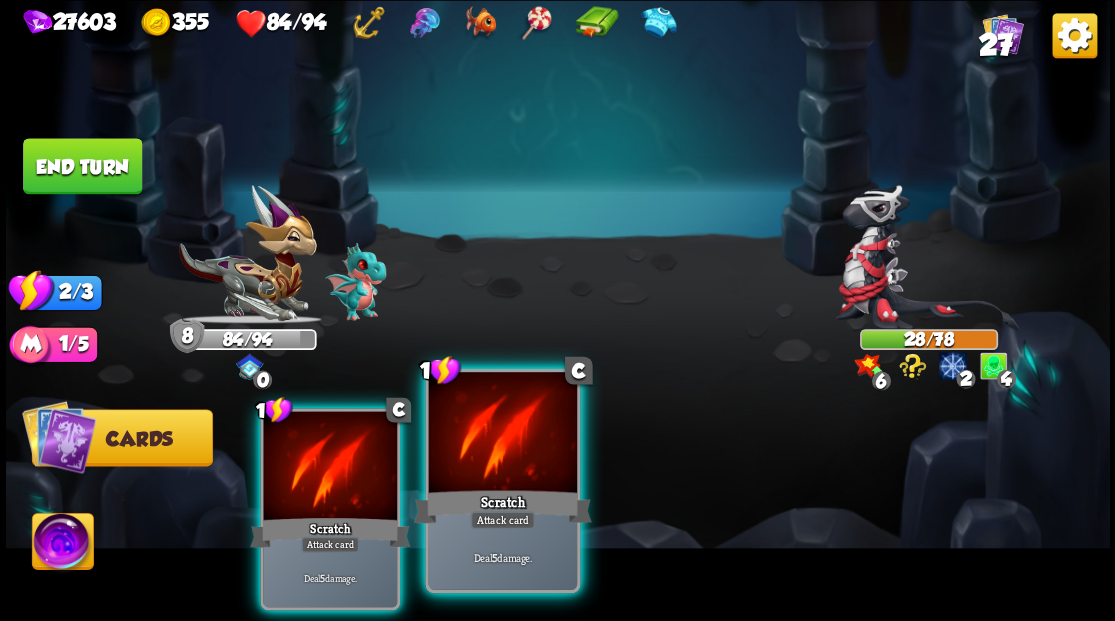 click at bounding box center [502, 434] 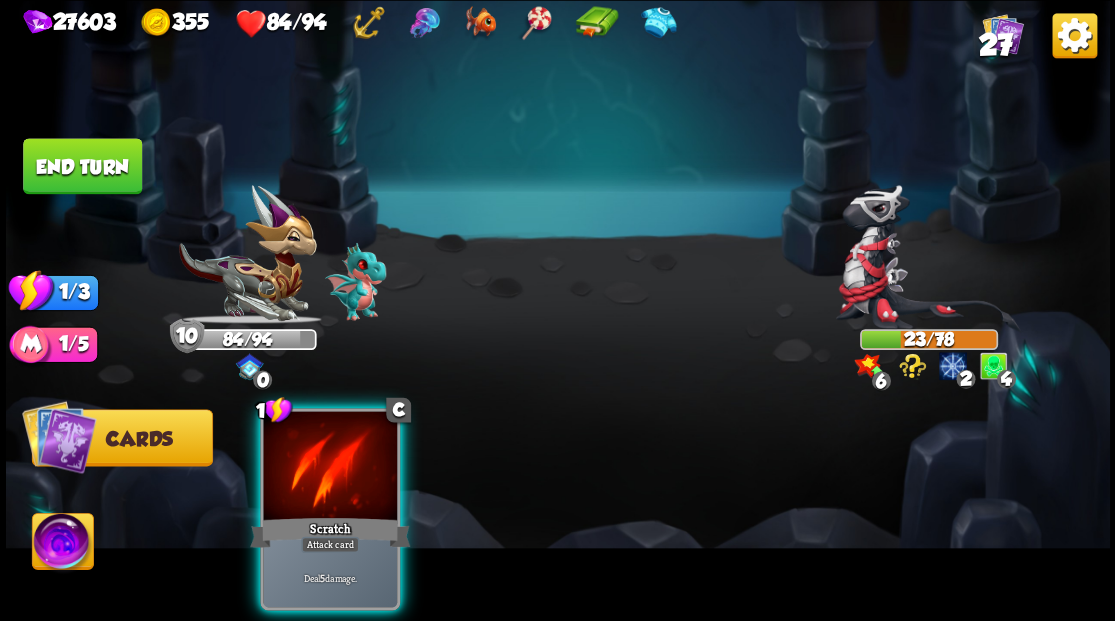 drag, startPoint x: 308, startPoint y: 424, endPoint x: 324, endPoint y: 430, distance: 17.088007 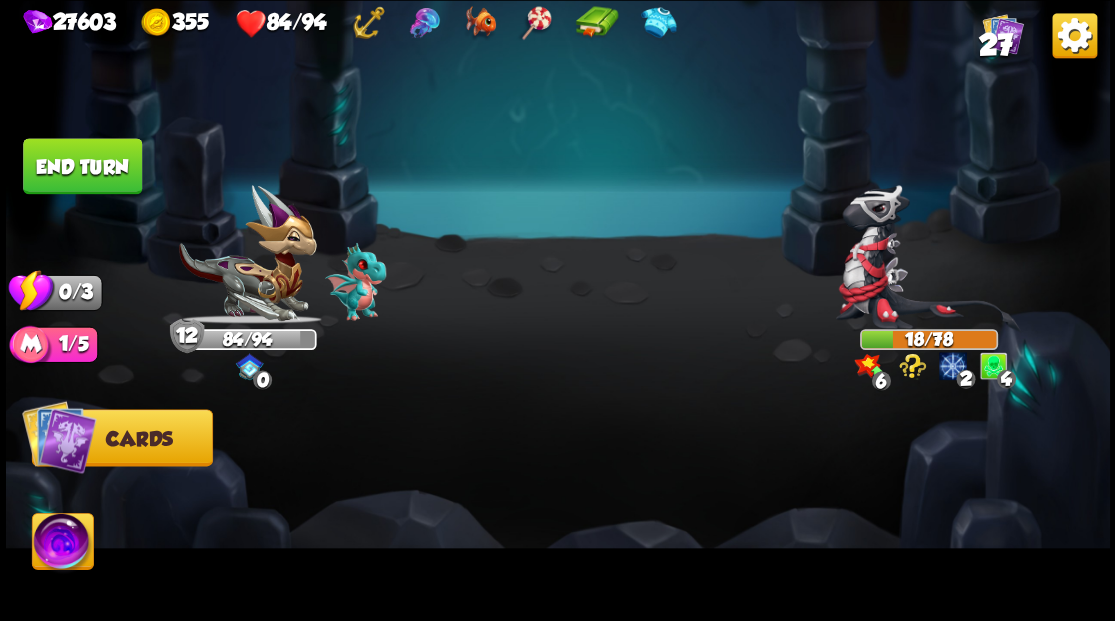 click on "End turn" at bounding box center (82, 166) 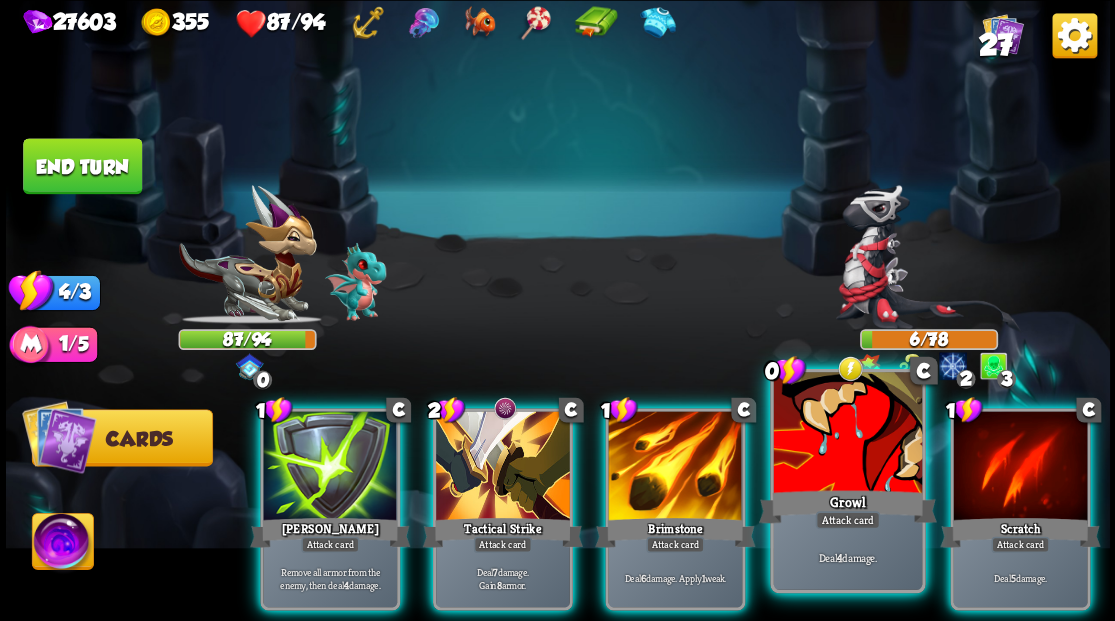 click at bounding box center (847, 434) 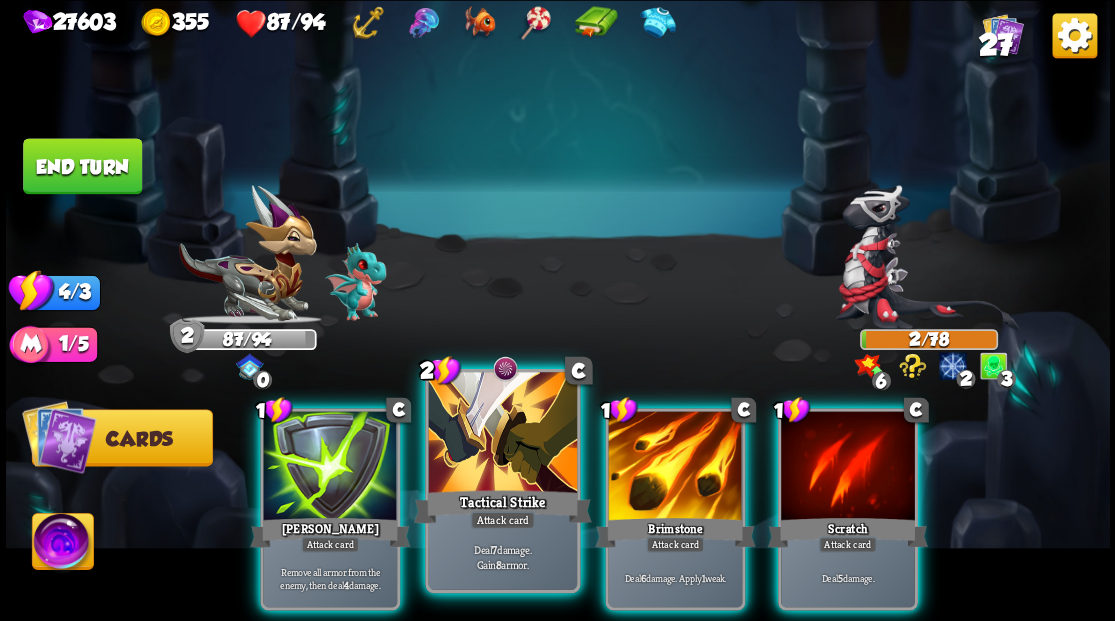 click at bounding box center (502, 434) 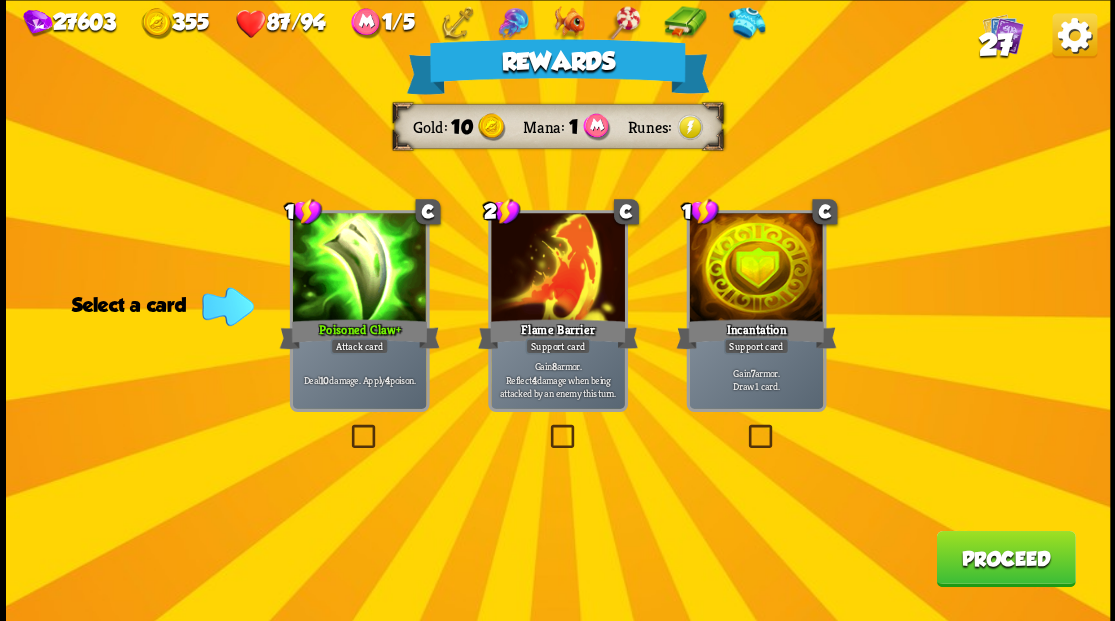 click on "Proceed" at bounding box center (1005, 558) 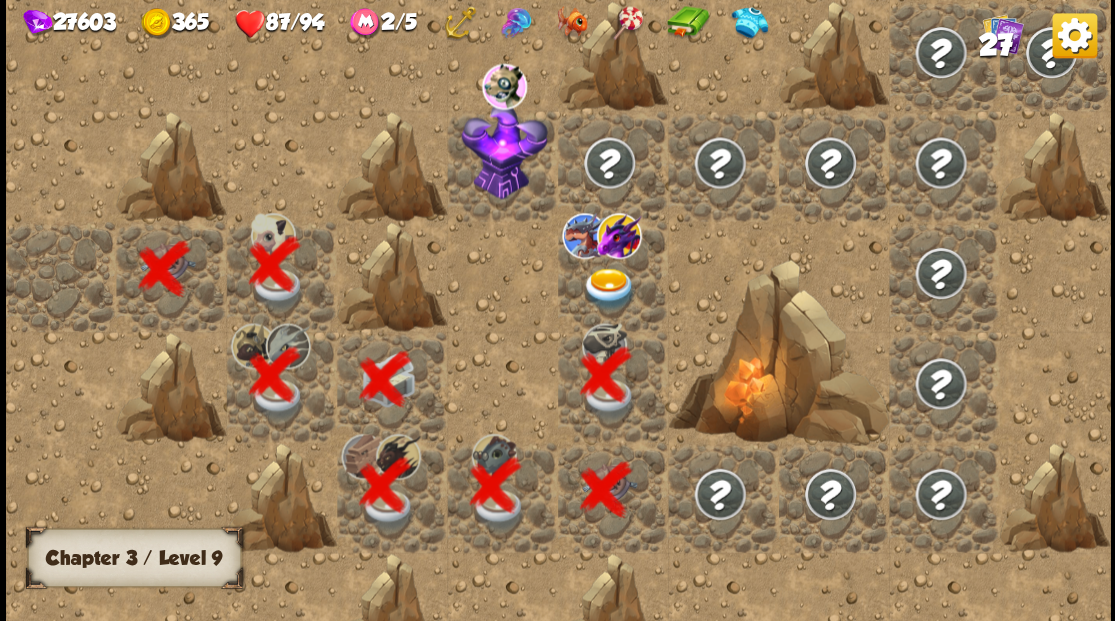 click at bounding box center (609, 288) 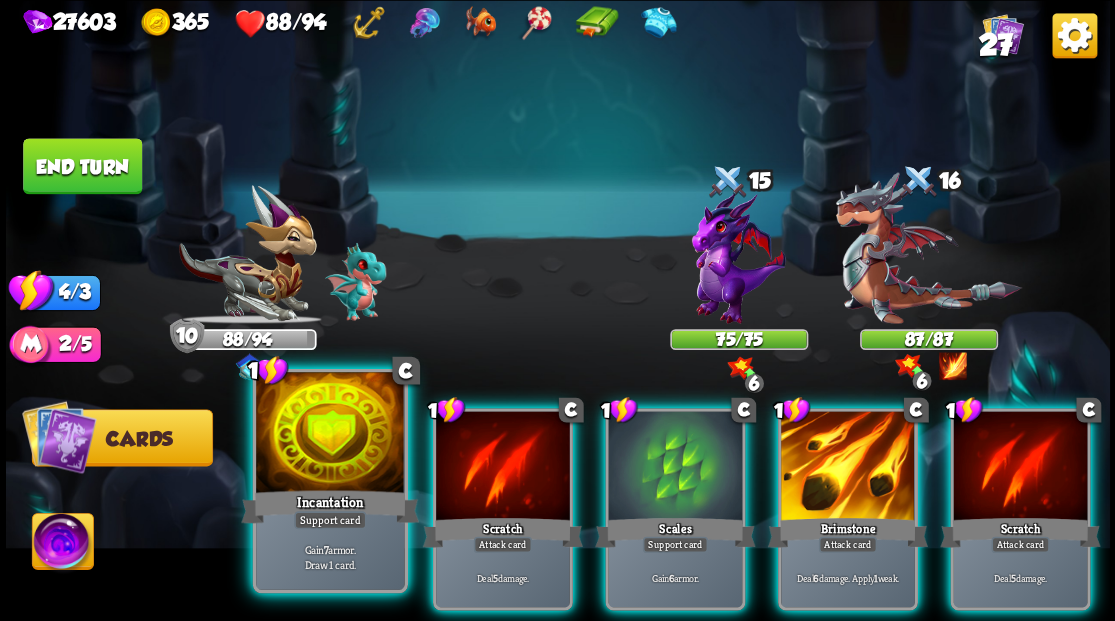click at bounding box center [330, 434] 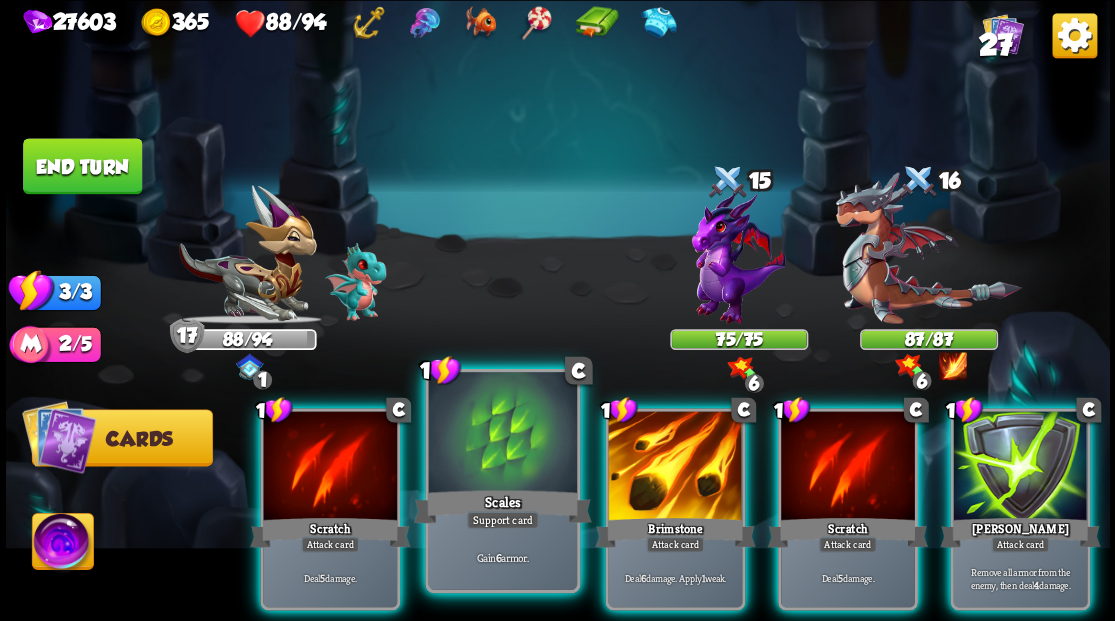 click at bounding box center [502, 434] 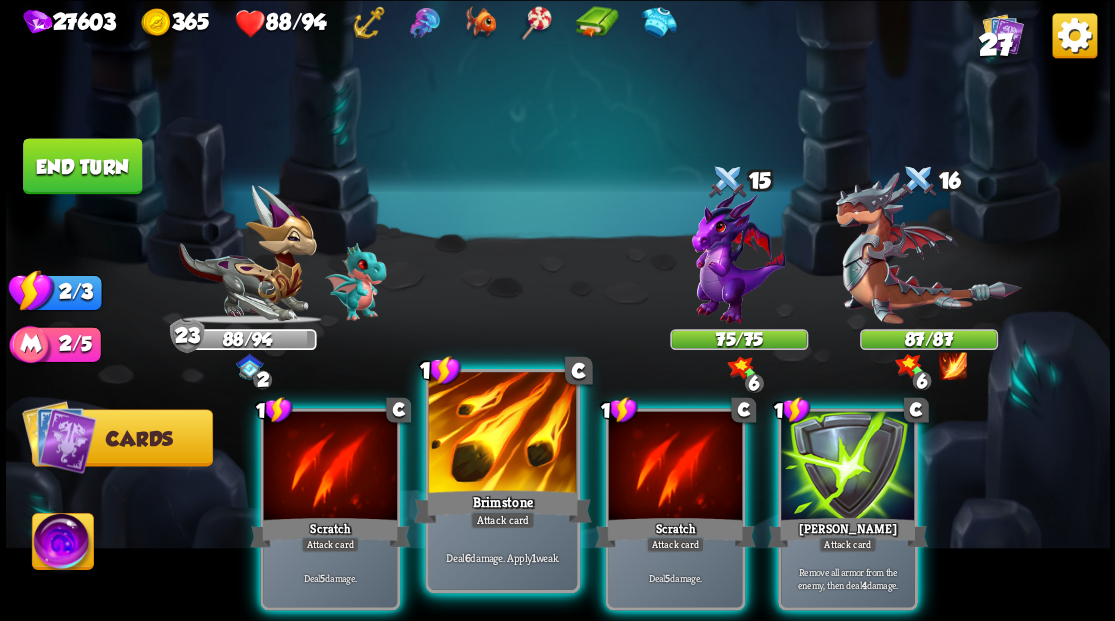 click at bounding box center [502, 434] 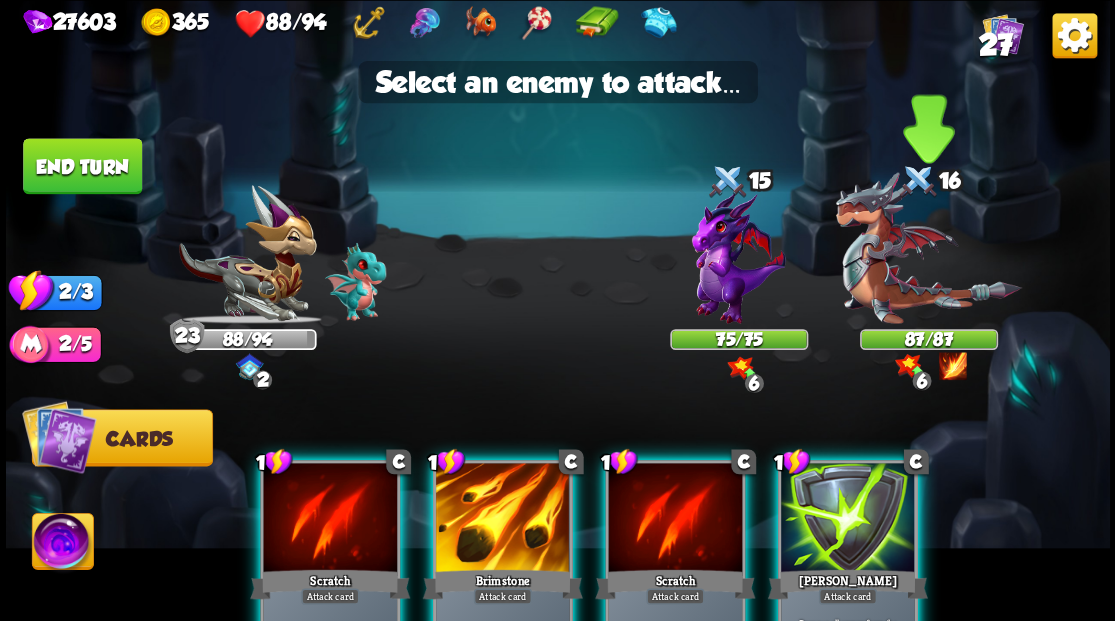 click at bounding box center (928, 248) 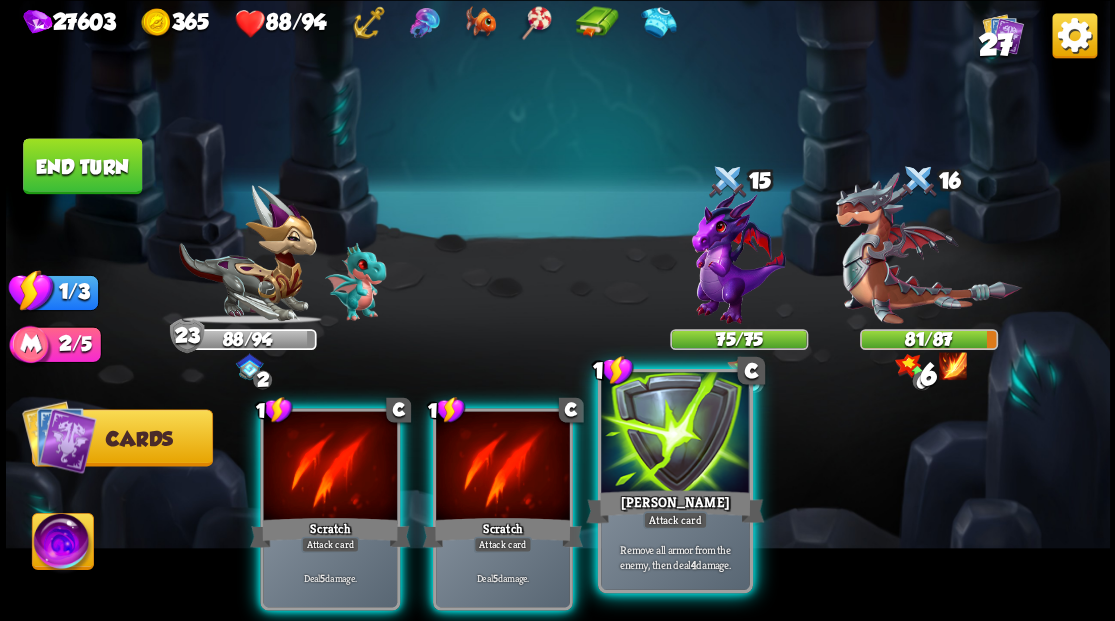 click at bounding box center [675, 434] 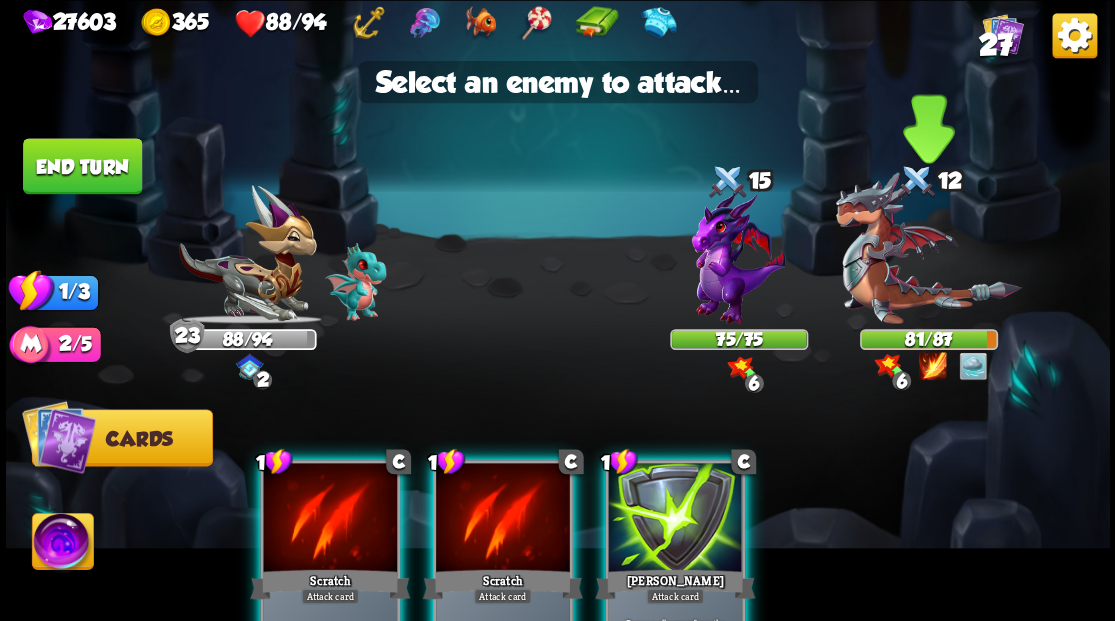 click at bounding box center (928, 248) 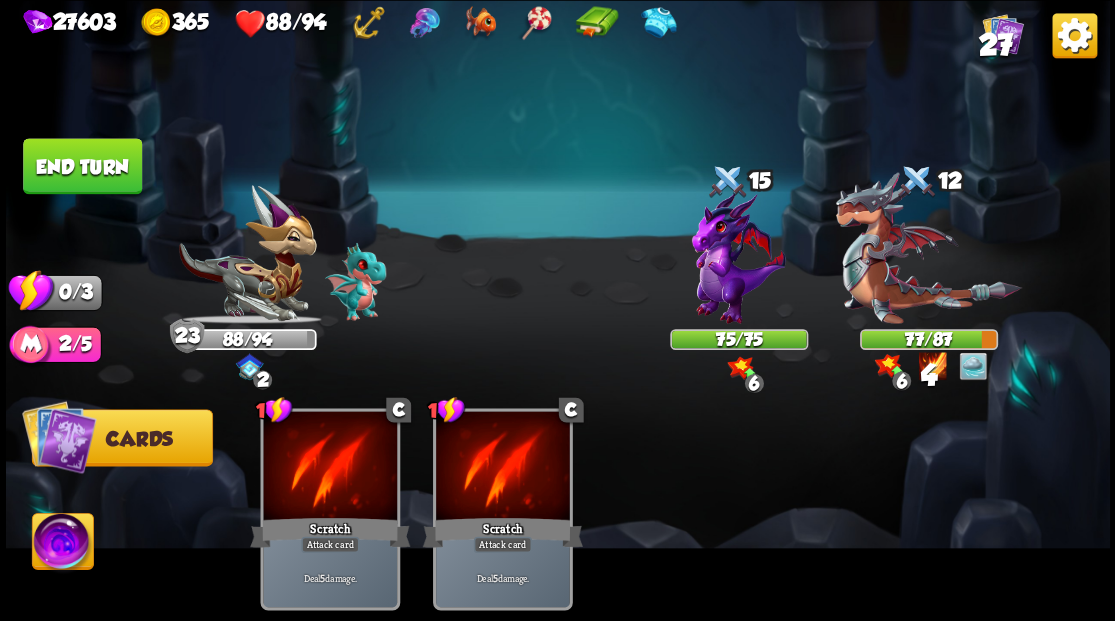 click on "End turn" at bounding box center [82, 166] 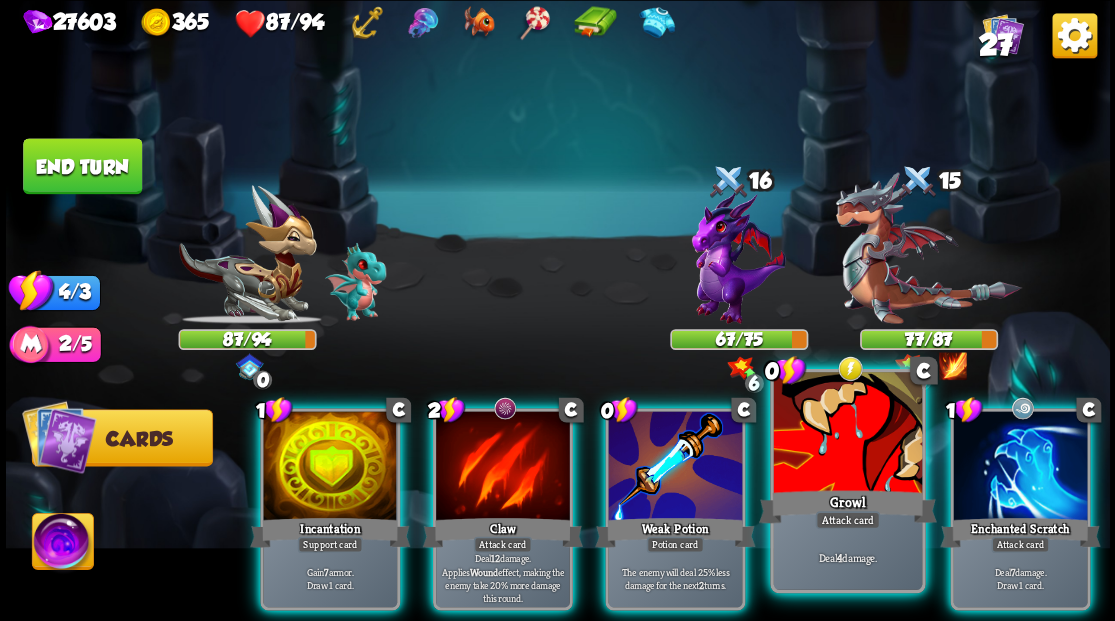 click at bounding box center [847, 434] 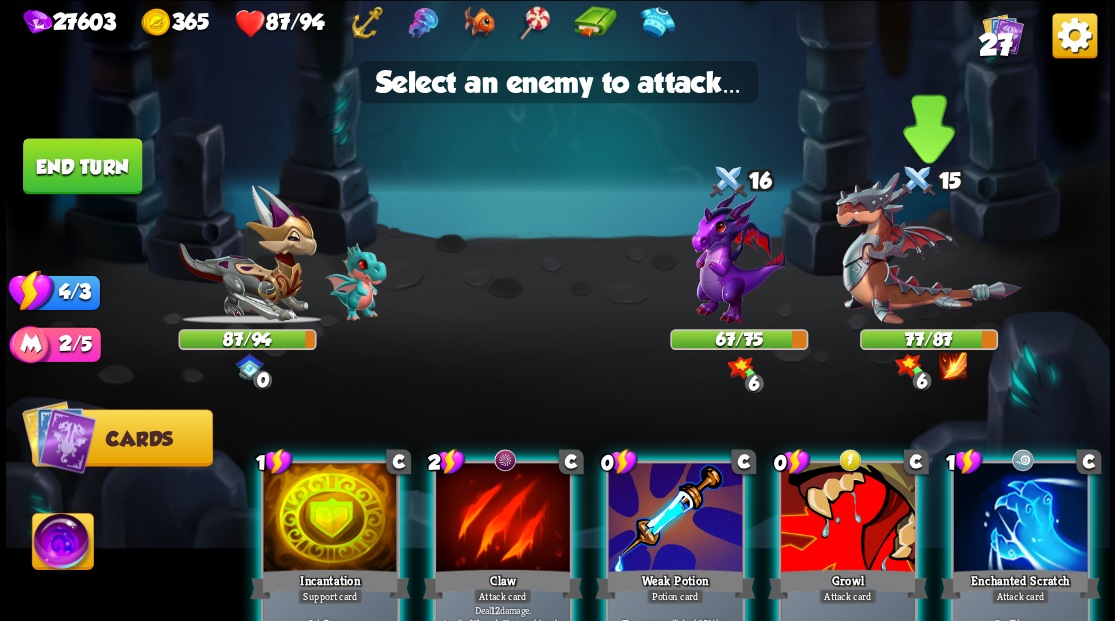 click at bounding box center [928, 248] 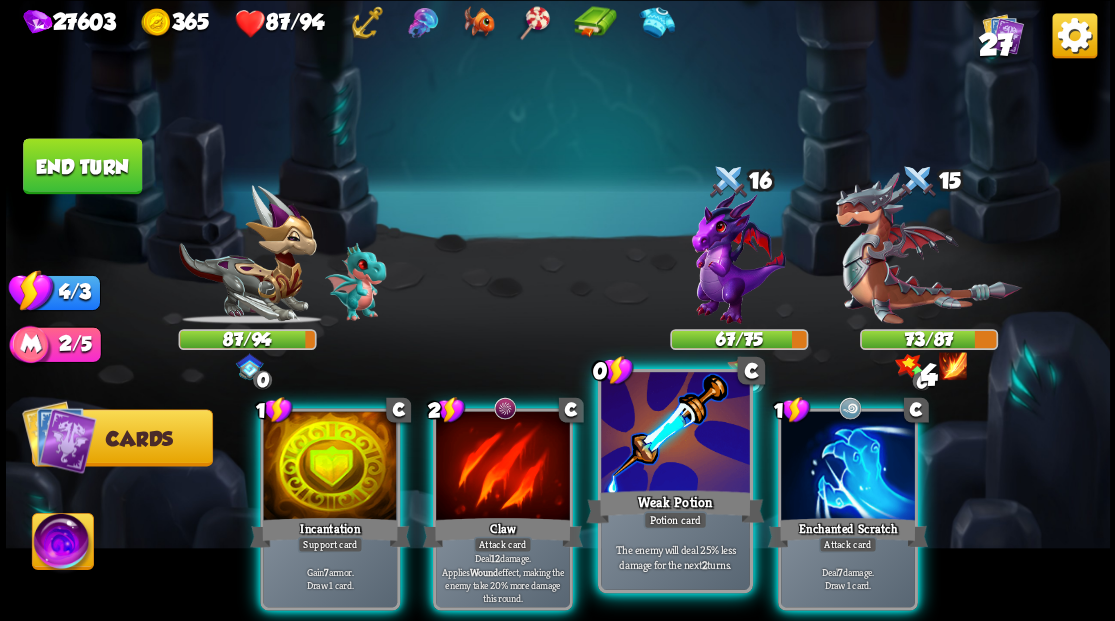 click at bounding box center [675, 434] 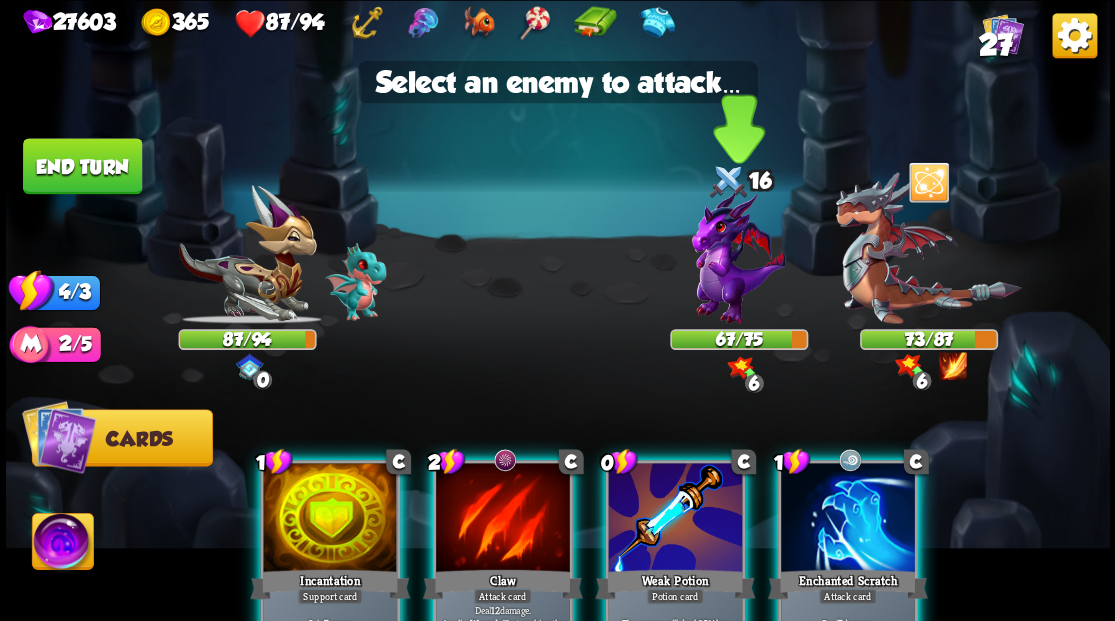 click at bounding box center [739, 257] 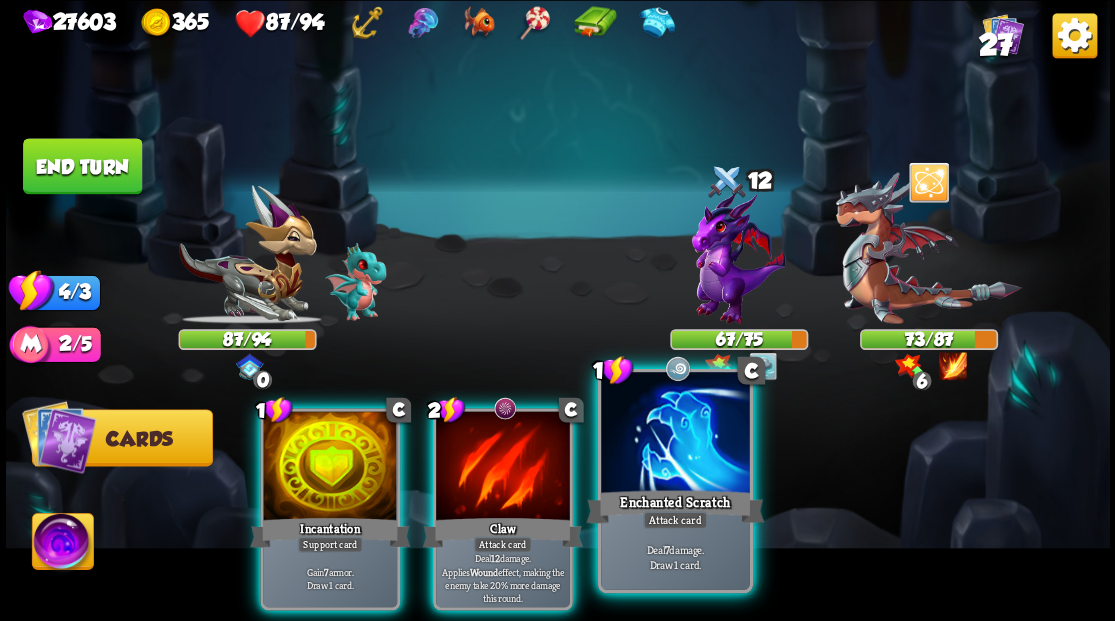 click at bounding box center (675, 434) 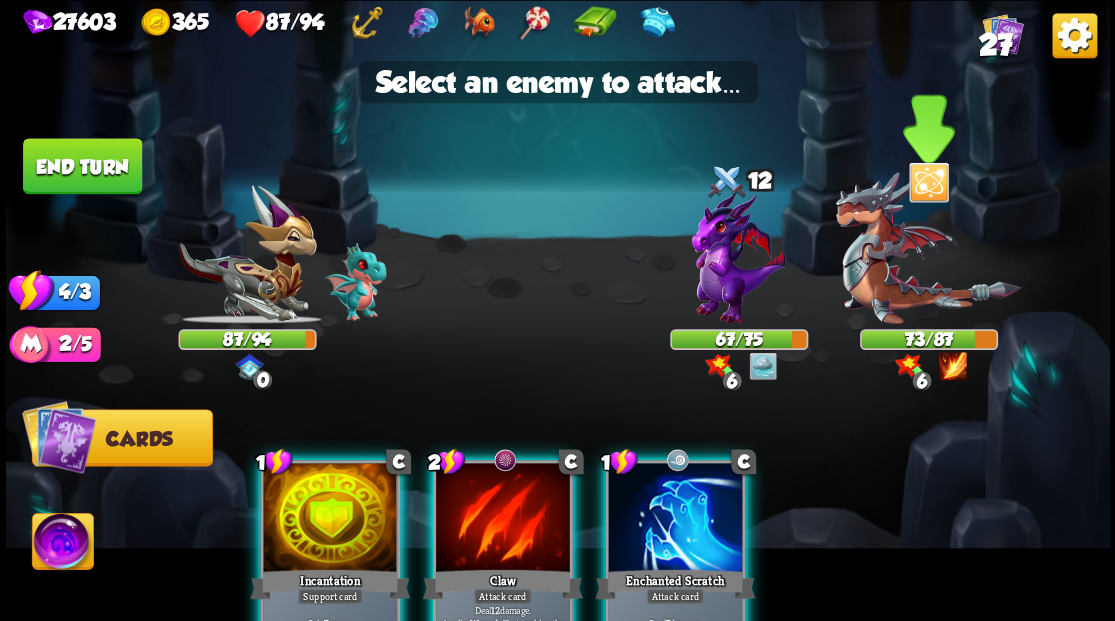 click at bounding box center (928, 248) 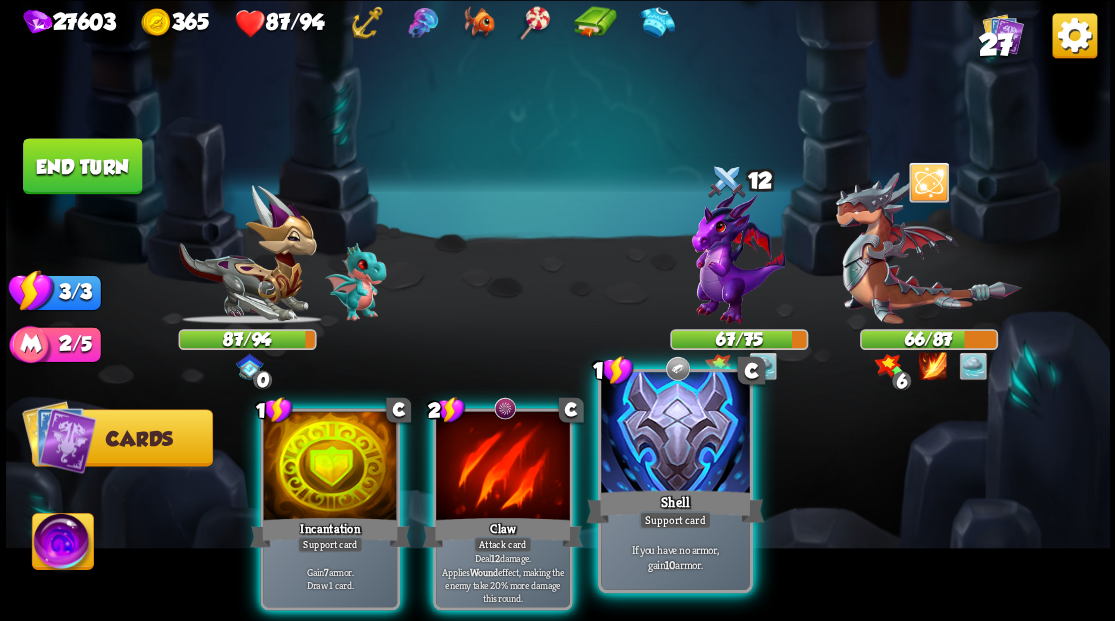 click at bounding box center (675, 434) 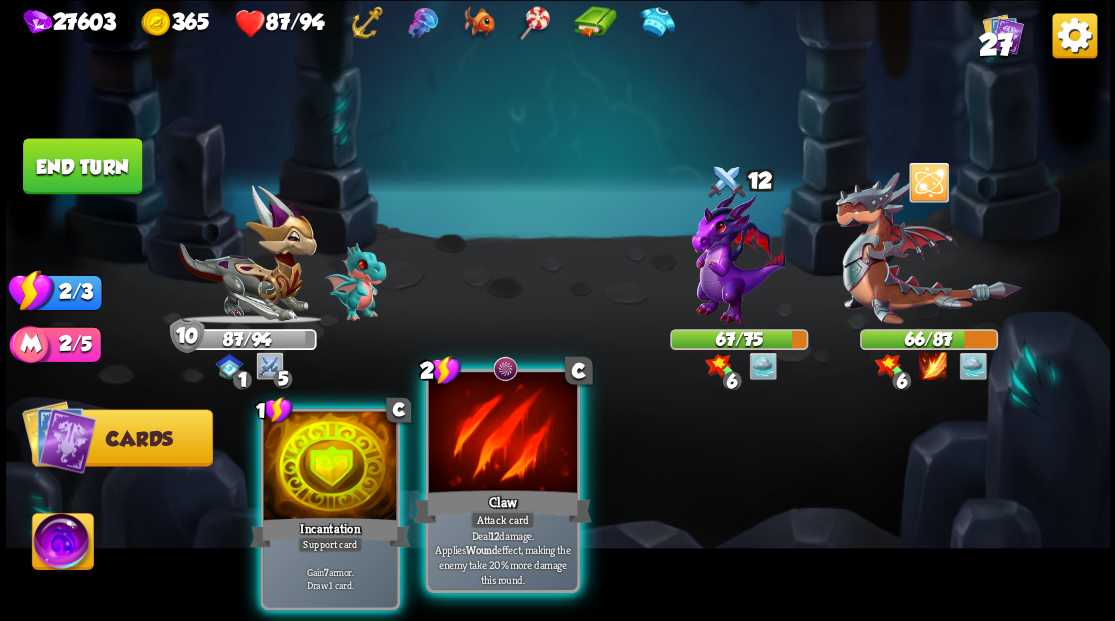 click at bounding box center [502, 434] 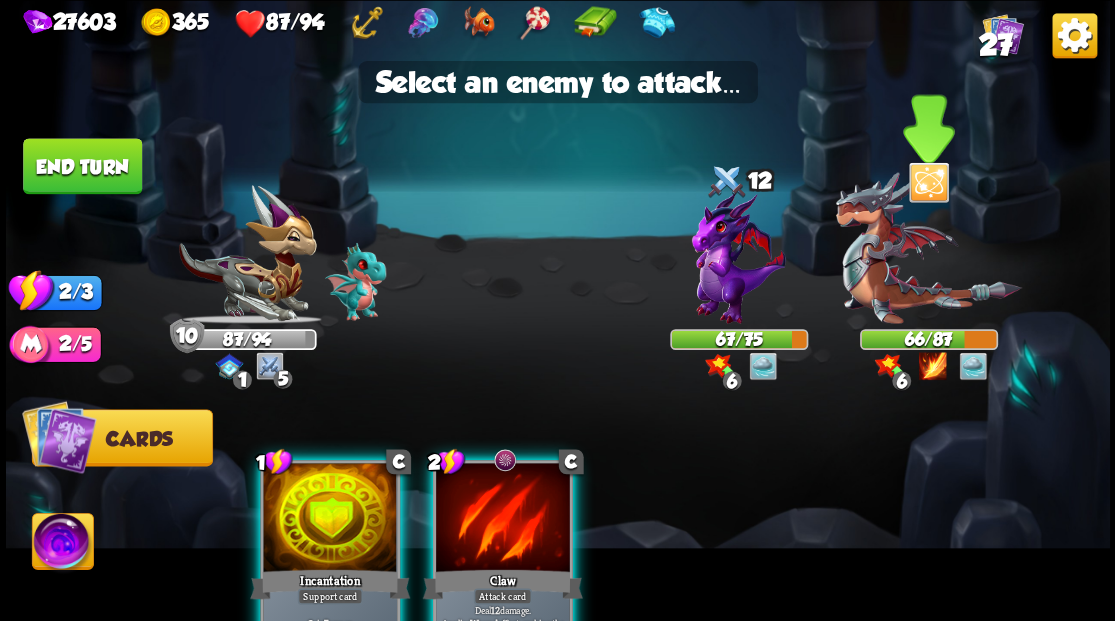 click at bounding box center (928, 248) 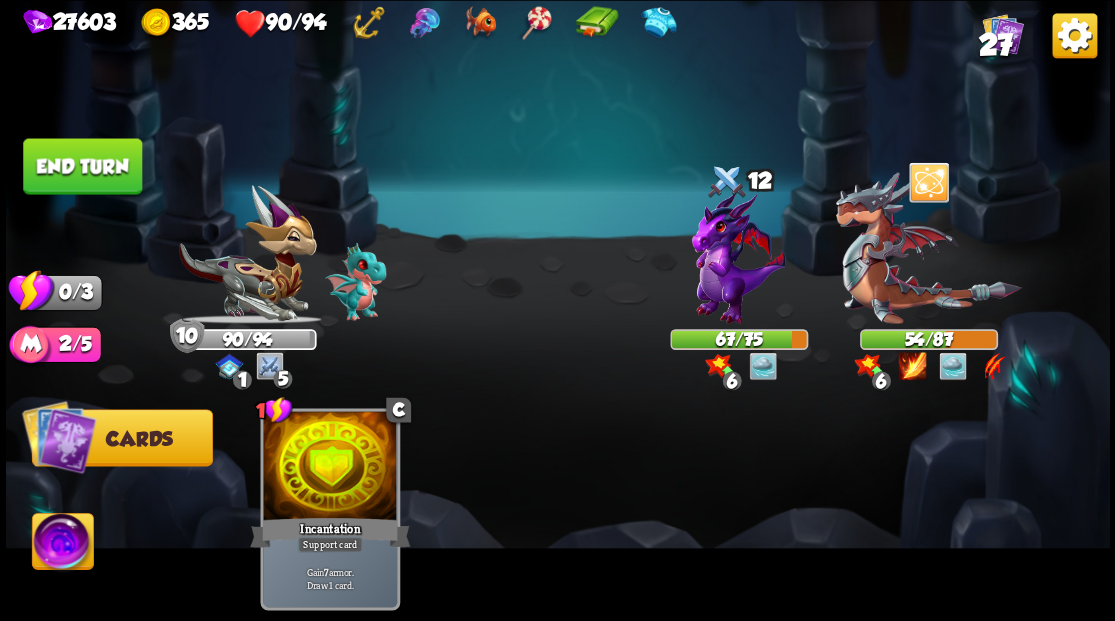 click on "End turn" at bounding box center [82, 166] 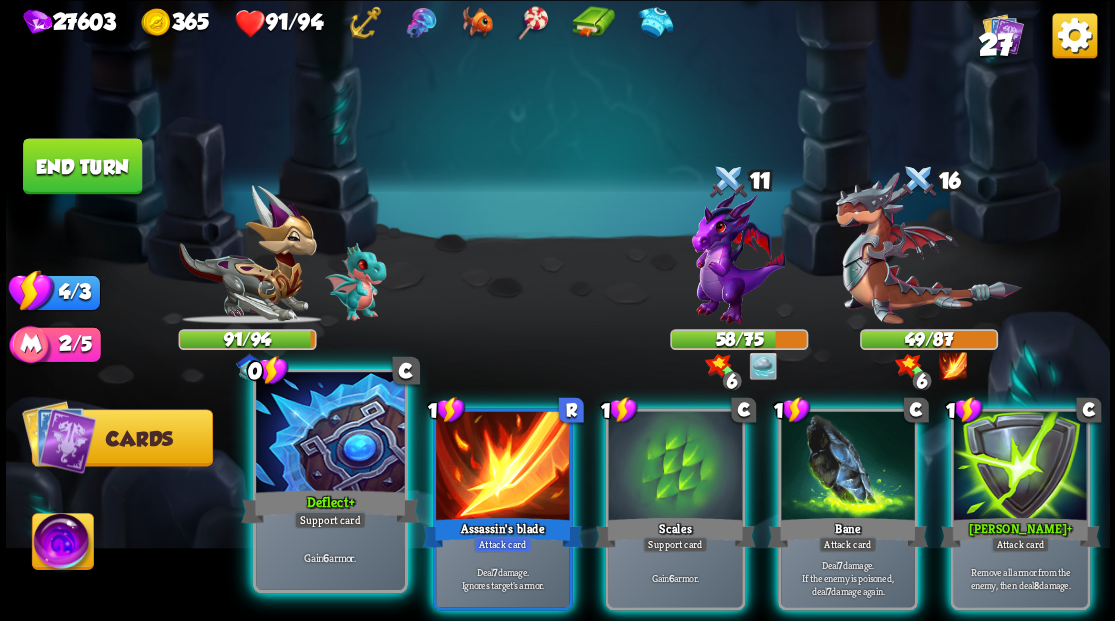 click at bounding box center [330, 434] 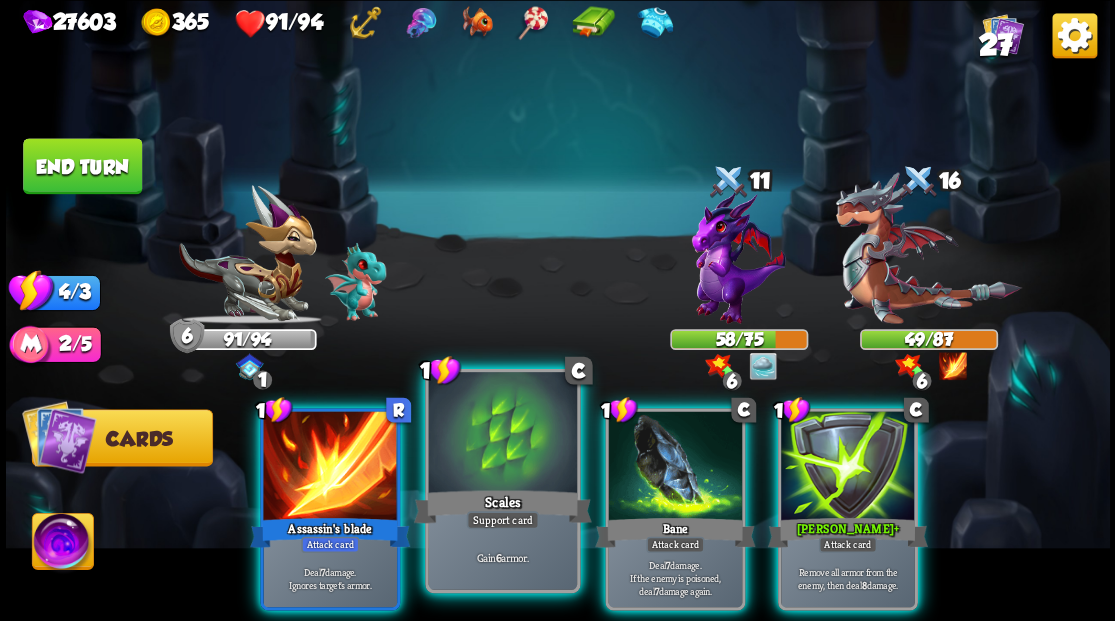 click at bounding box center [502, 434] 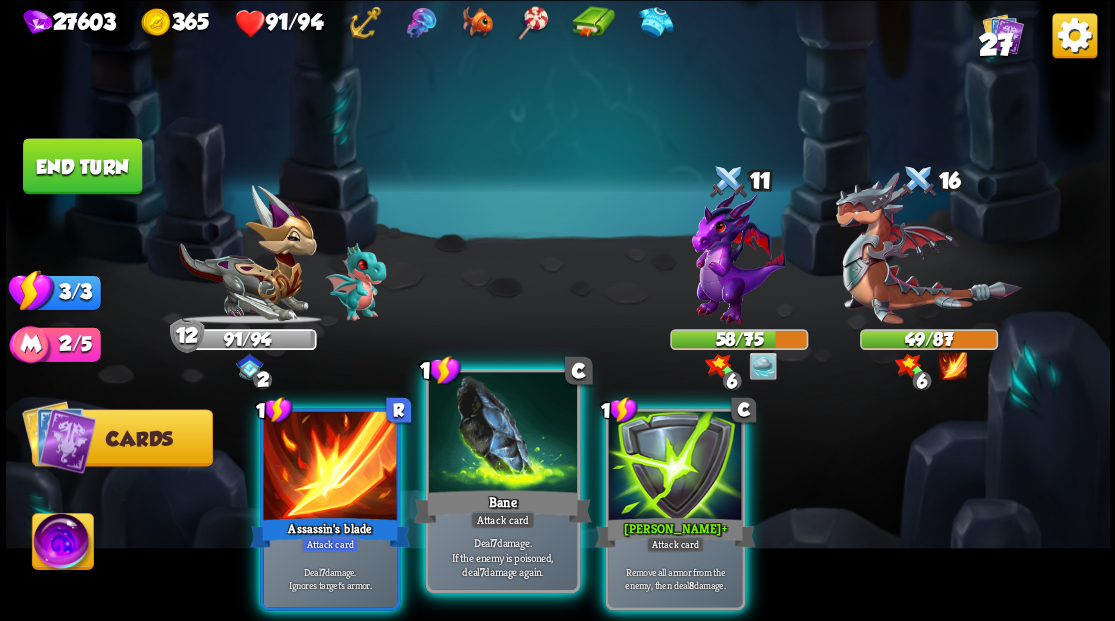 click at bounding box center (502, 434) 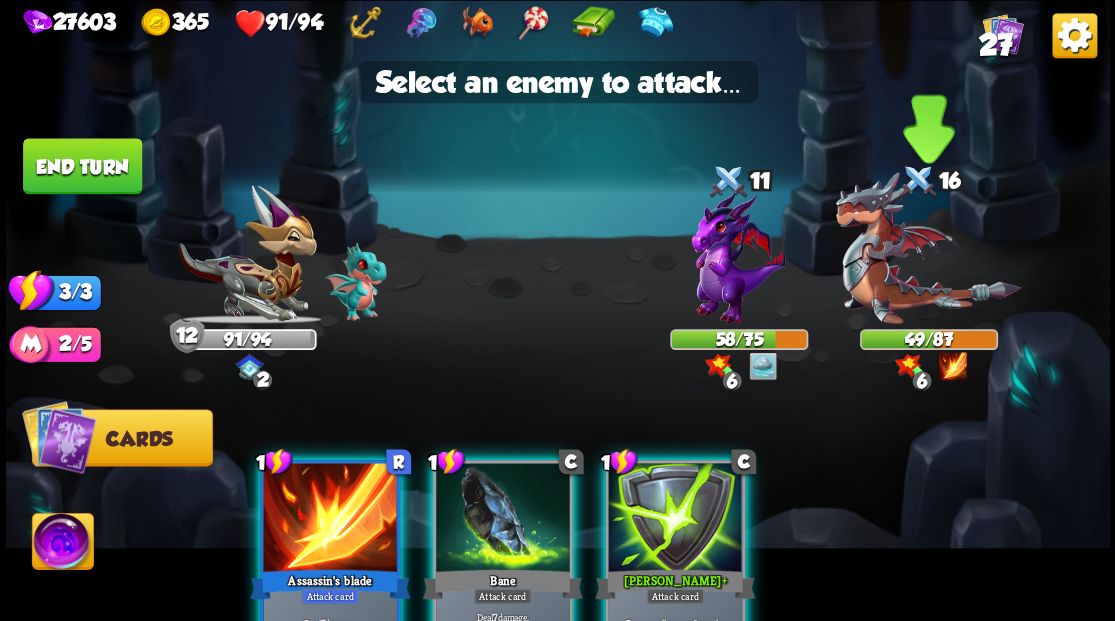click at bounding box center (928, 248) 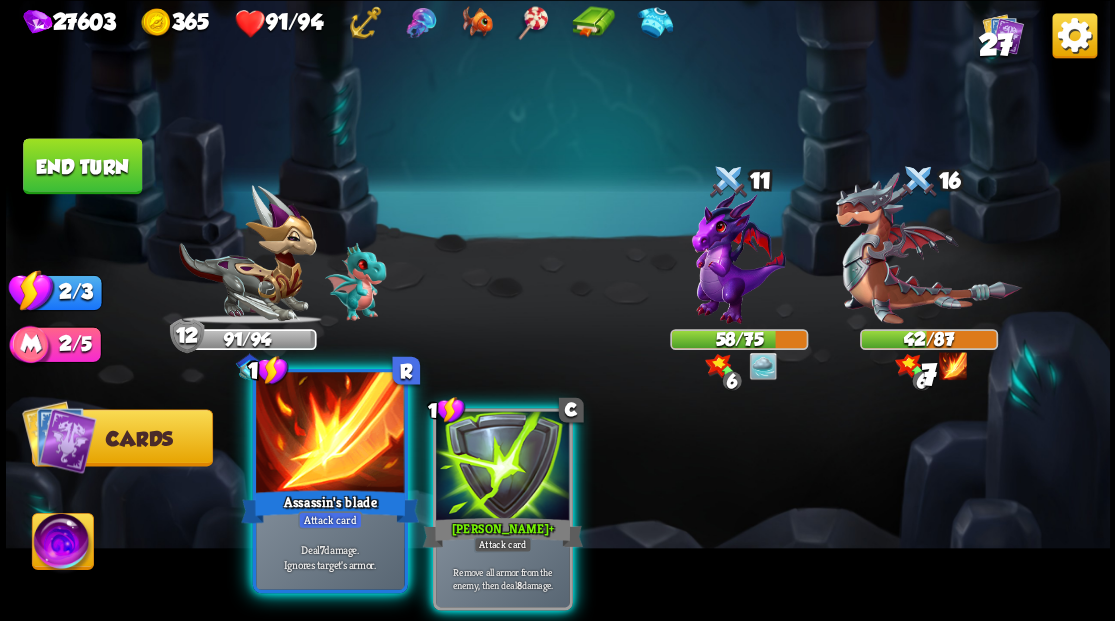 click at bounding box center (330, 434) 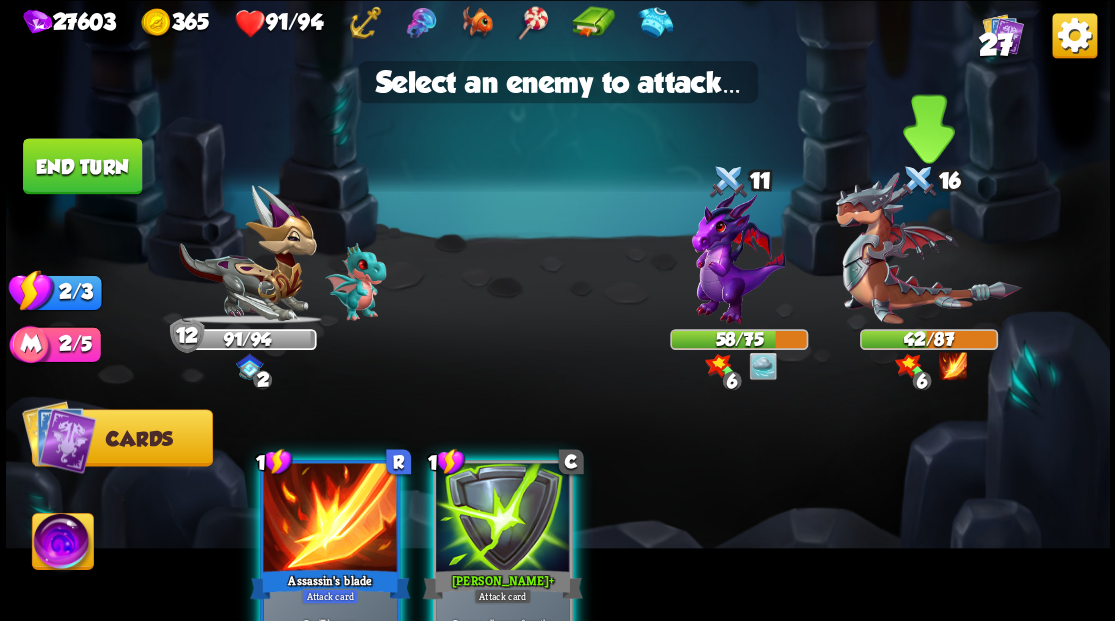 click at bounding box center [928, 248] 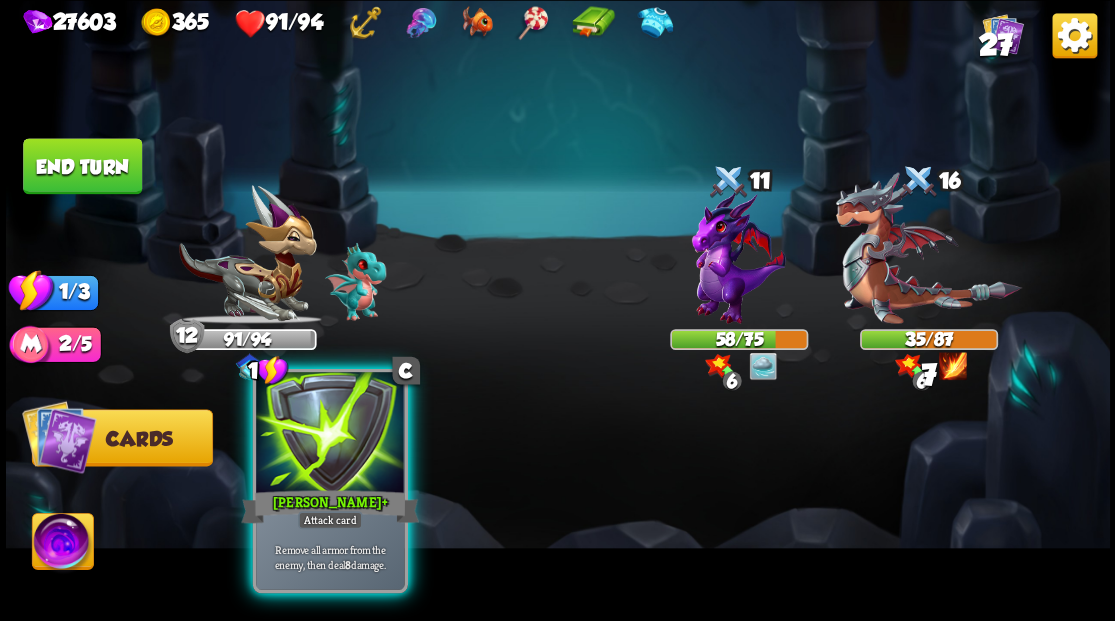 click at bounding box center [330, 434] 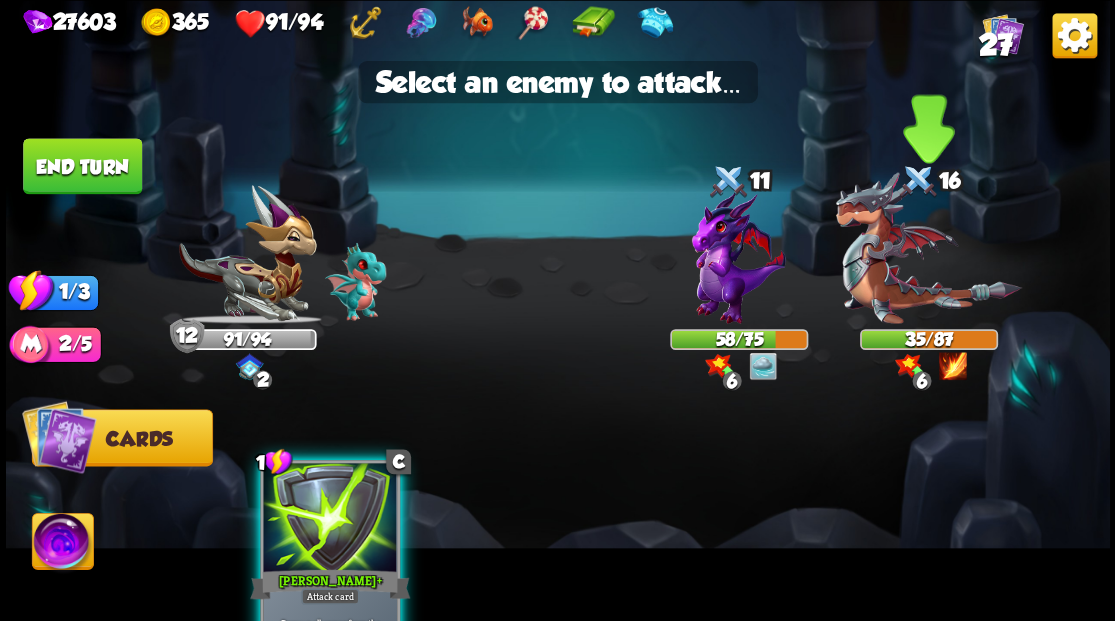 click at bounding box center (928, 248) 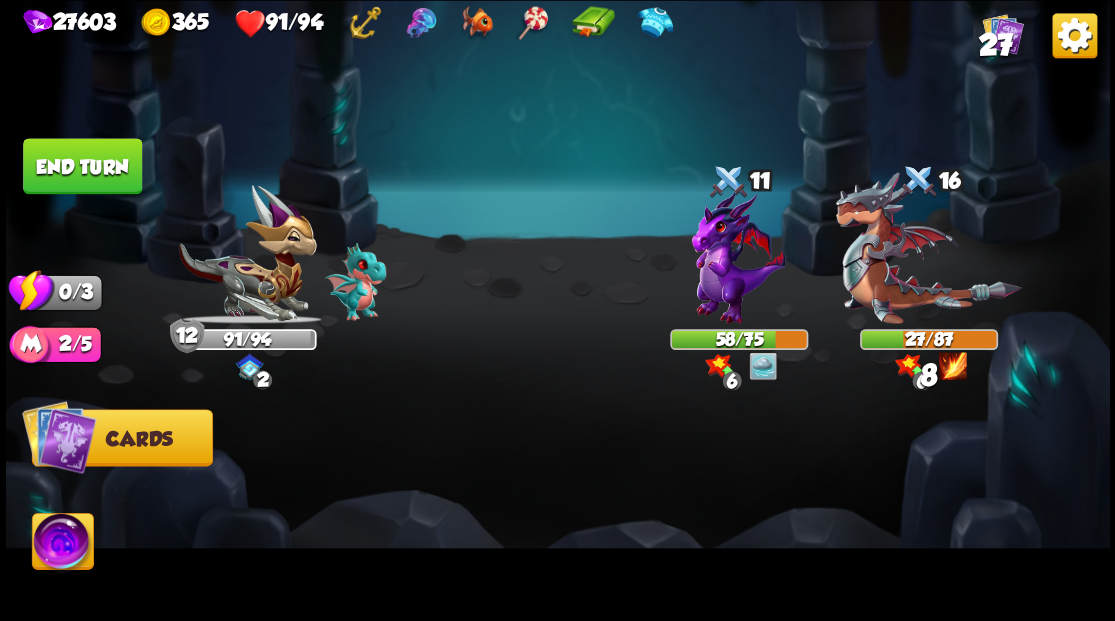 click on "End turn" at bounding box center (82, 166) 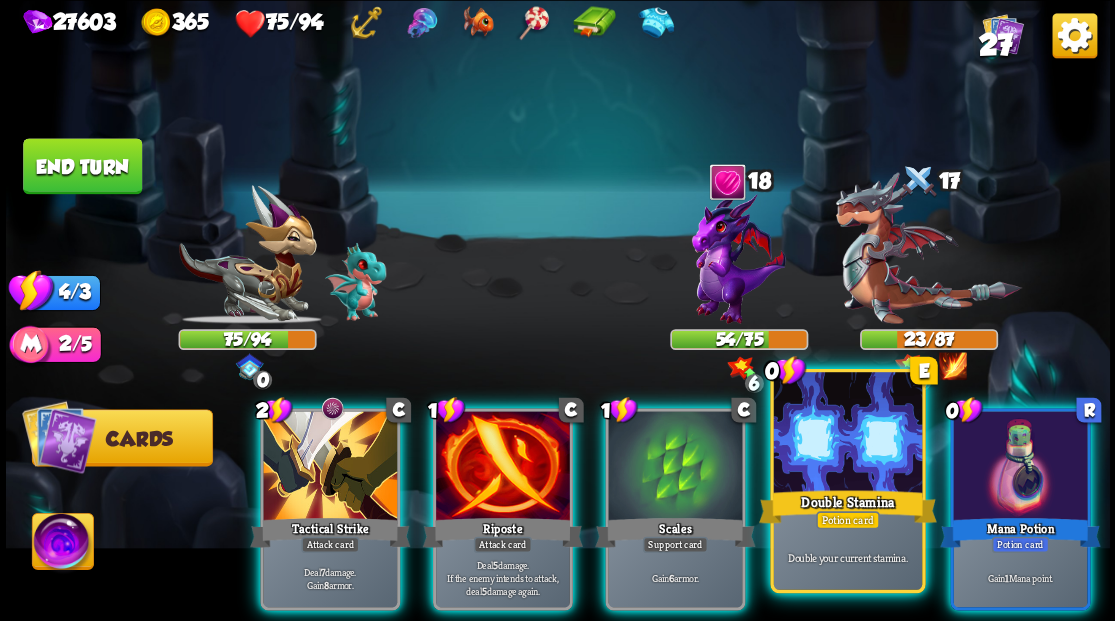 click at bounding box center [847, 434] 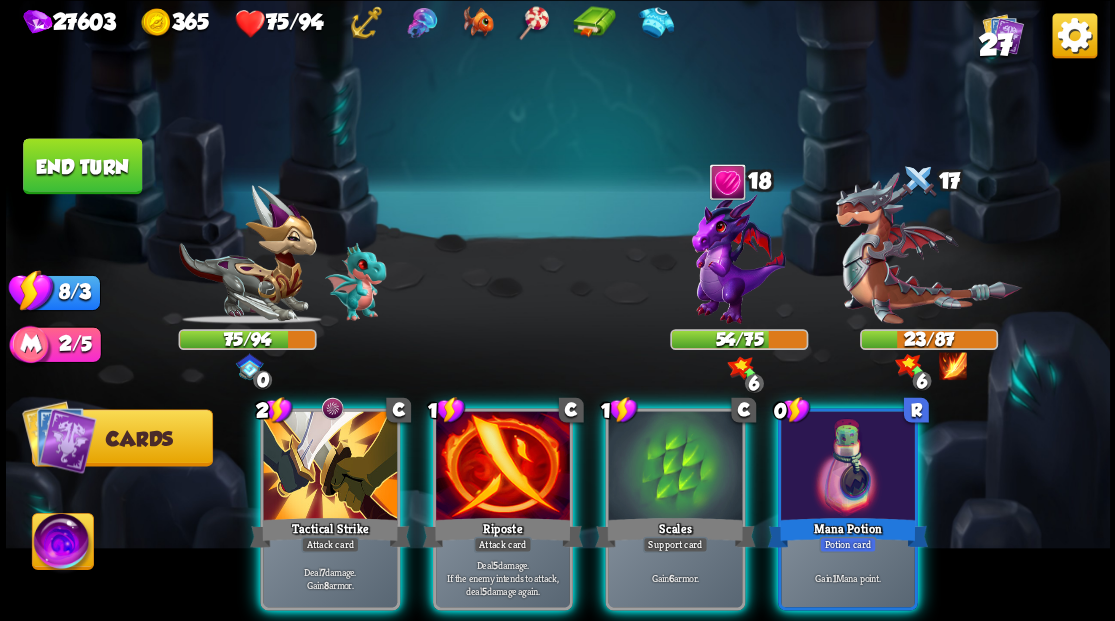 click at bounding box center [848, 467] 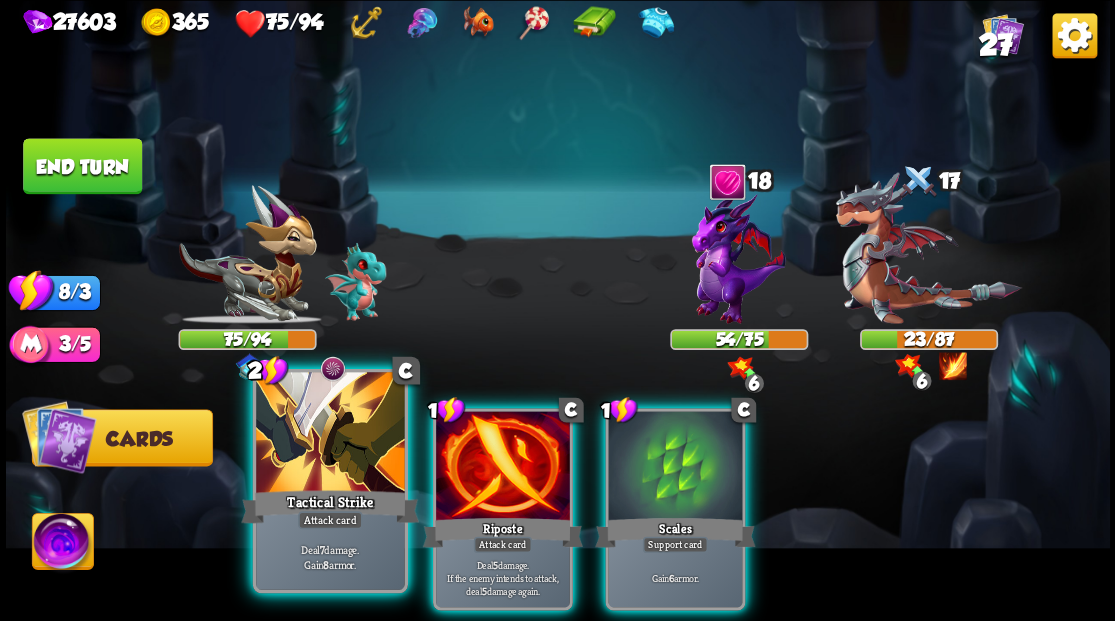 click at bounding box center (330, 434) 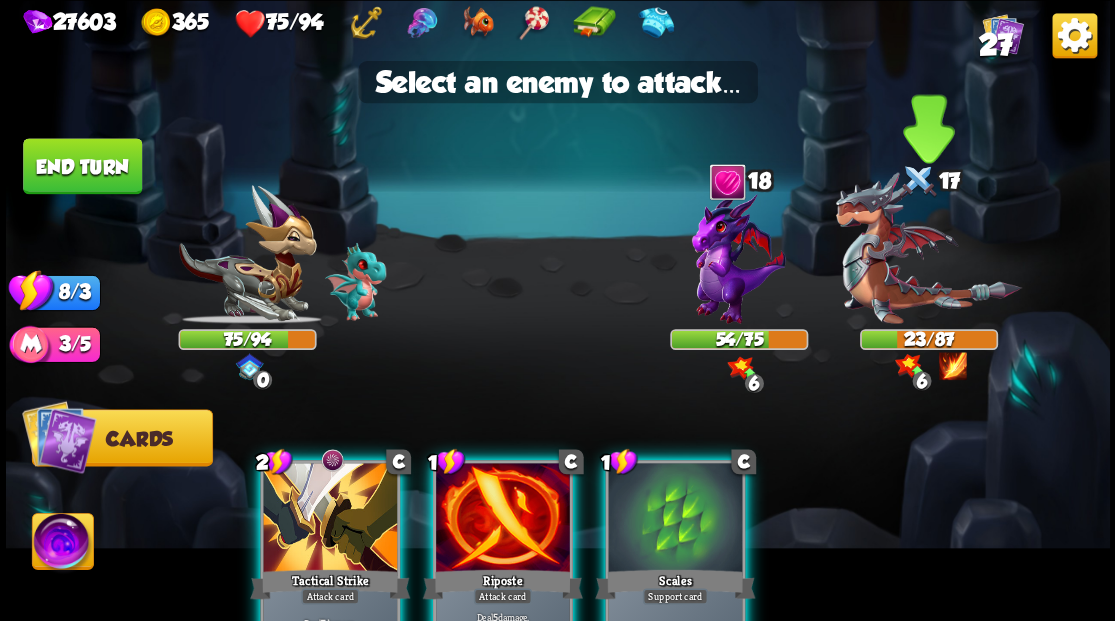 click at bounding box center (928, 248) 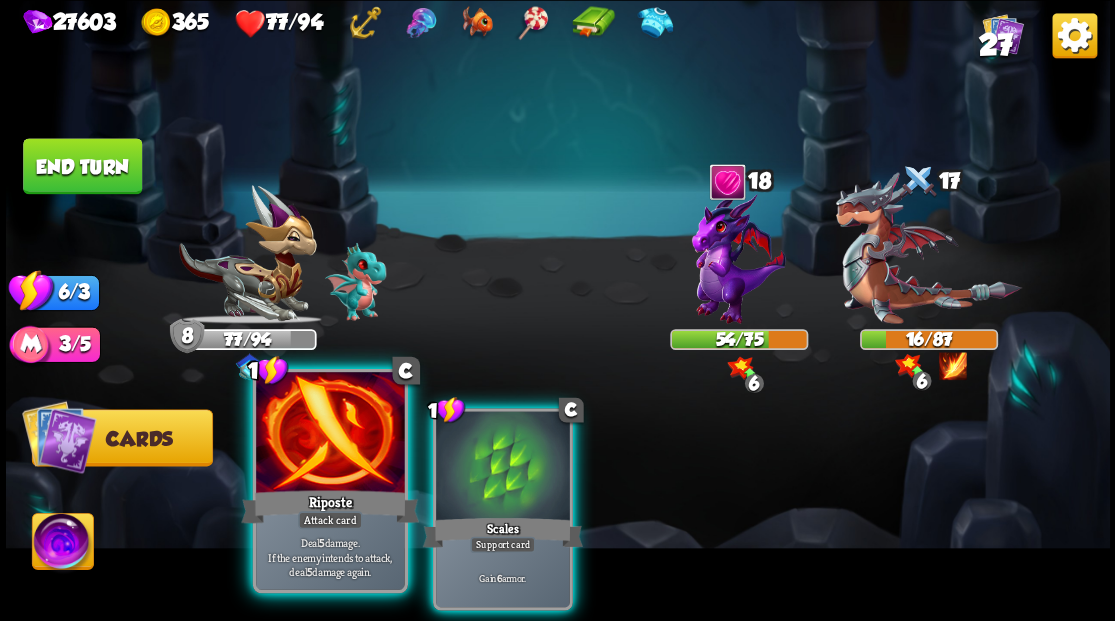 click at bounding box center (330, 434) 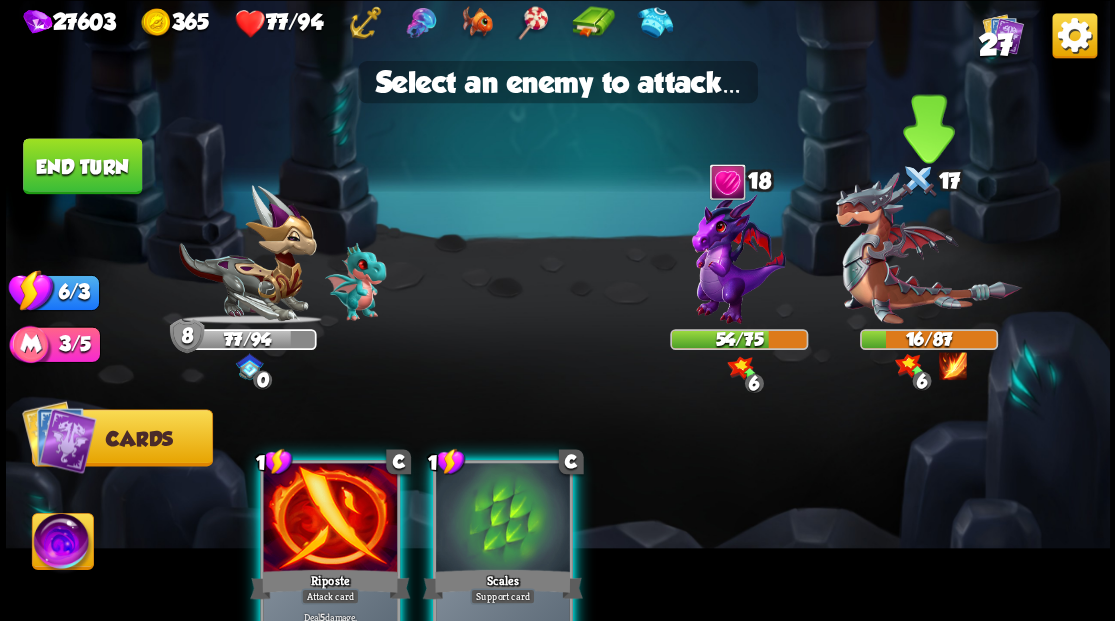 click at bounding box center (928, 248) 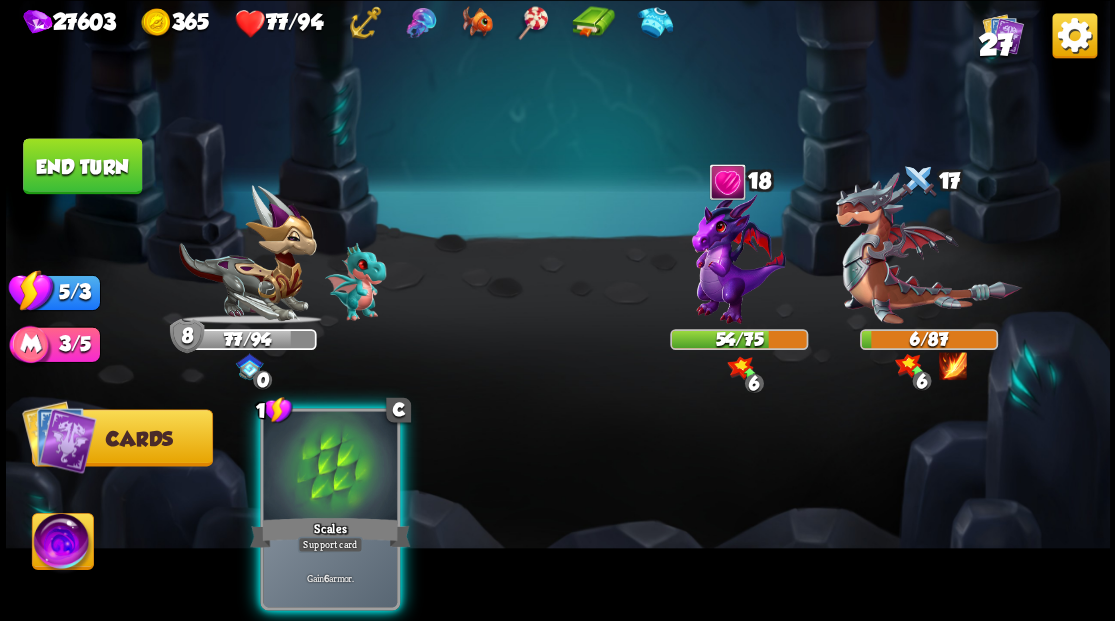 click at bounding box center (330, 467) 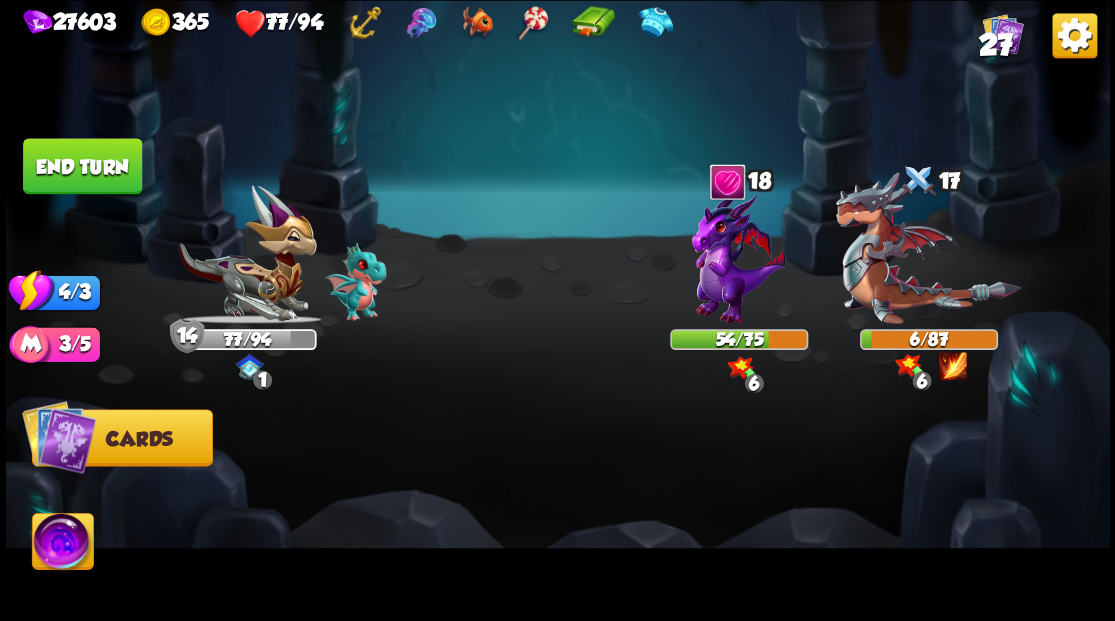 click on "End turn" at bounding box center [82, 166] 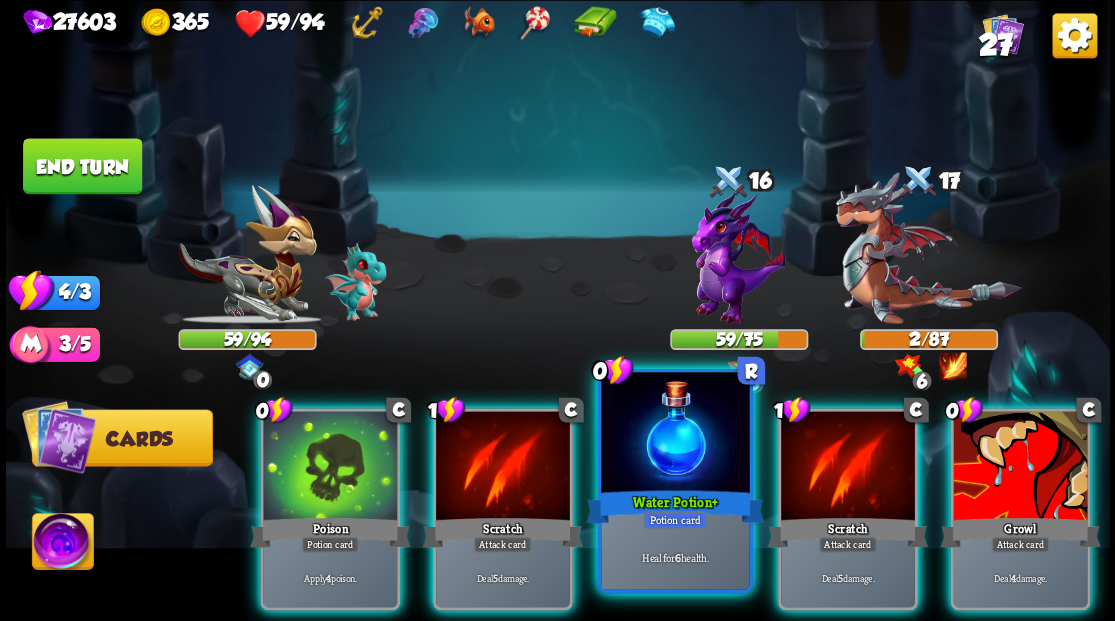click at bounding box center (675, 434) 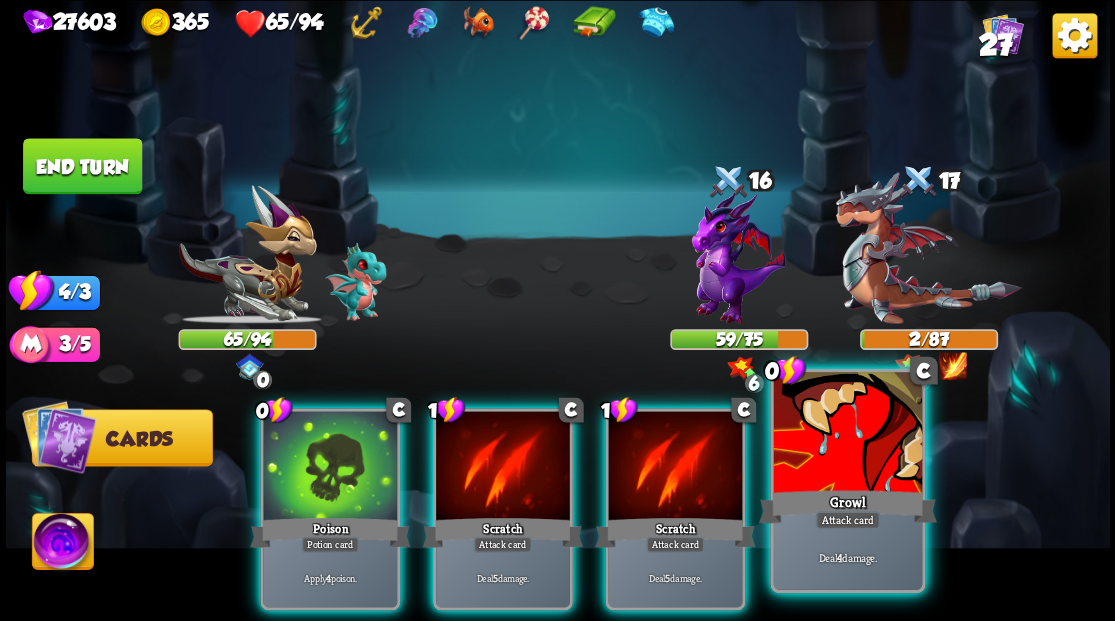 click at bounding box center [847, 434] 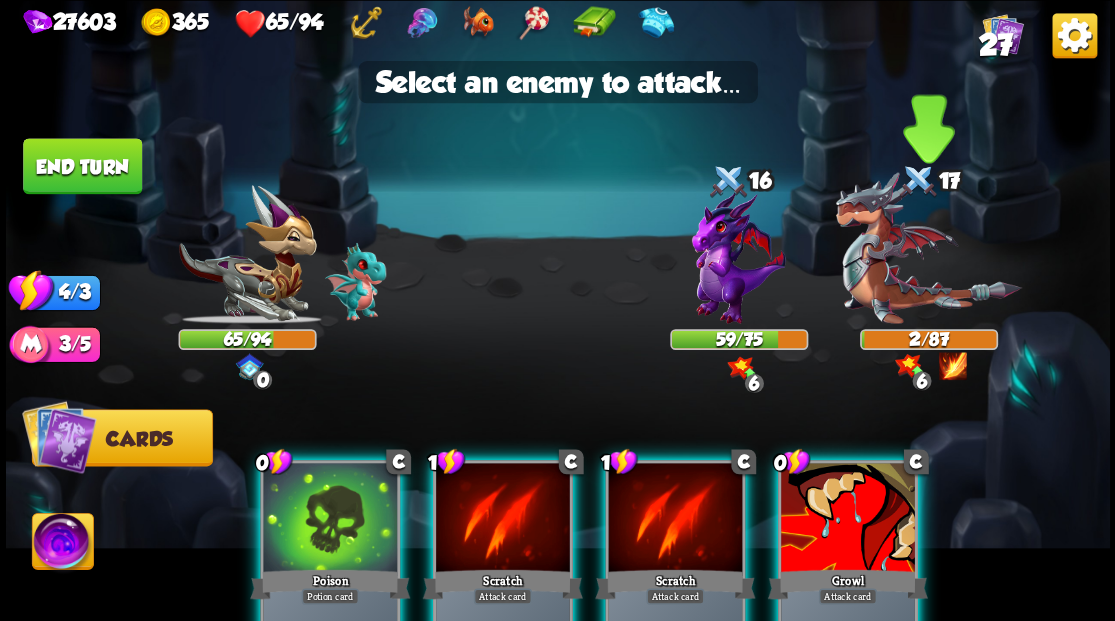 click at bounding box center (928, 248) 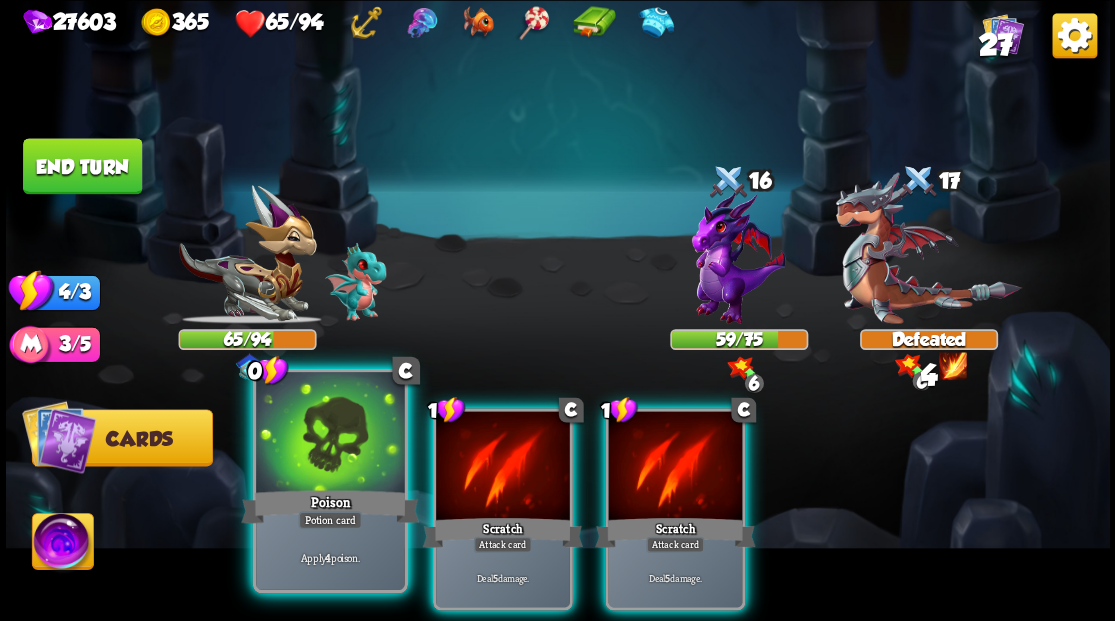 click at bounding box center [330, 434] 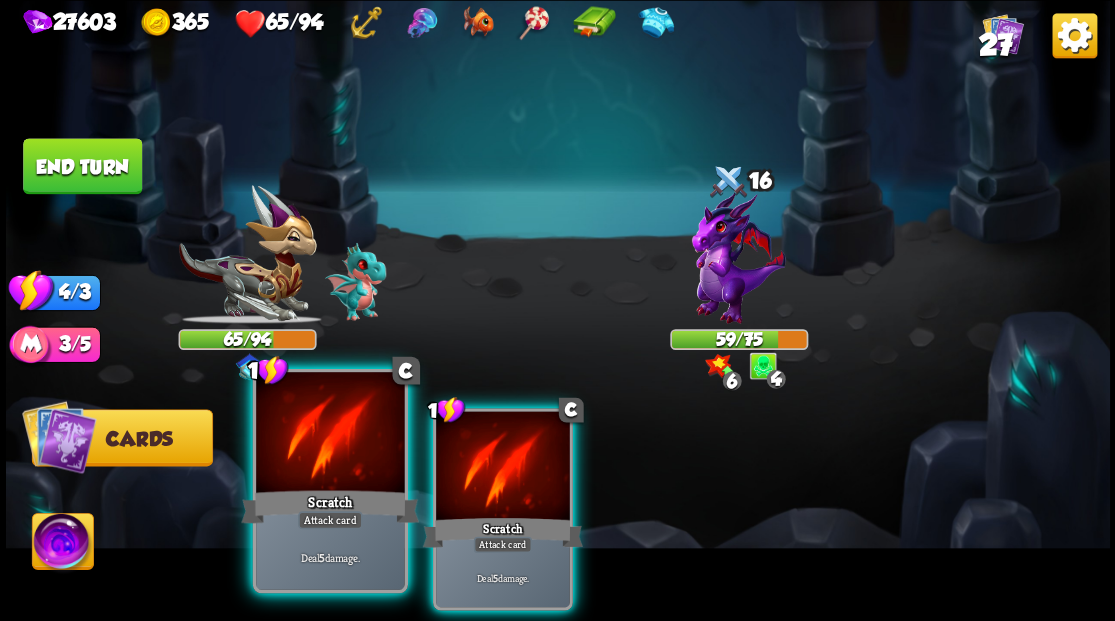 click at bounding box center [330, 434] 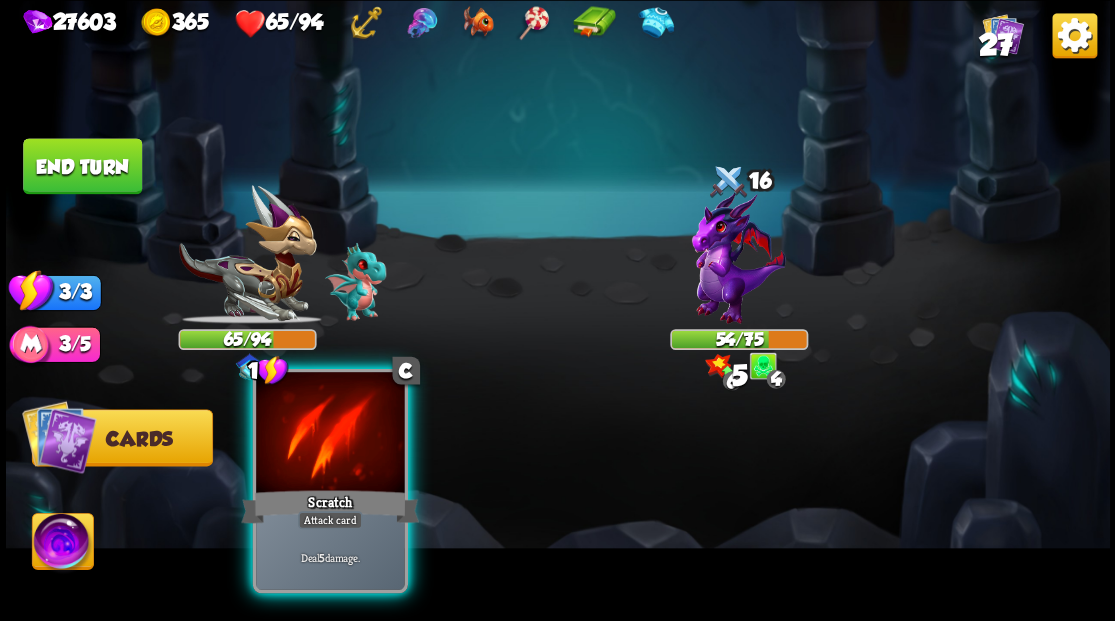 drag, startPoint x: 343, startPoint y: 451, endPoint x: 172, endPoint y: 165, distance: 333.22214 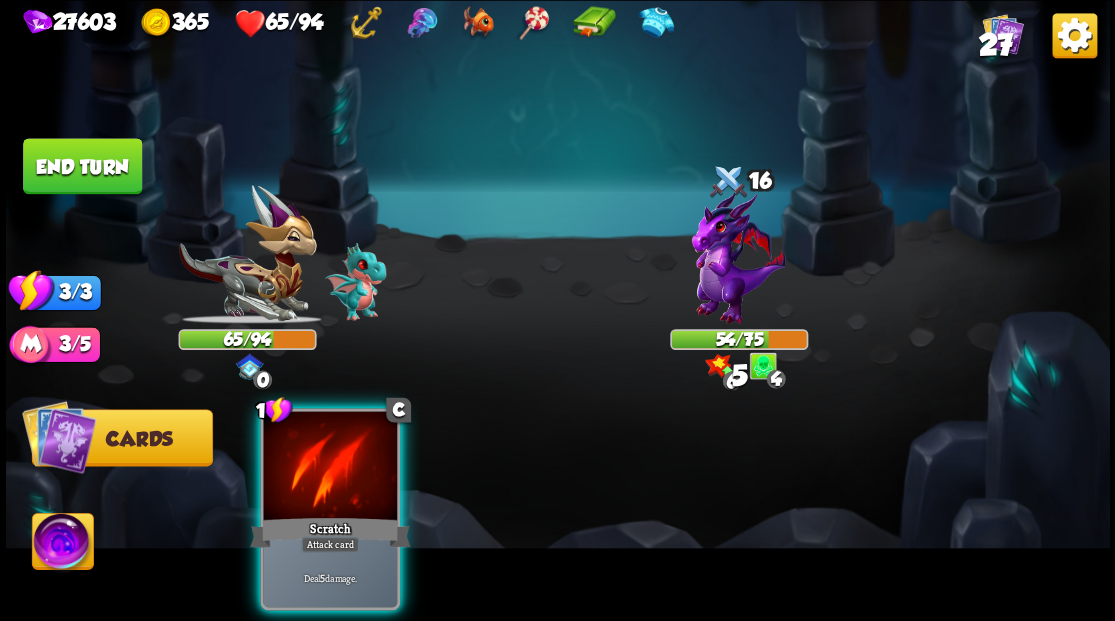 click at bounding box center [330, 467] 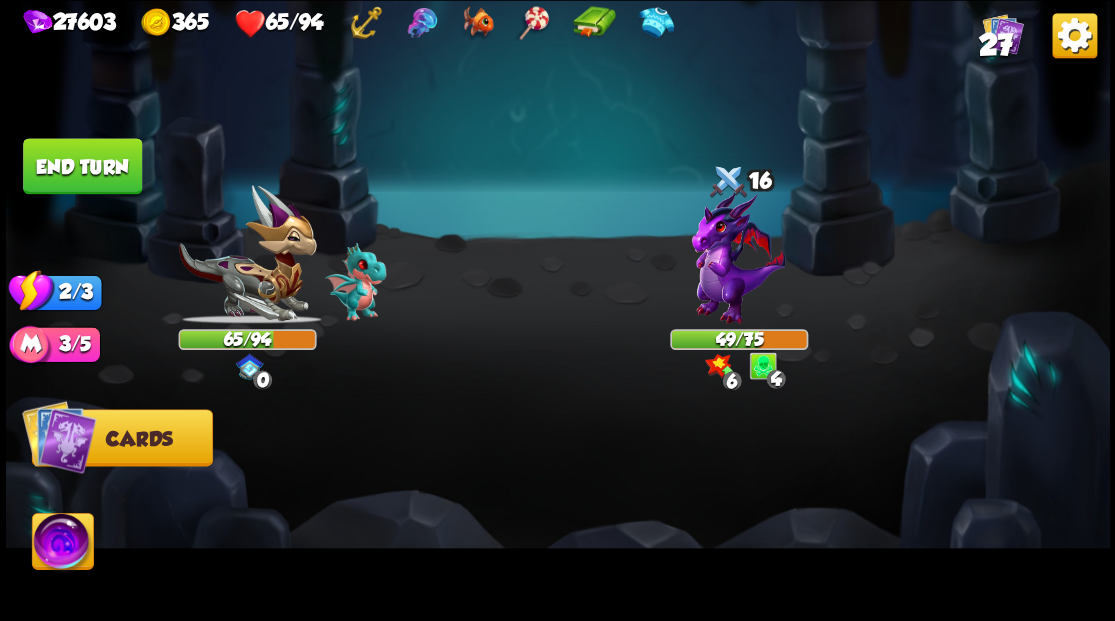 click on "End turn" at bounding box center [82, 166] 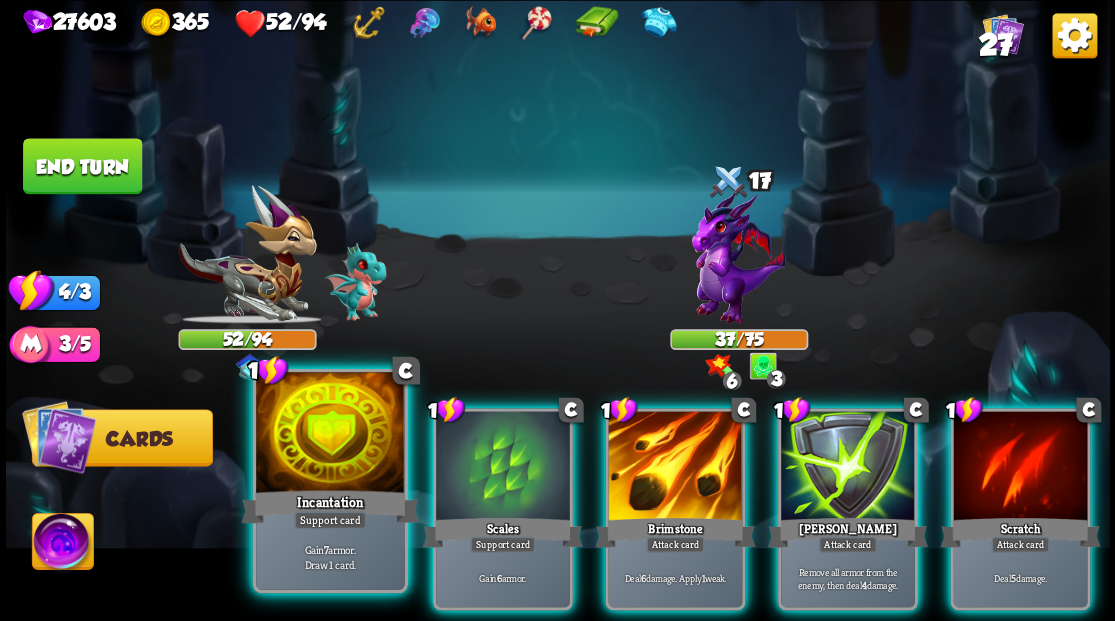 click at bounding box center (330, 434) 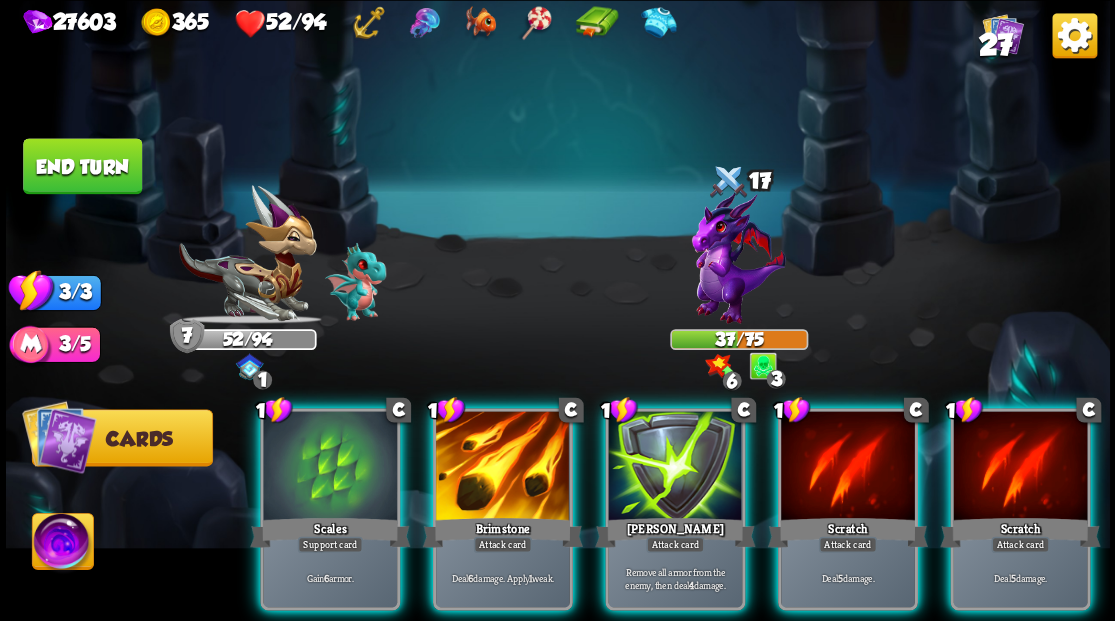 click at bounding box center [330, 467] 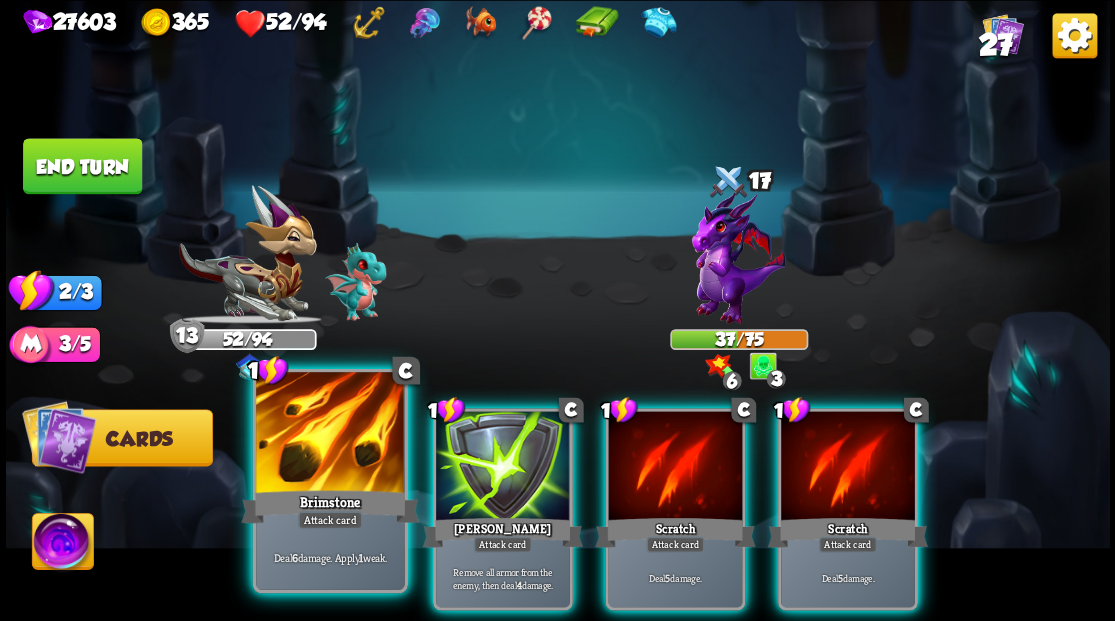 click at bounding box center (330, 434) 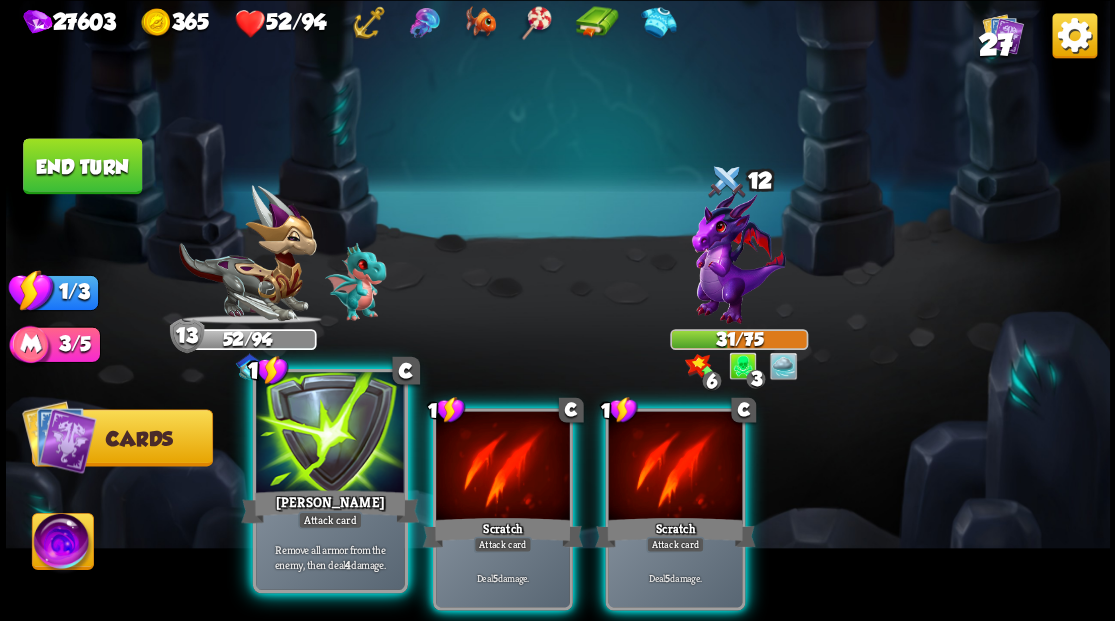 click at bounding box center [330, 434] 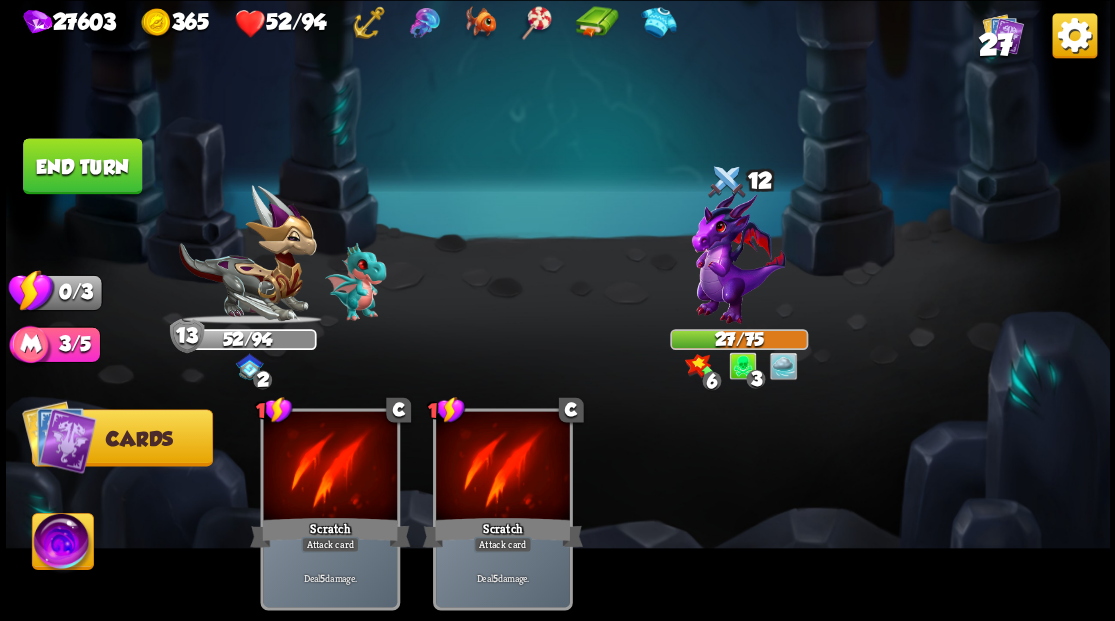click on "End turn" at bounding box center (82, 166) 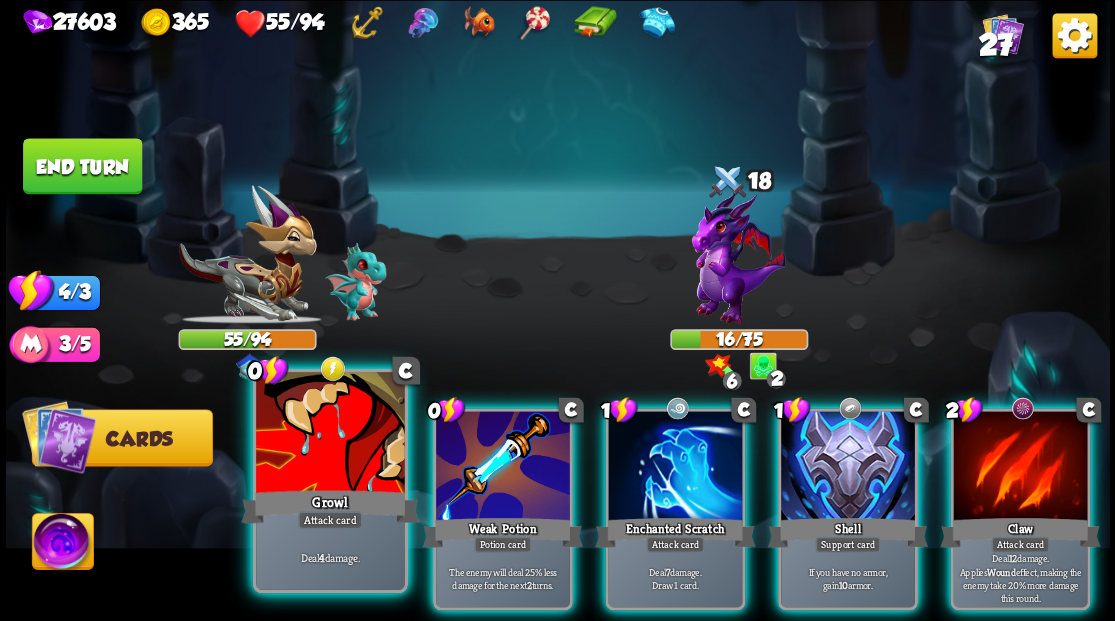 click at bounding box center [330, 434] 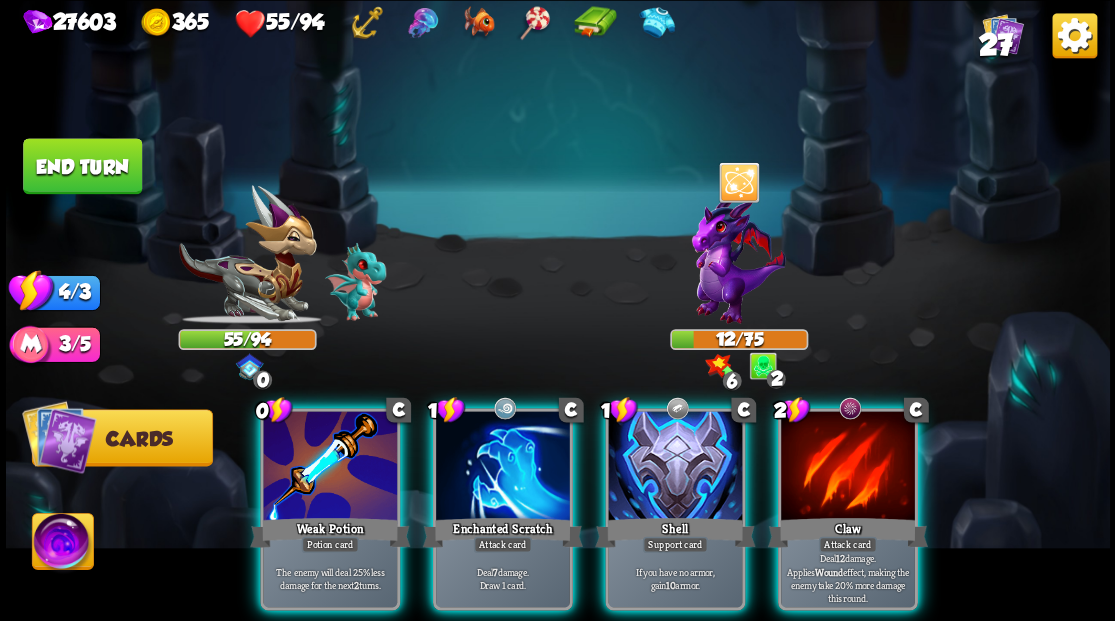 click at bounding box center (848, 467) 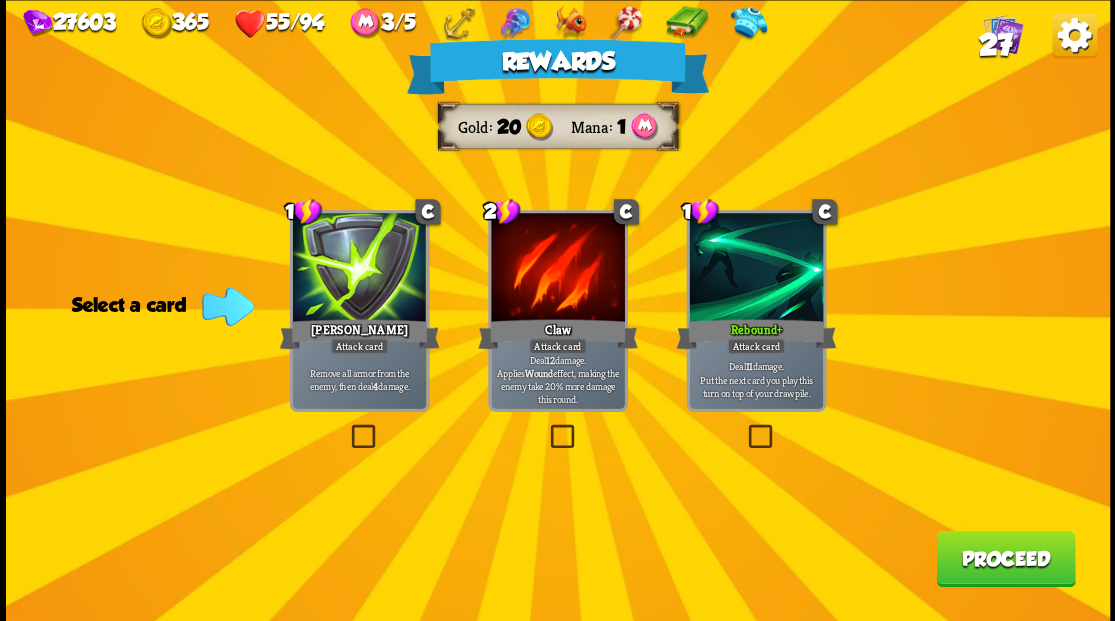 click on "Proceed" at bounding box center (1005, 558) 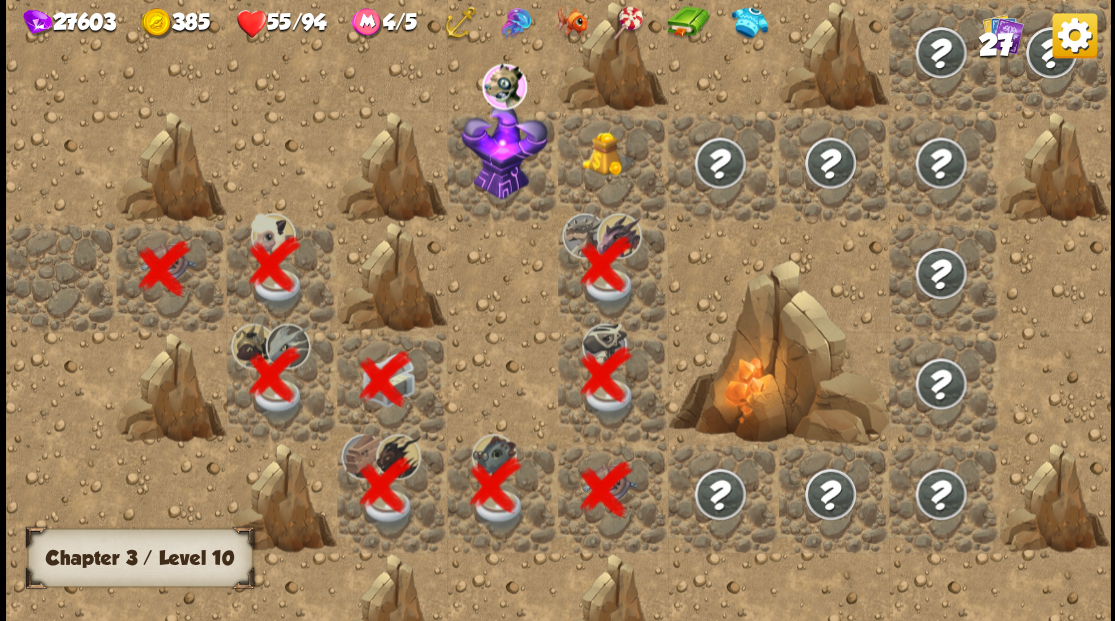 click at bounding box center (613, 165) 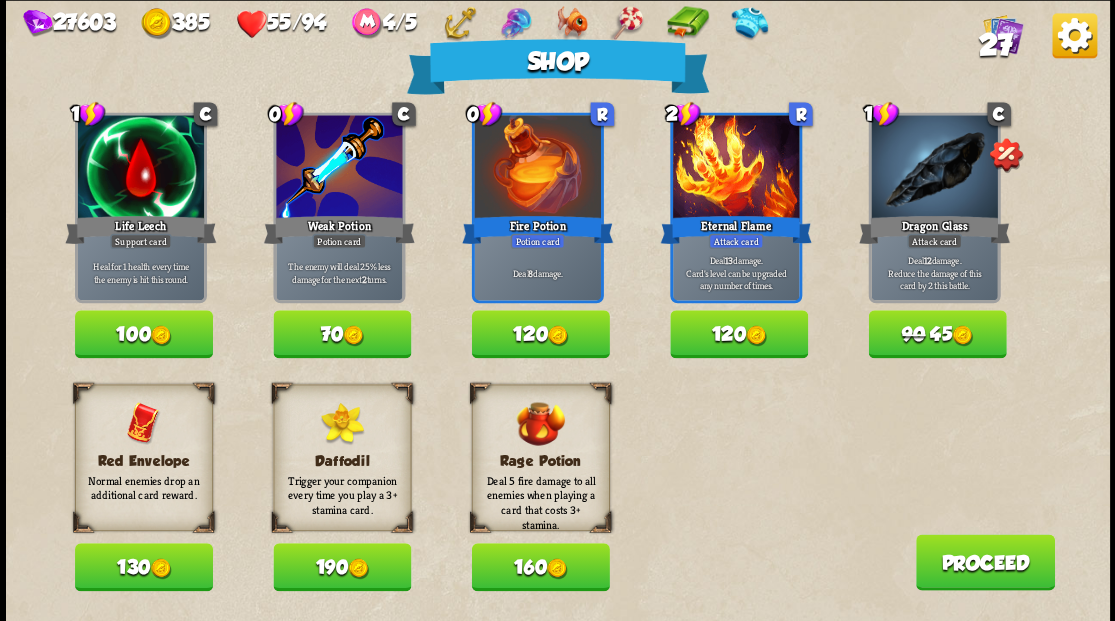 click on "Proceed" at bounding box center (984, 562) 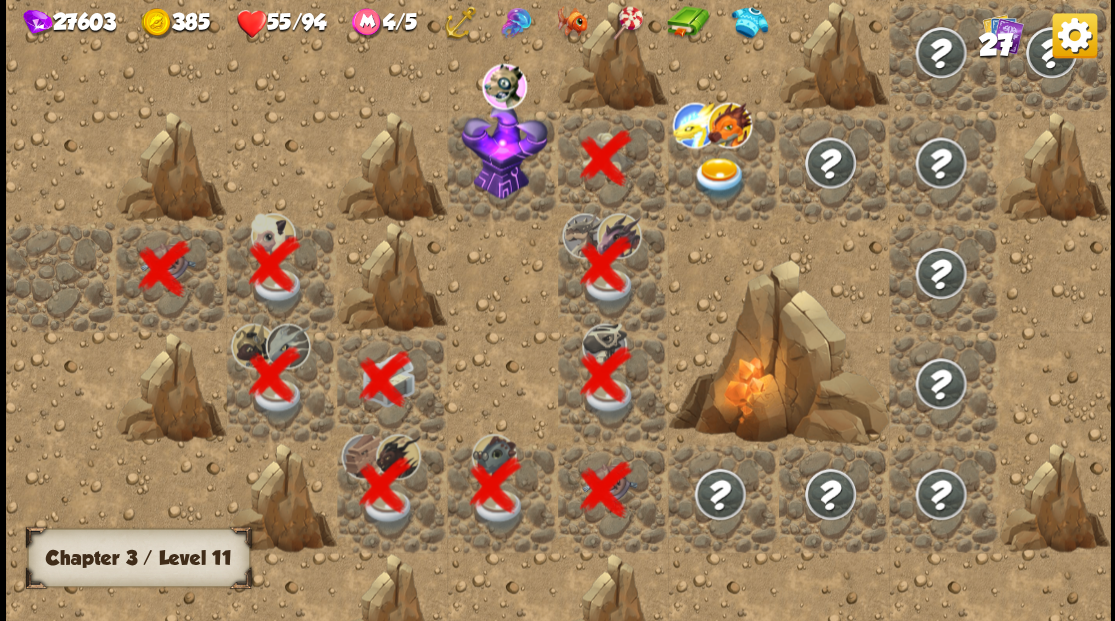 scroll, scrollTop: 0, scrollLeft: 384, axis: horizontal 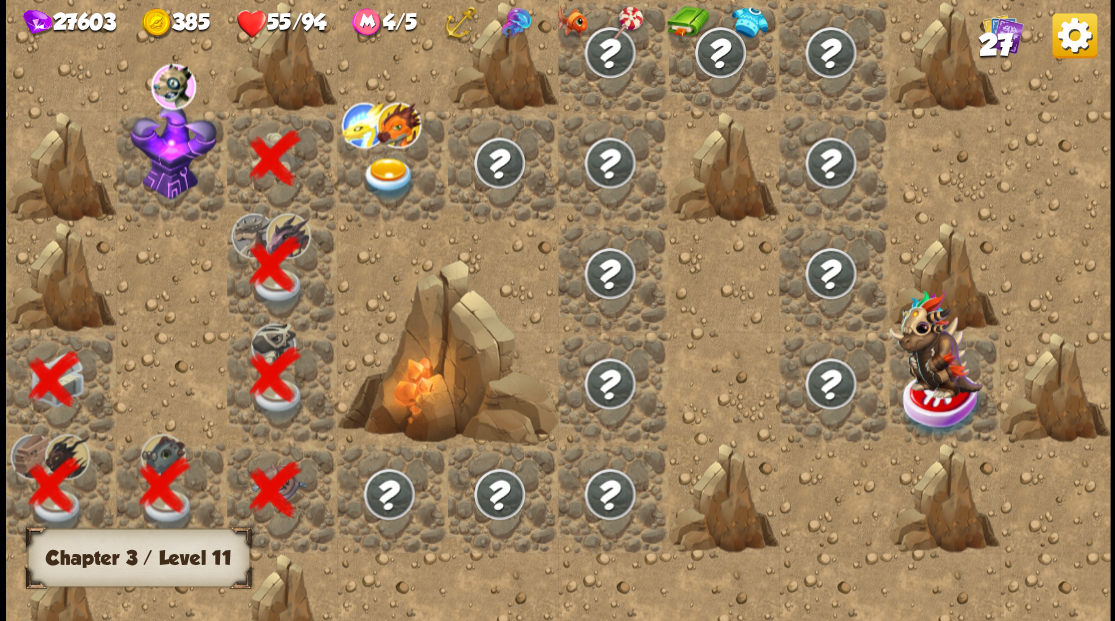 click at bounding box center (173, 150) 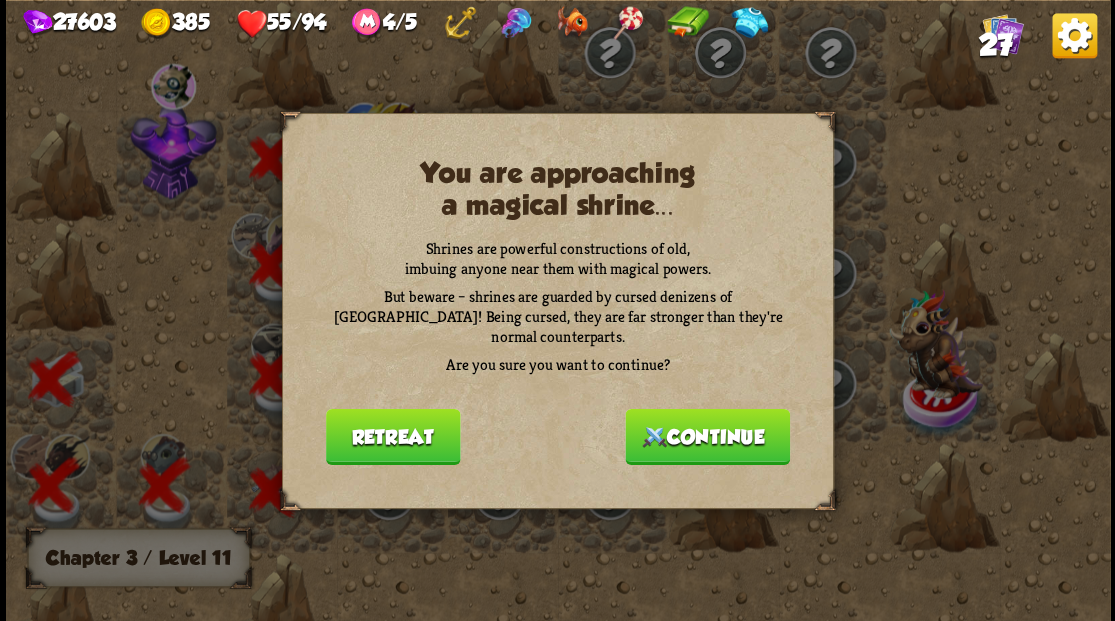 click on "Continue" at bounding box center [707, 436] 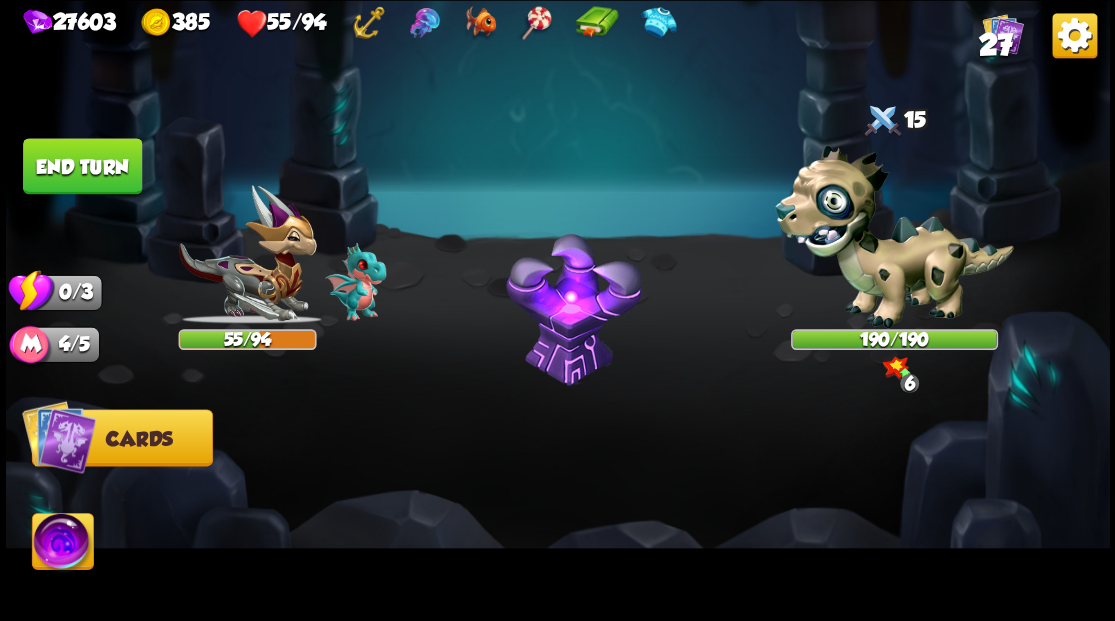 click at bounding box center (62, 544) 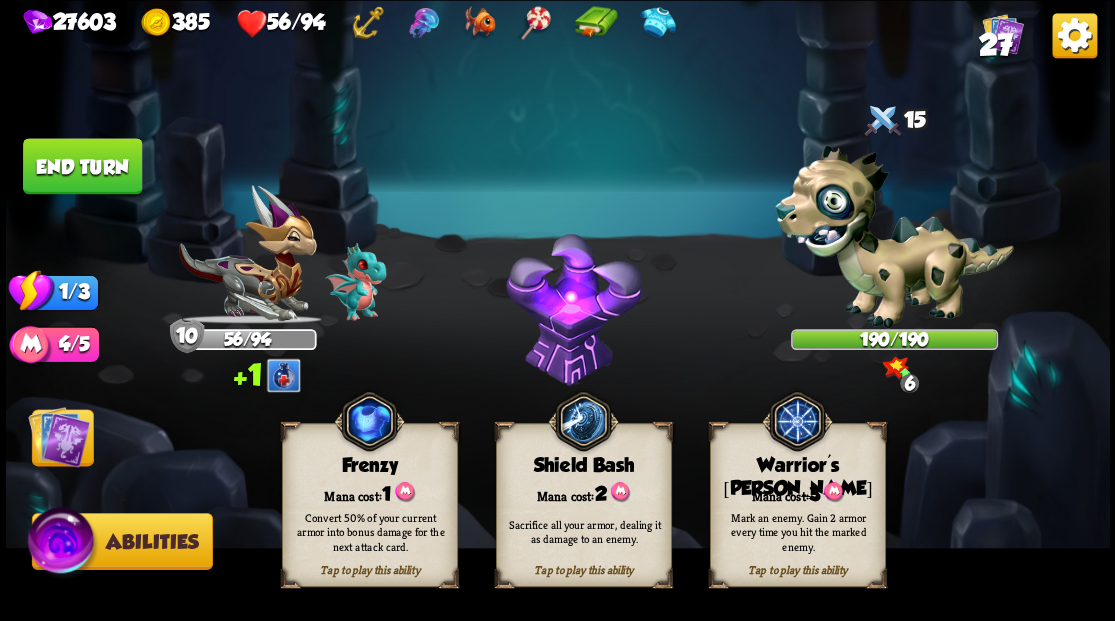 click on "Warrior's [PERSON_NAME]" at bounding box center (797, 477) 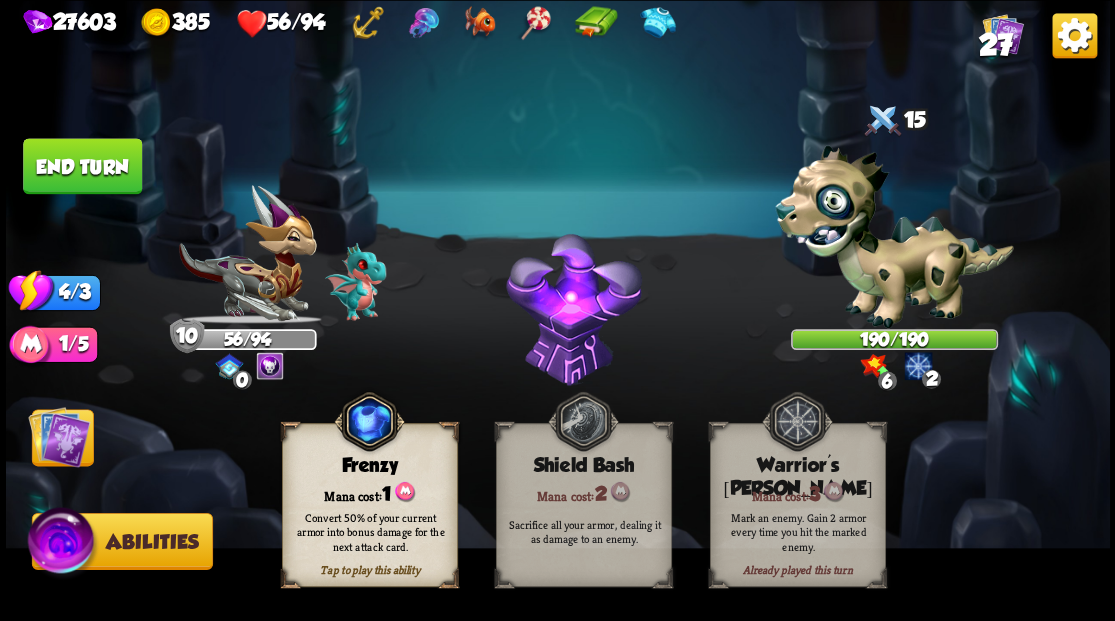 click at bounding box center (59, 436) 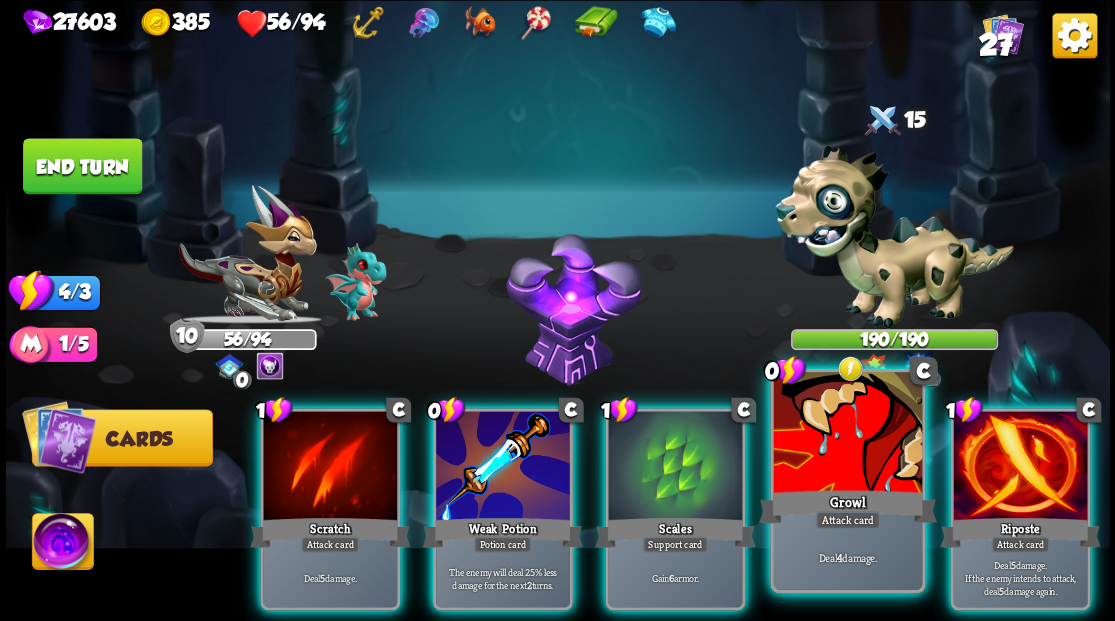 click at bounding box center [847, 434] 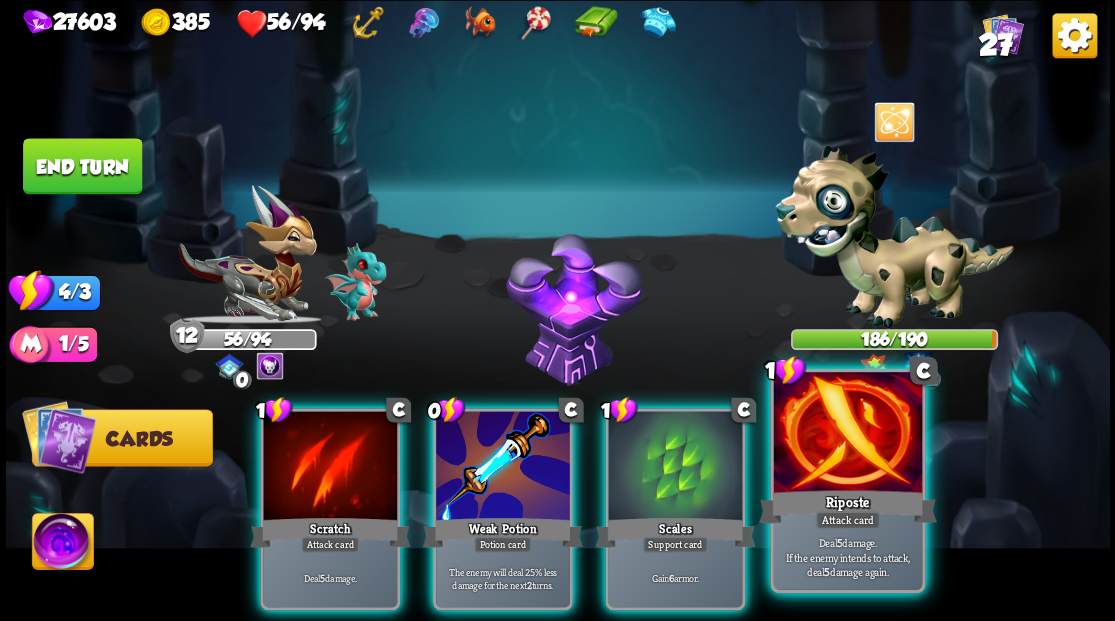 click at bounding box center [847, 434] 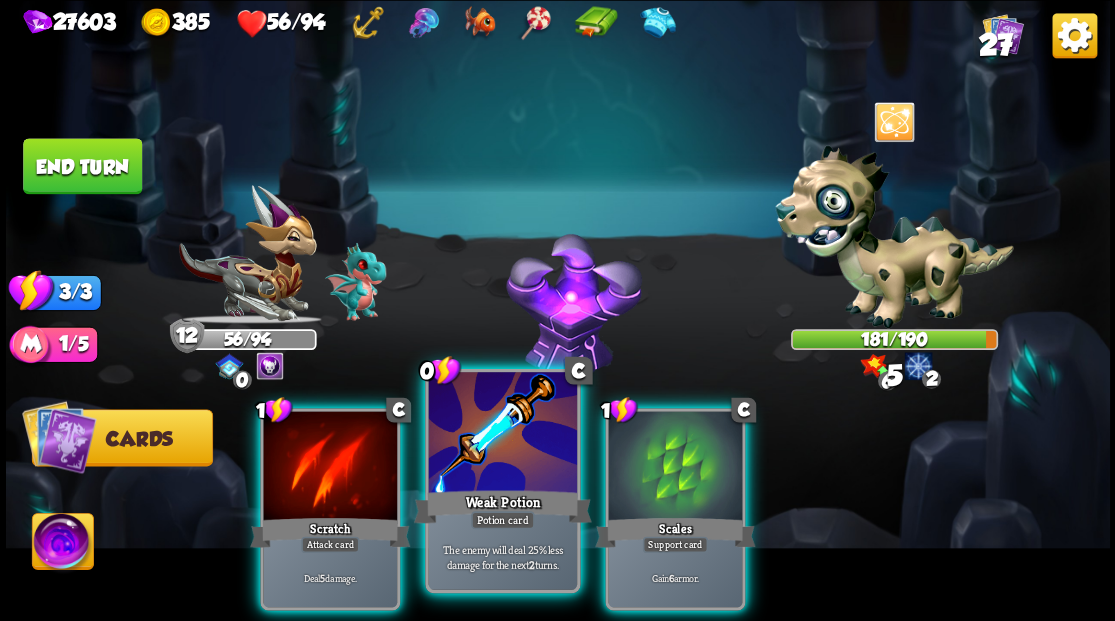 click at bounding box center (502, 434) 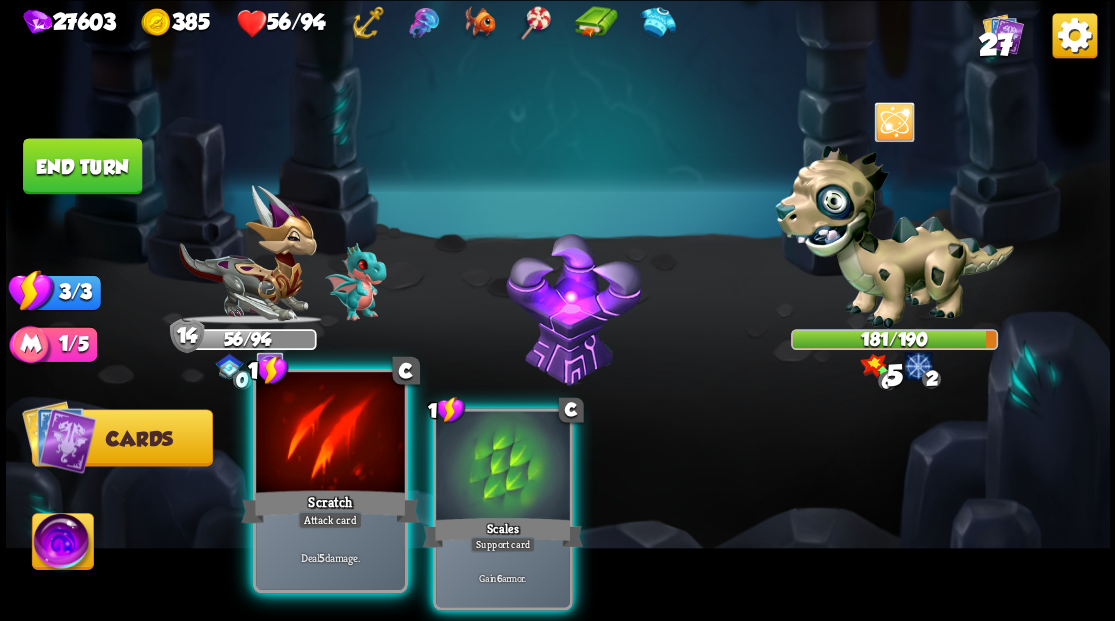 click at bounding box center (330, 434) 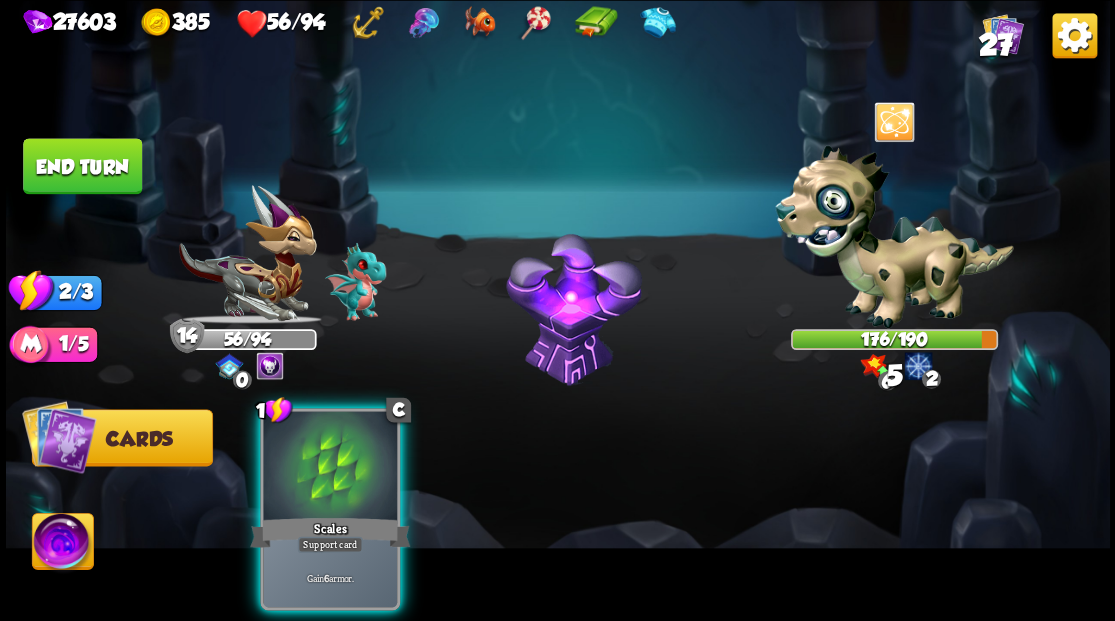 click at bounding box center [330, 467] 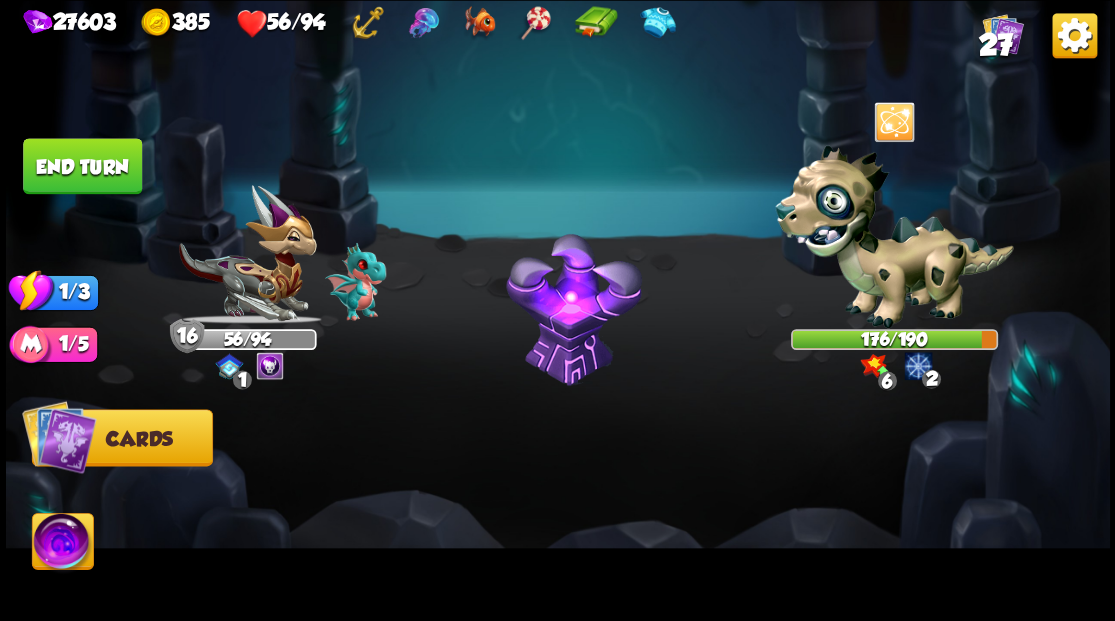 click on "End turn" at bounding box center [82, 166] 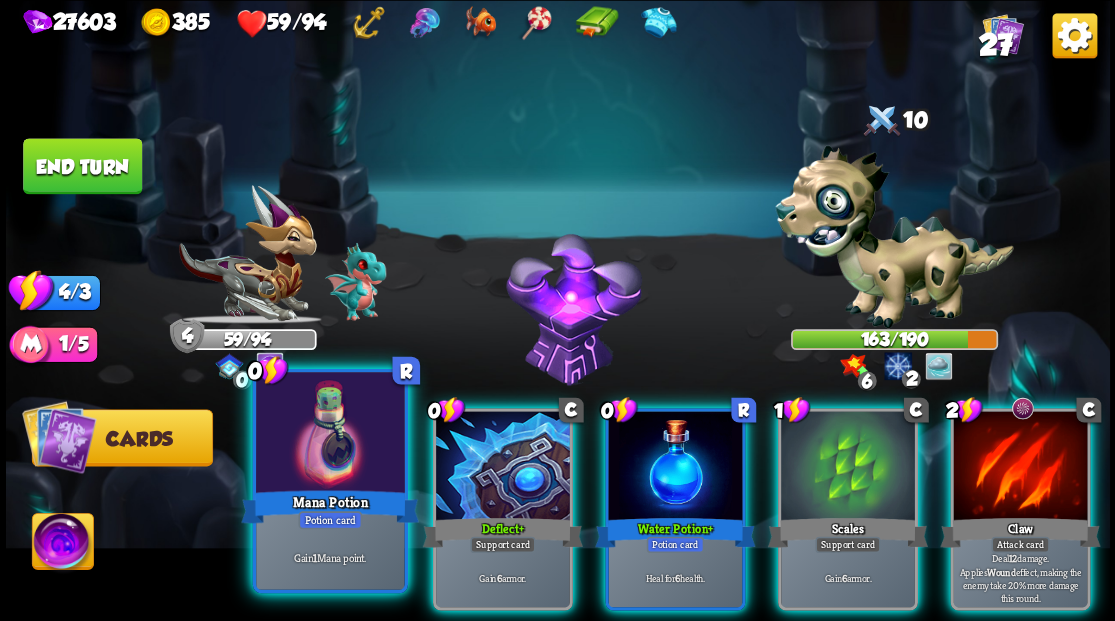 click at bounding box center (330, 434) 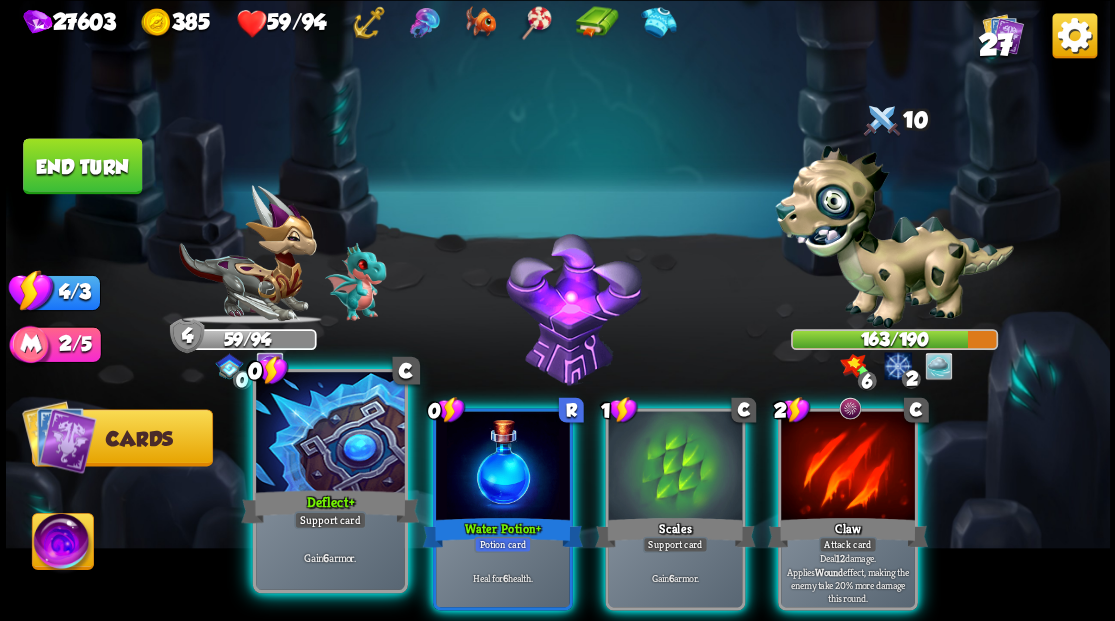 click at bounding box center [330, 434] 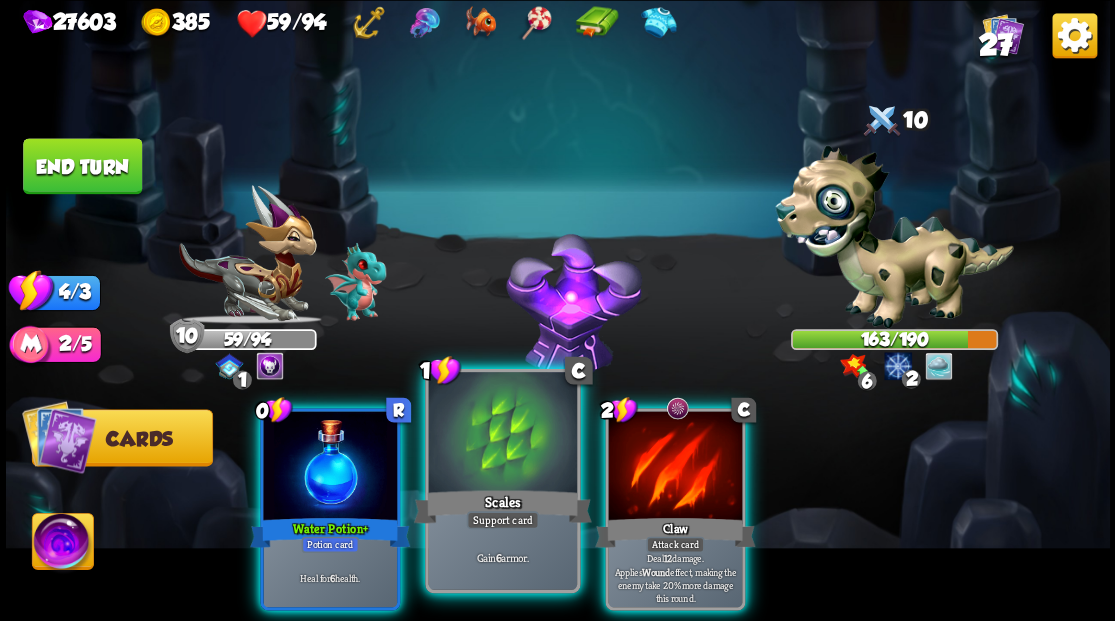 click at bounding box center [502, 434] 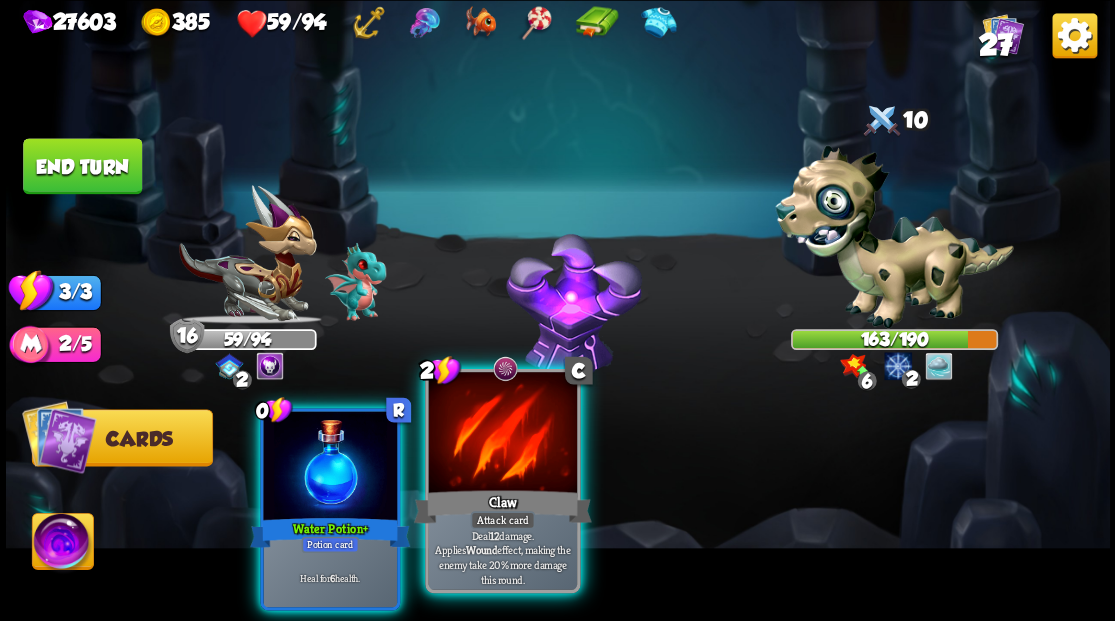 click at bounding box center (502, 434) 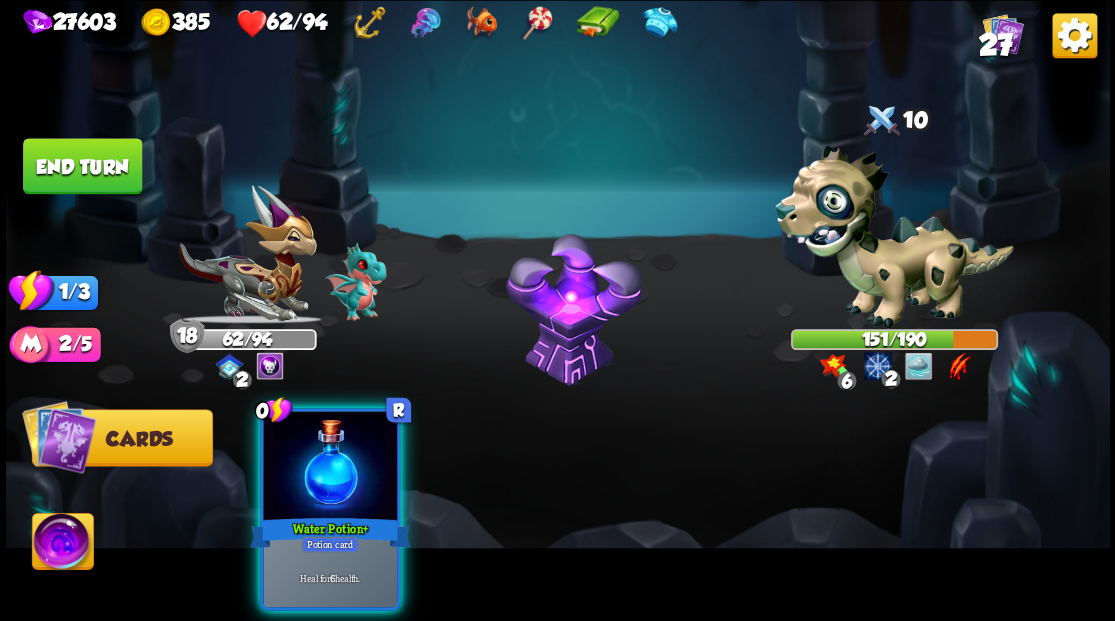 click at bounding box center (330, 467) 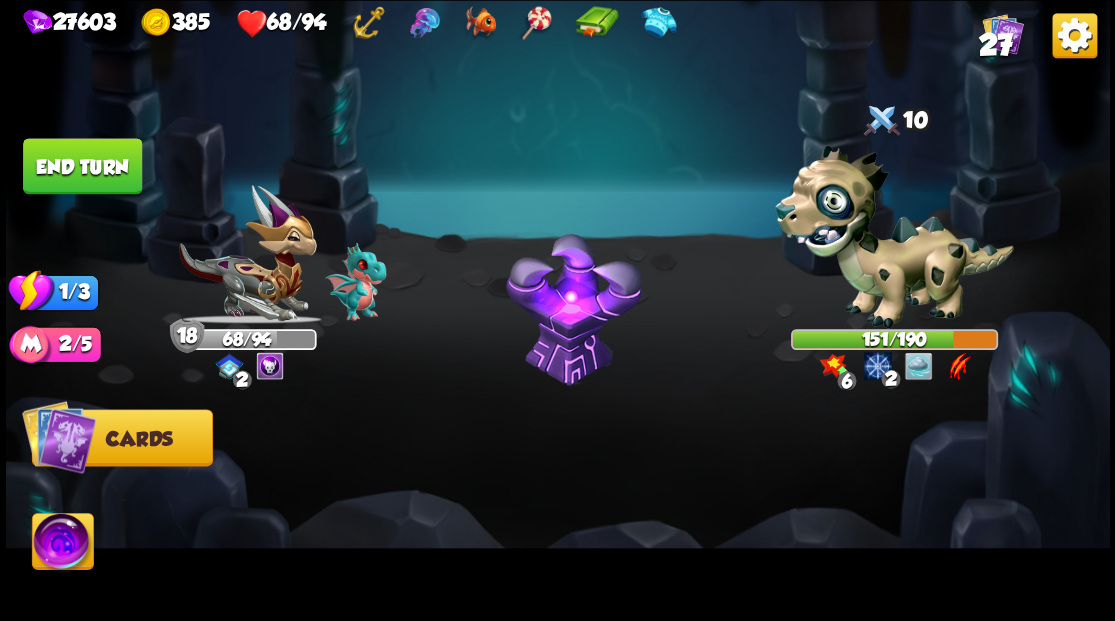 click at bounding box center (558, 310) 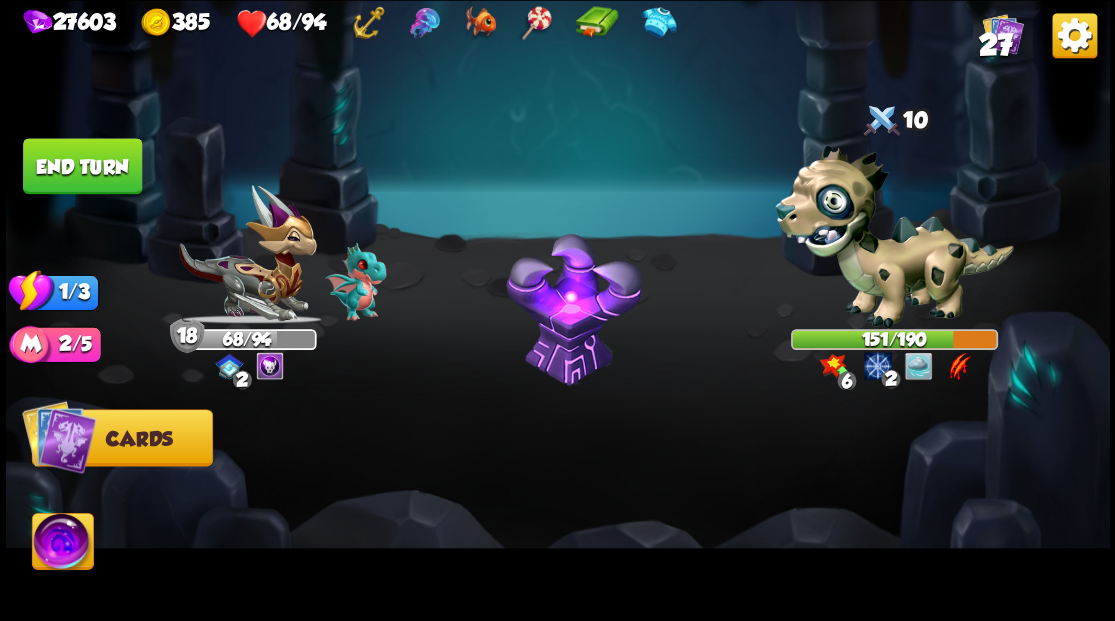 click on "End turn" at bounding box center (82, 166) 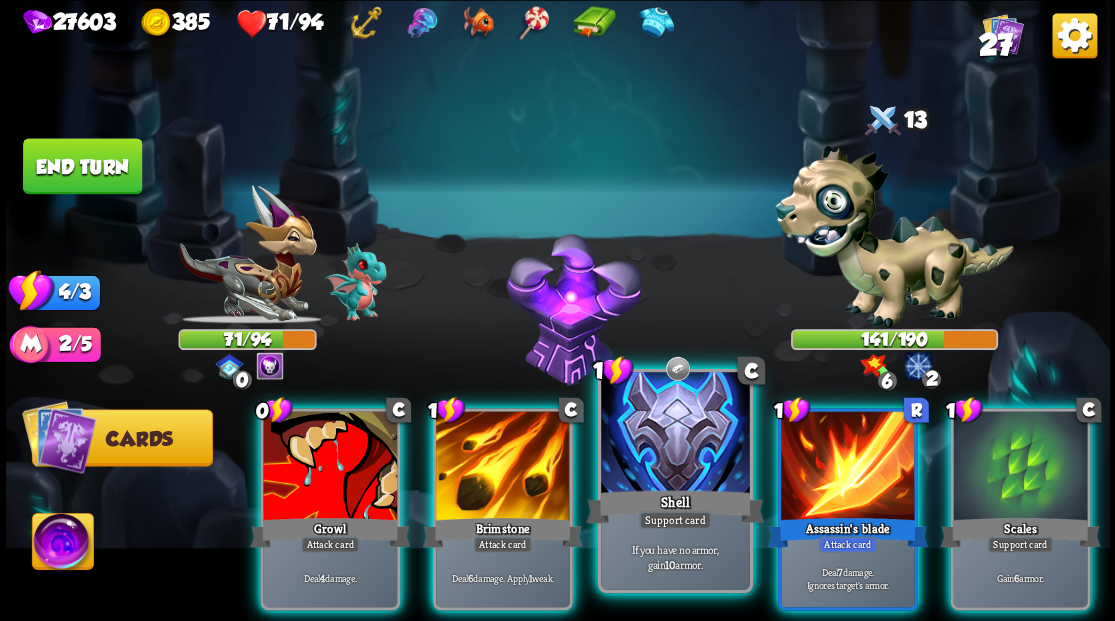 click at bounding box center (675, 434) 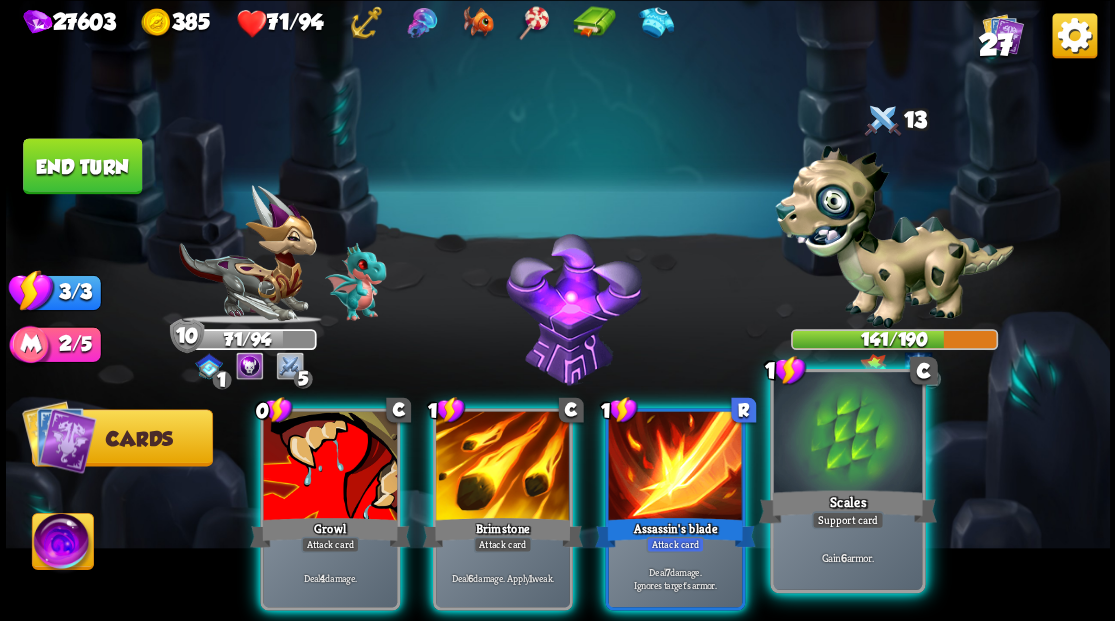 click at bounding box center [847, 434] 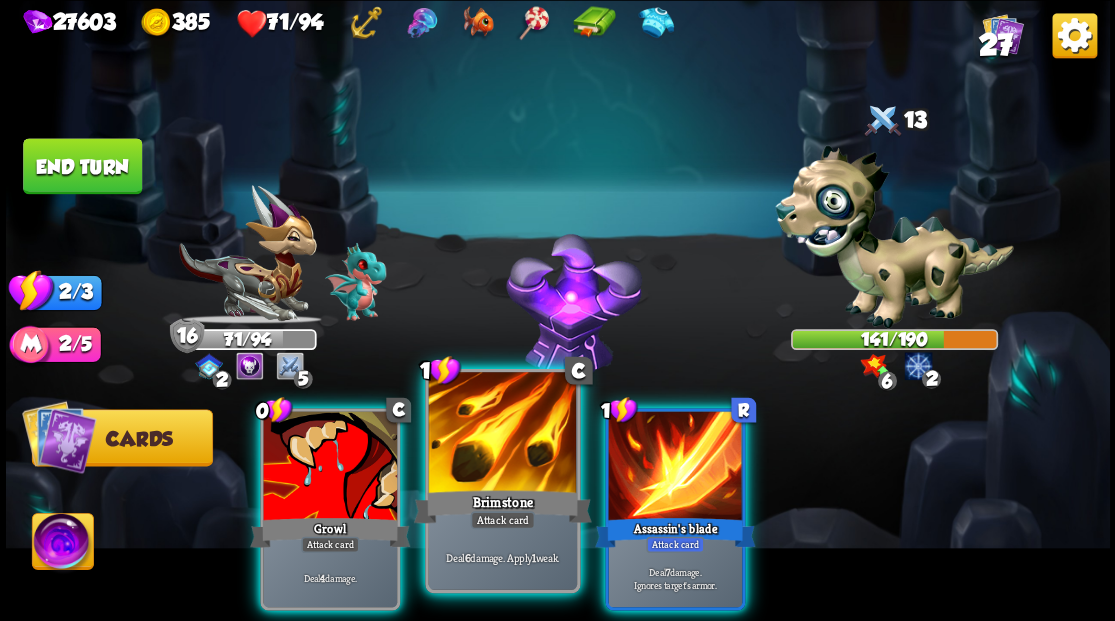 click at bounding box center (502, 434) 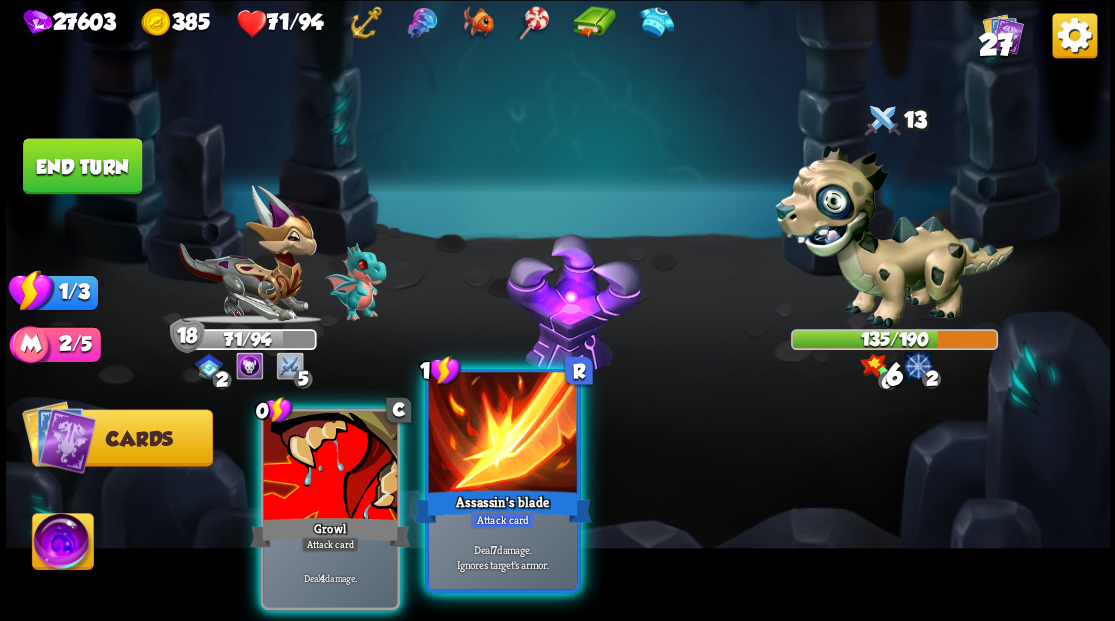 click at bounding box center [502, 434] 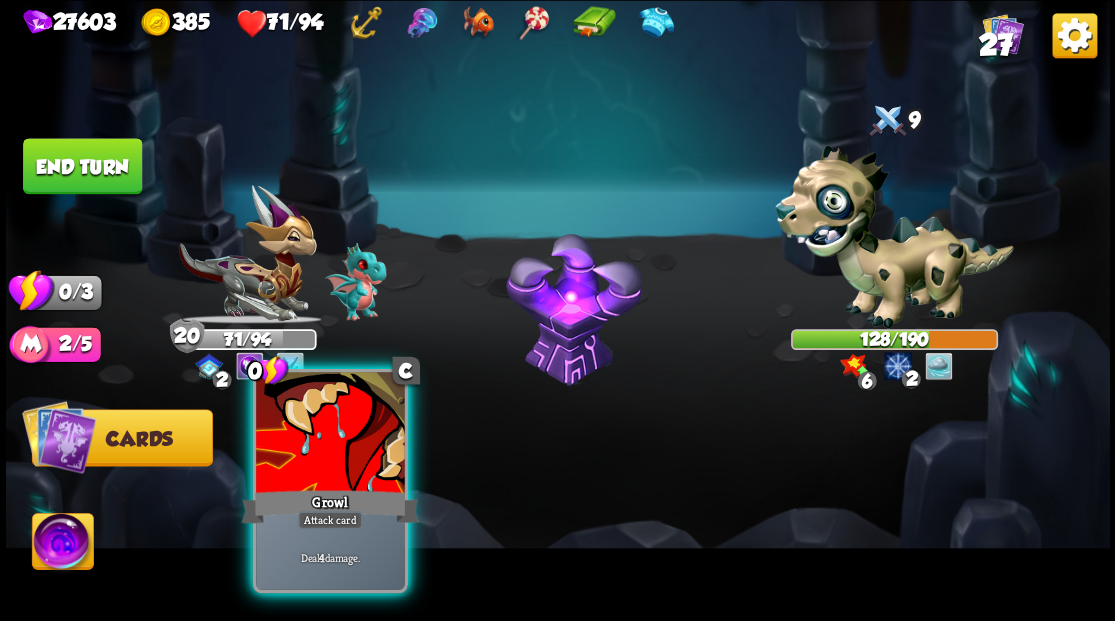 click at bounding box center (330, 434) 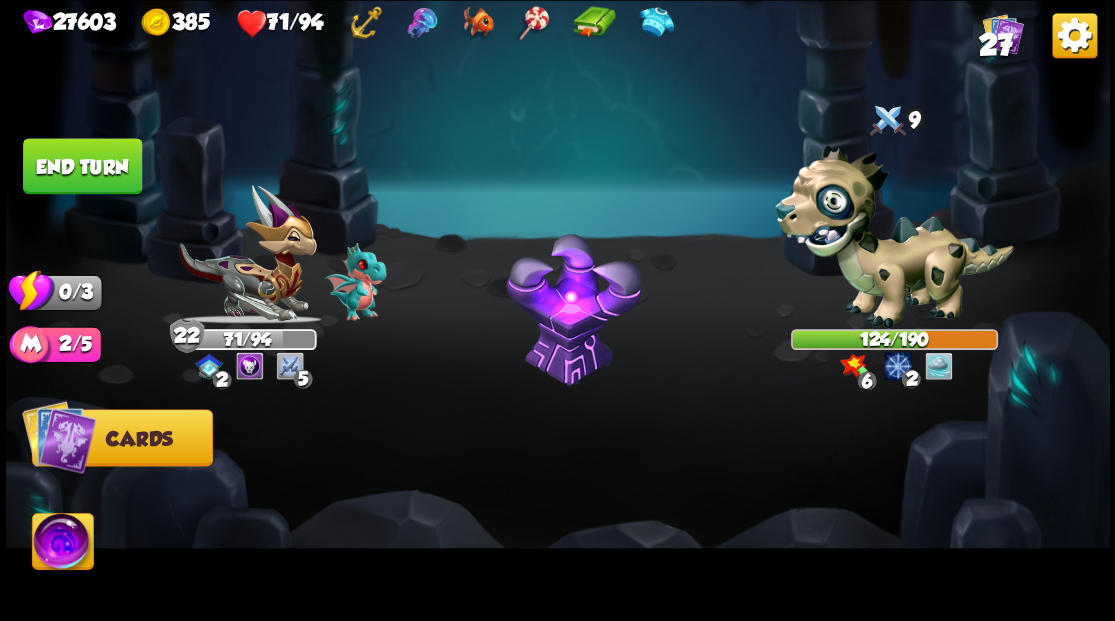 click on "End turn" at bounding box center (82, 166) 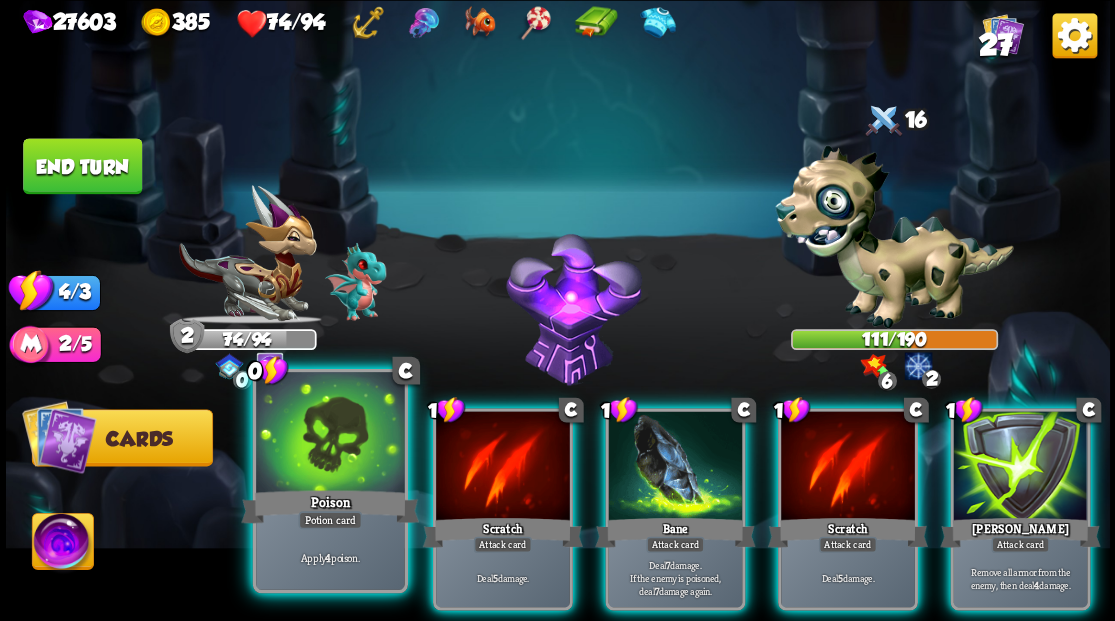 click at bounding box center (330, 434) 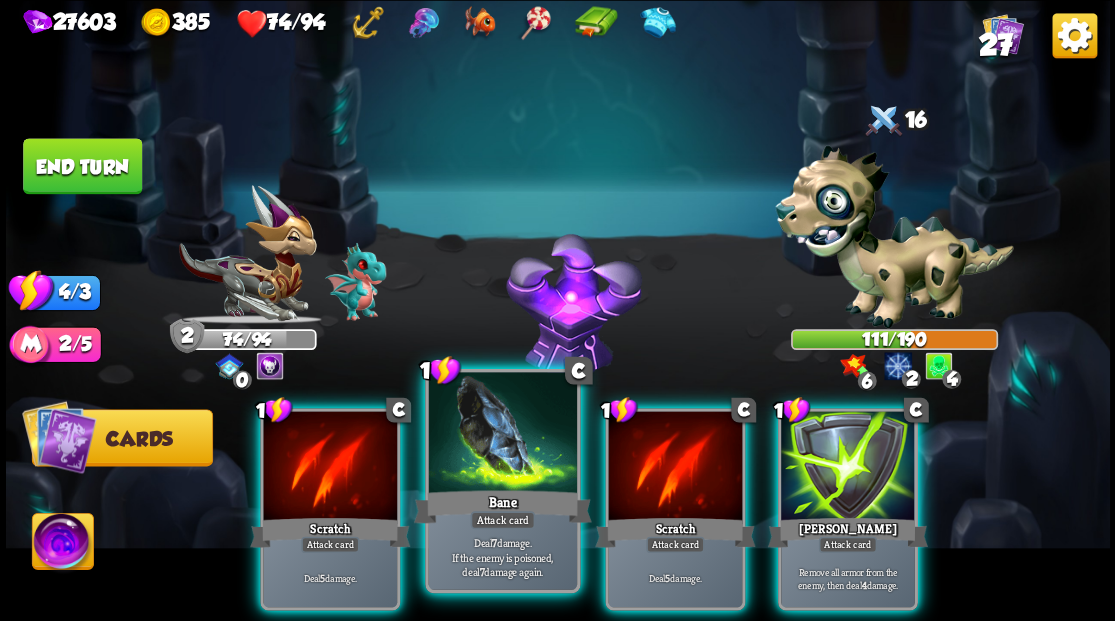 click at bounding box center (502, 434) 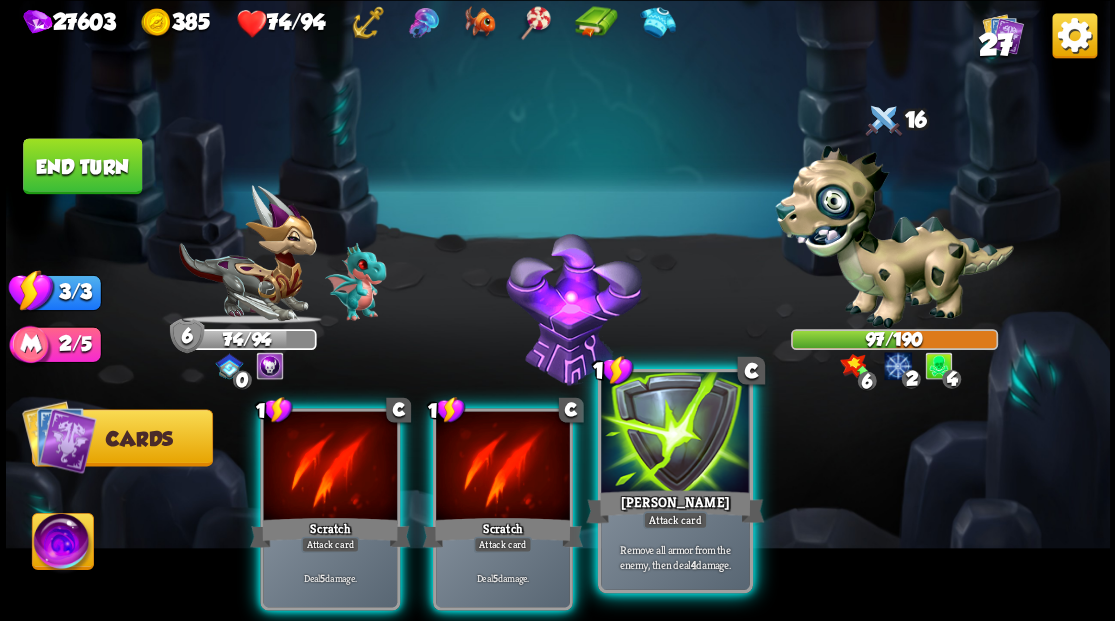 click at bounding box center [675, 434] 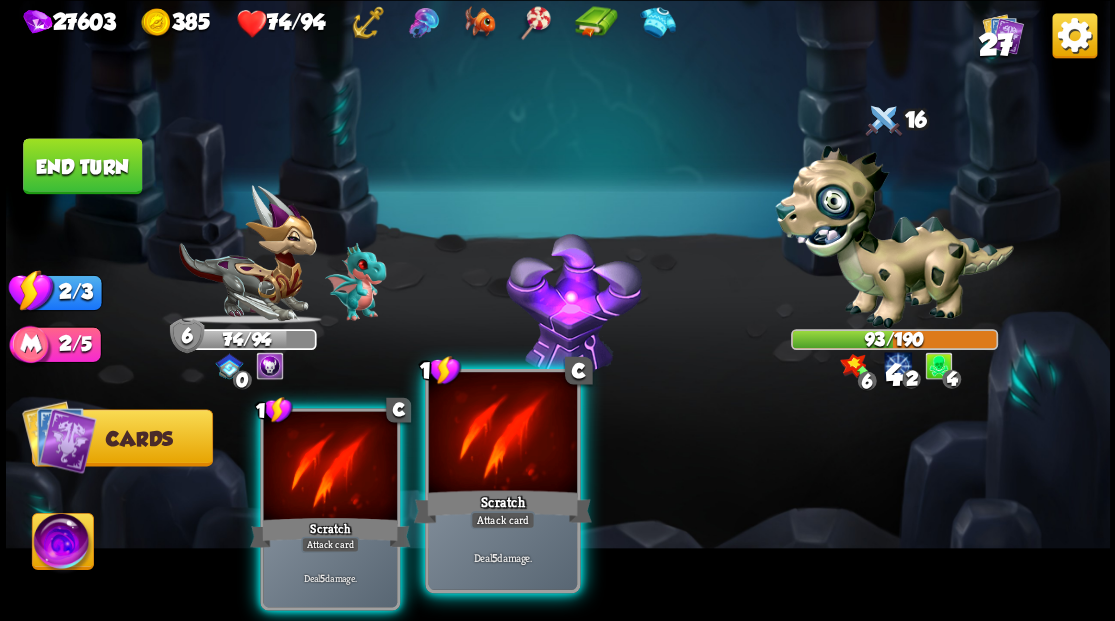 click at bounding box center (502, 434) 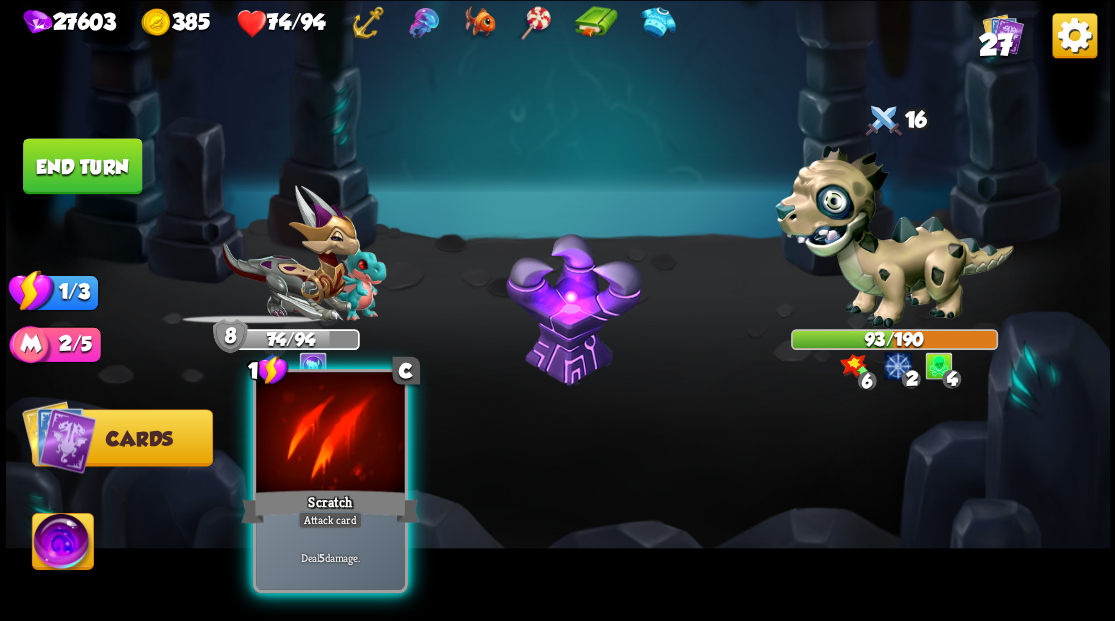 click at bounding box center [330, 434] 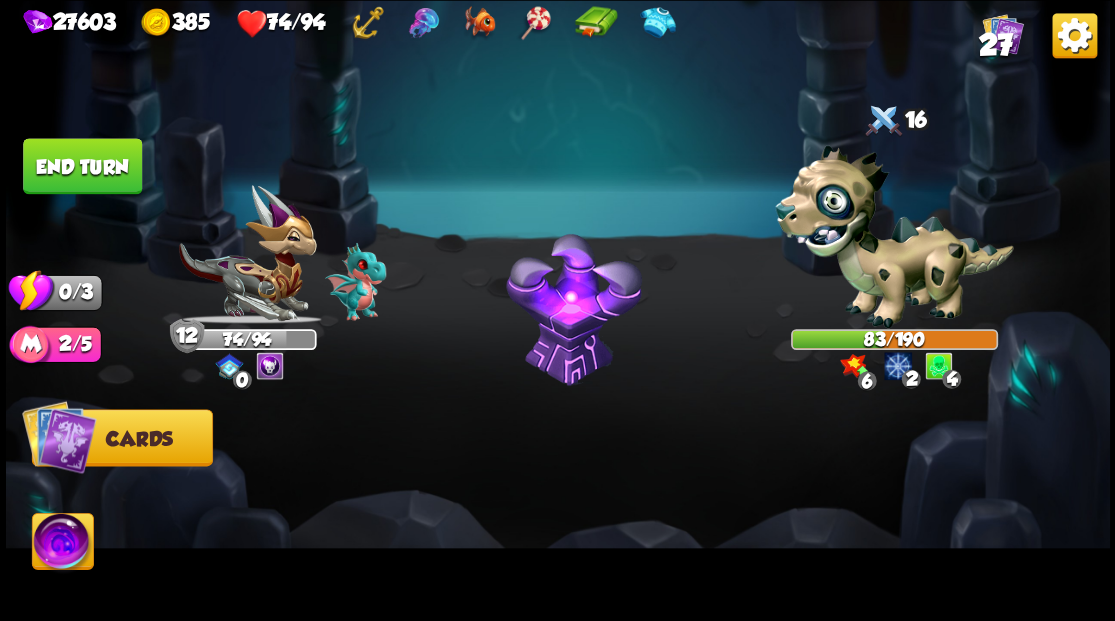 click on "End turn" at bounding box center (82, 165) 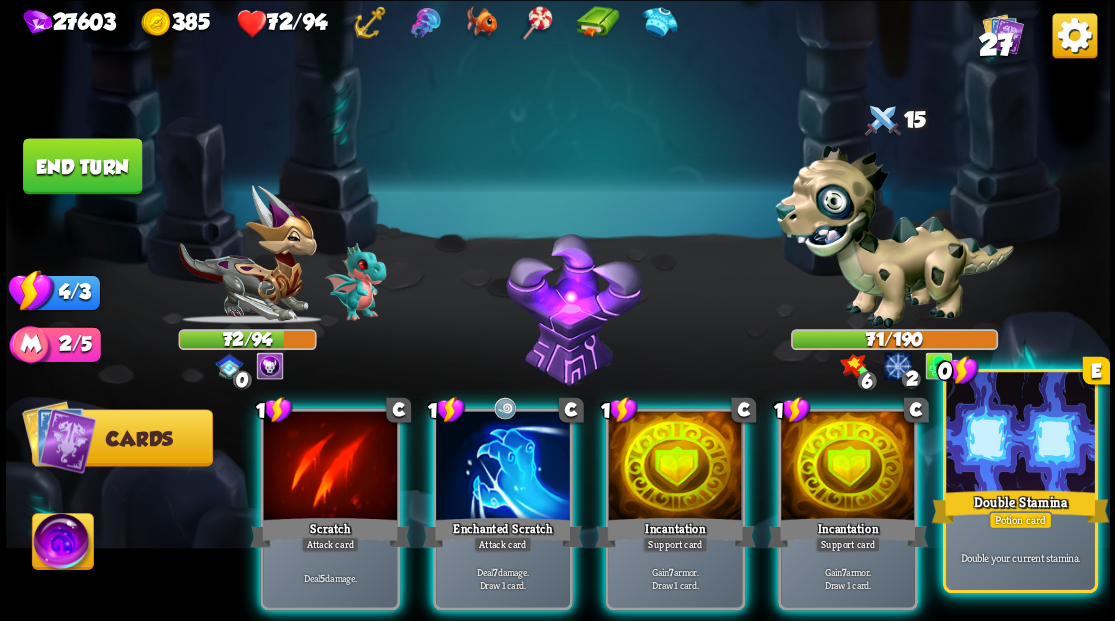 click at bounding box center [1020, 434] 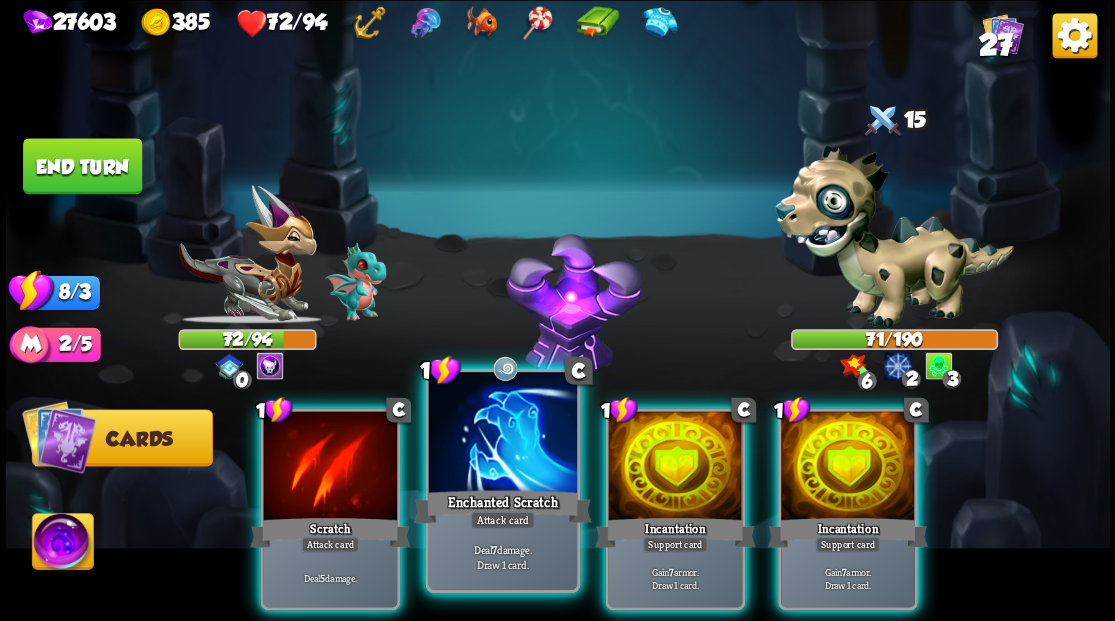 click at bounding box center [502, 434] 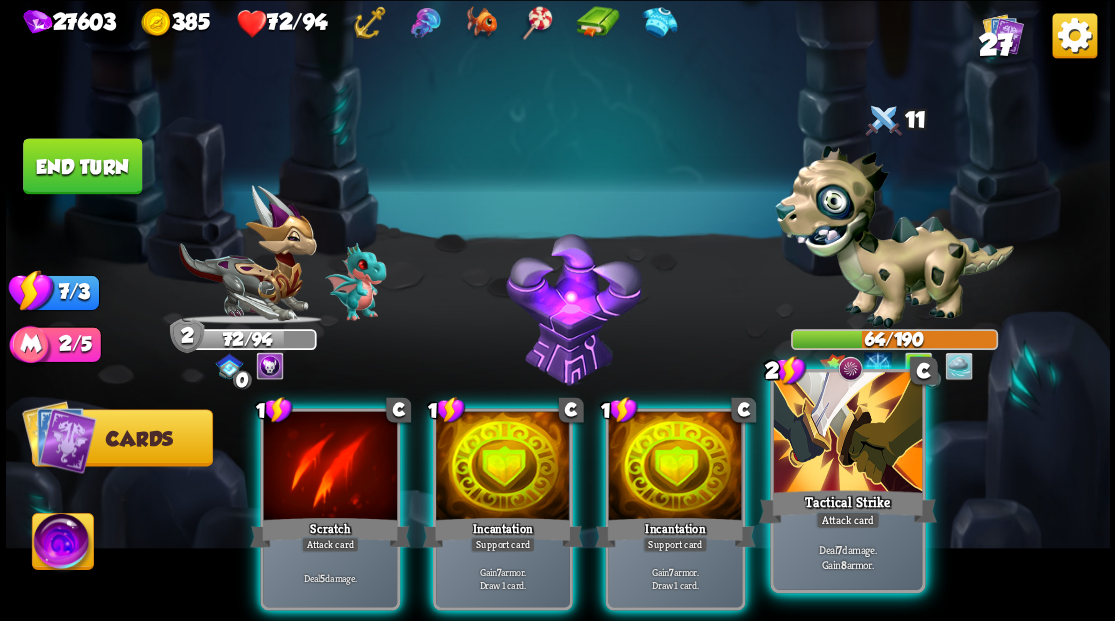 click at bounding box center (847, 434) 